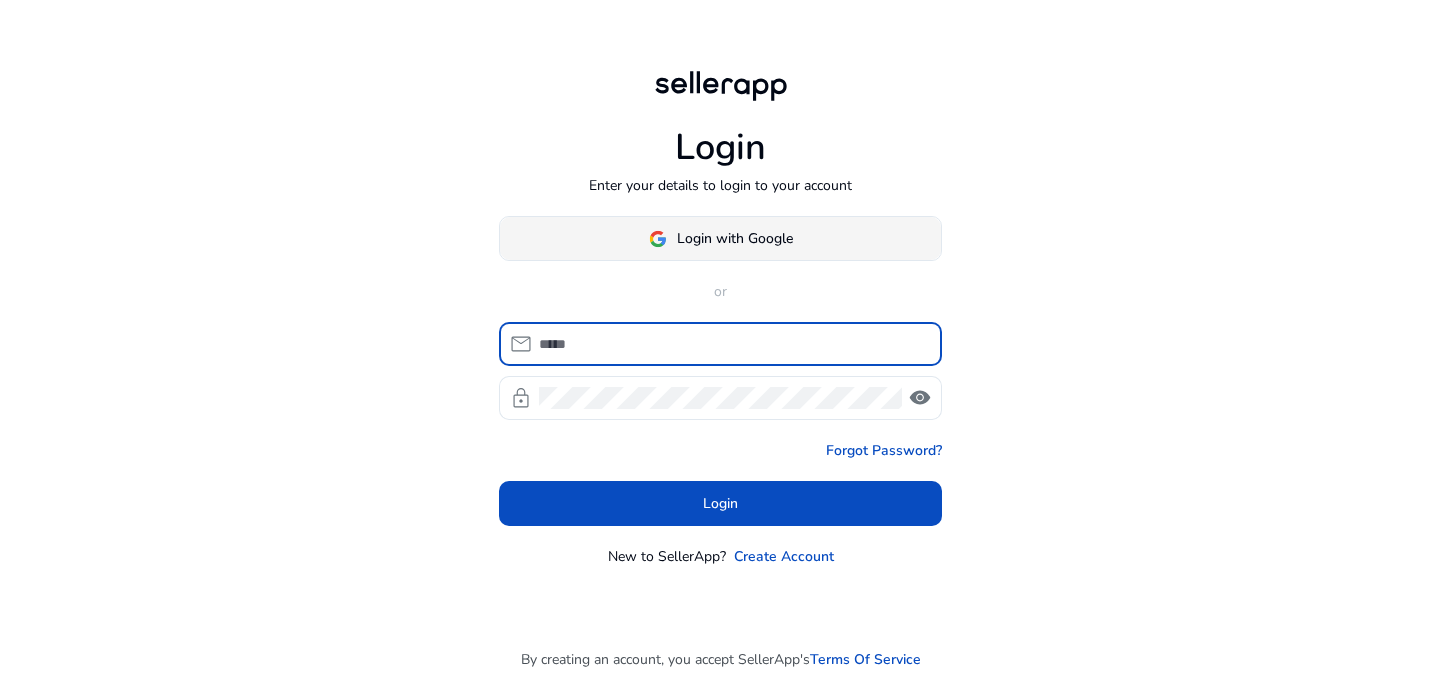 scroll, scrollTop: 0, scrollLeft: 0, axis: both 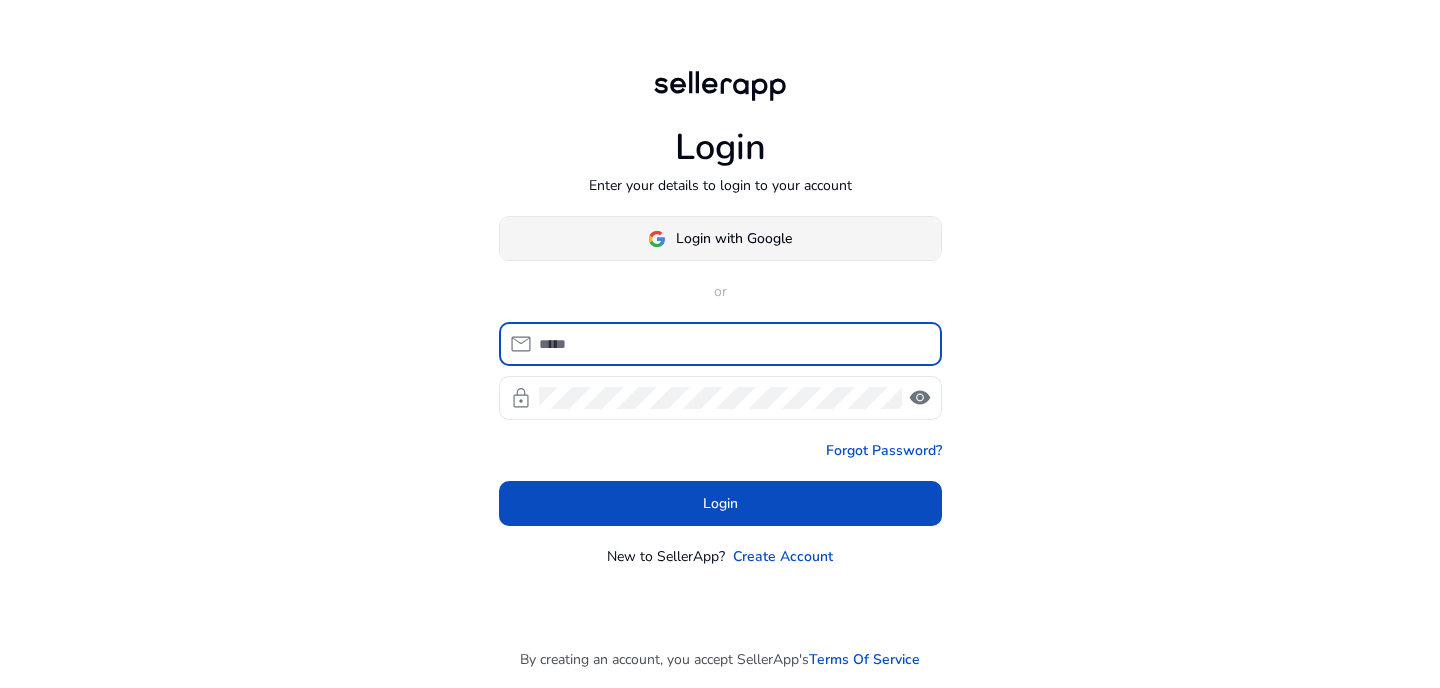 click 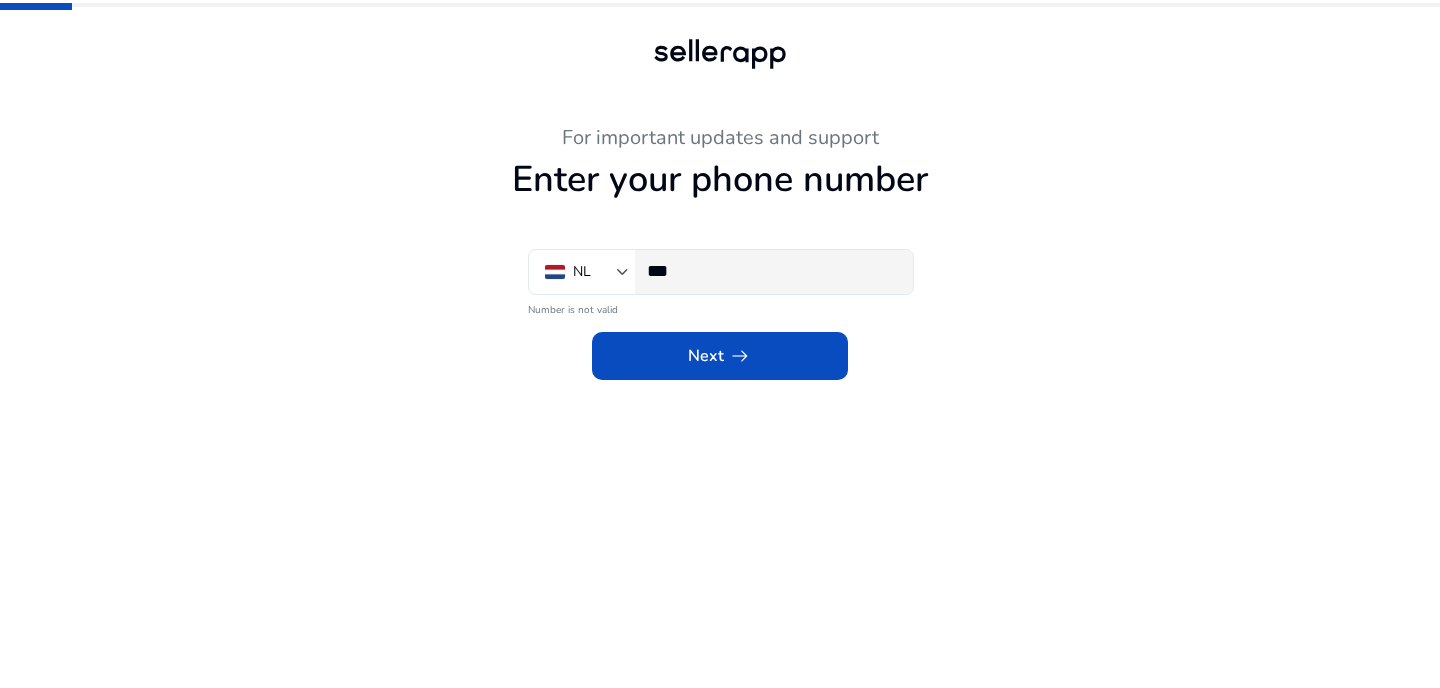 click on "***" 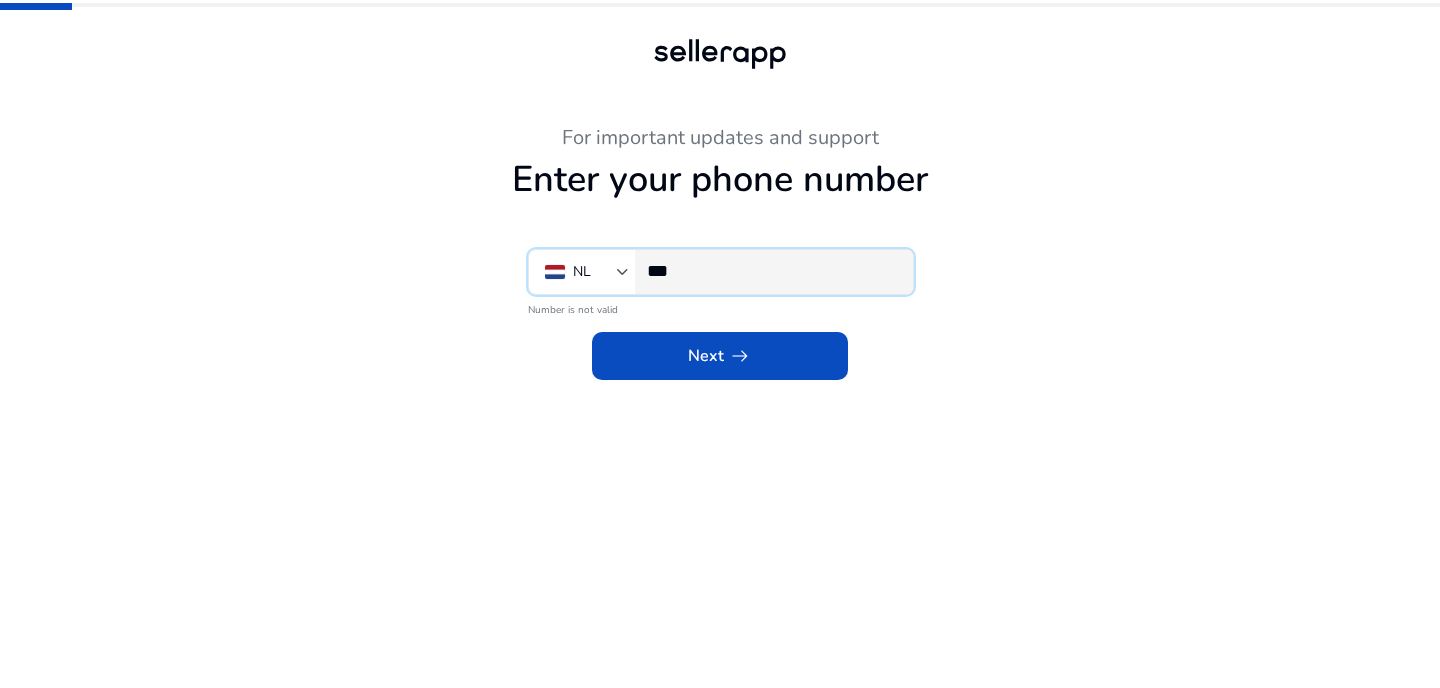 click on "***" at bounding box center [772, 271] 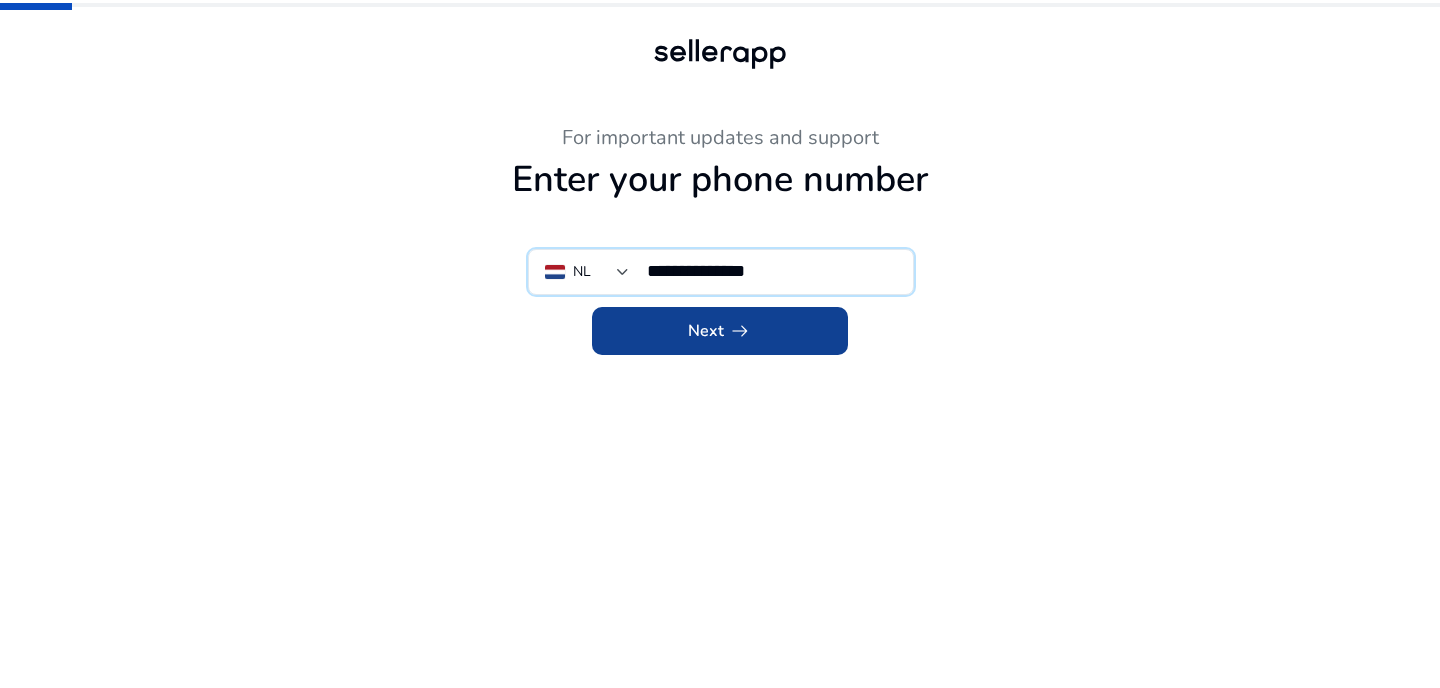 type on "**********" 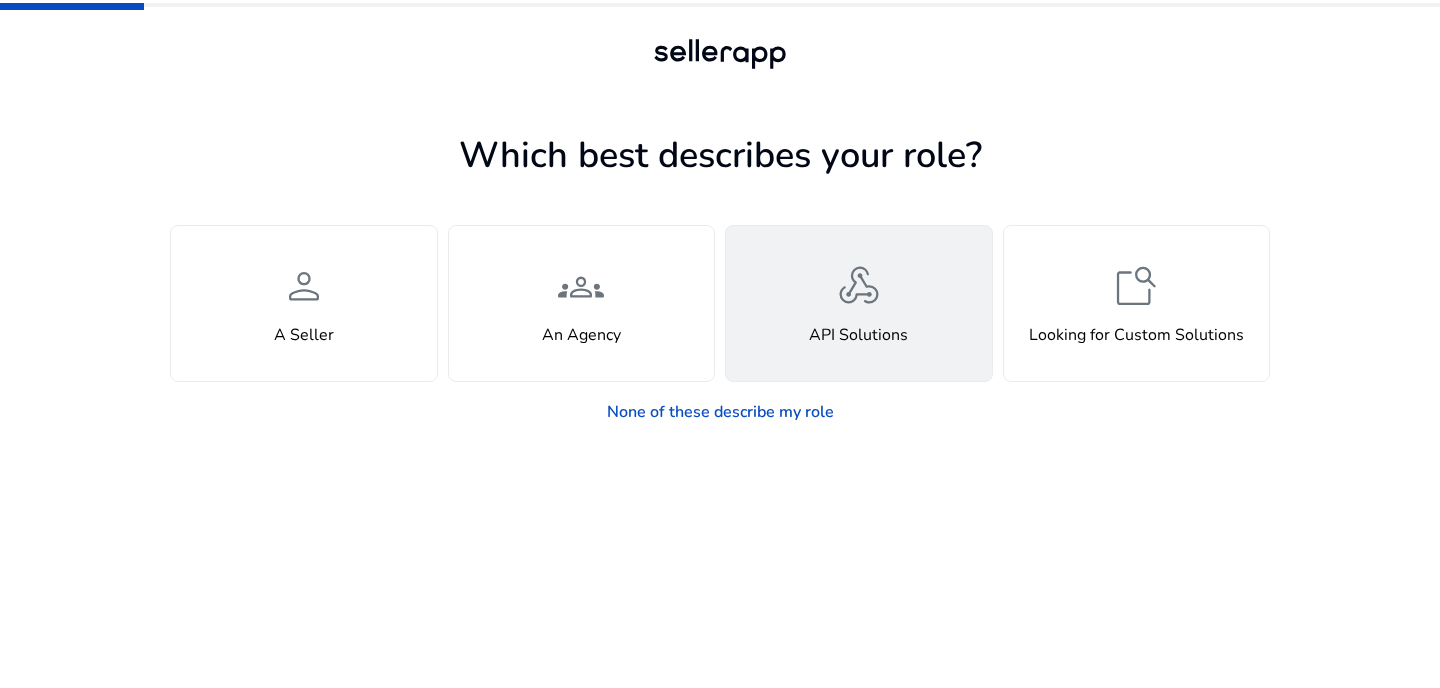 click on "webhook  API Solutions" 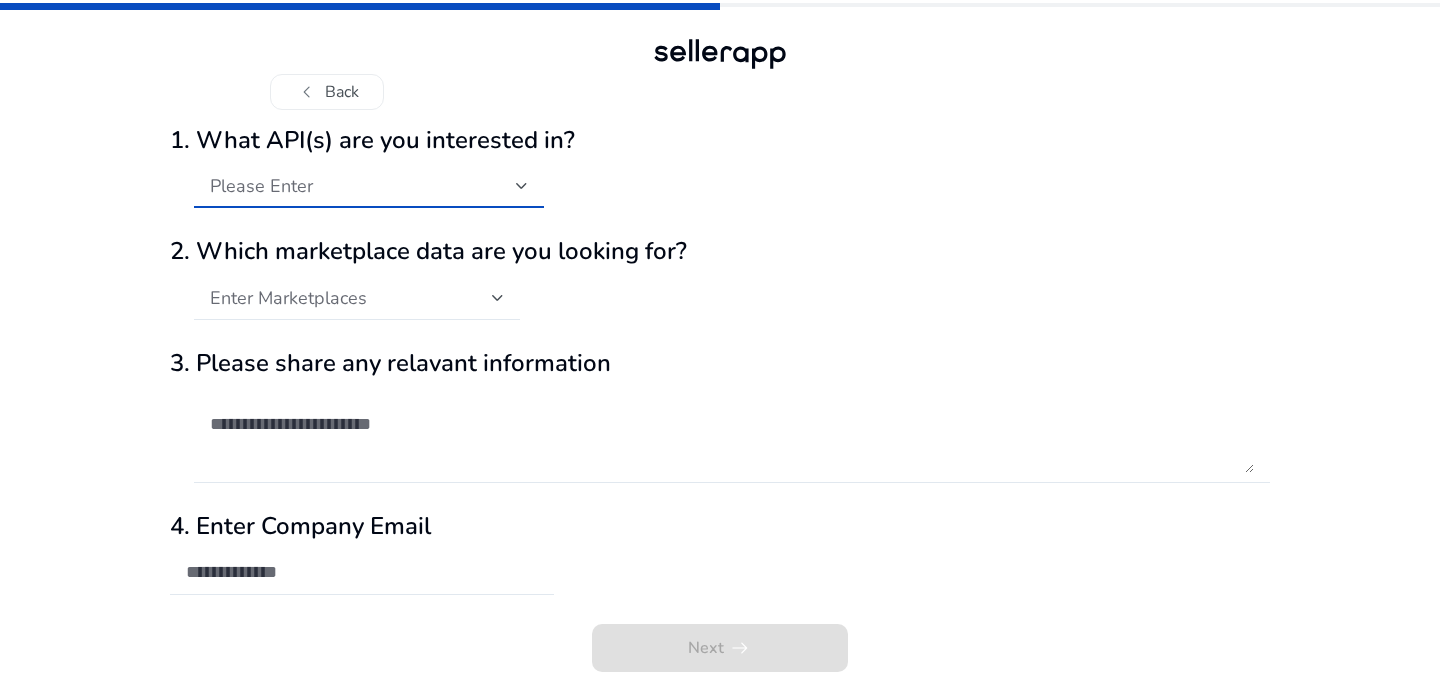 click on "Please Enter" at bounding box center [363, 186] 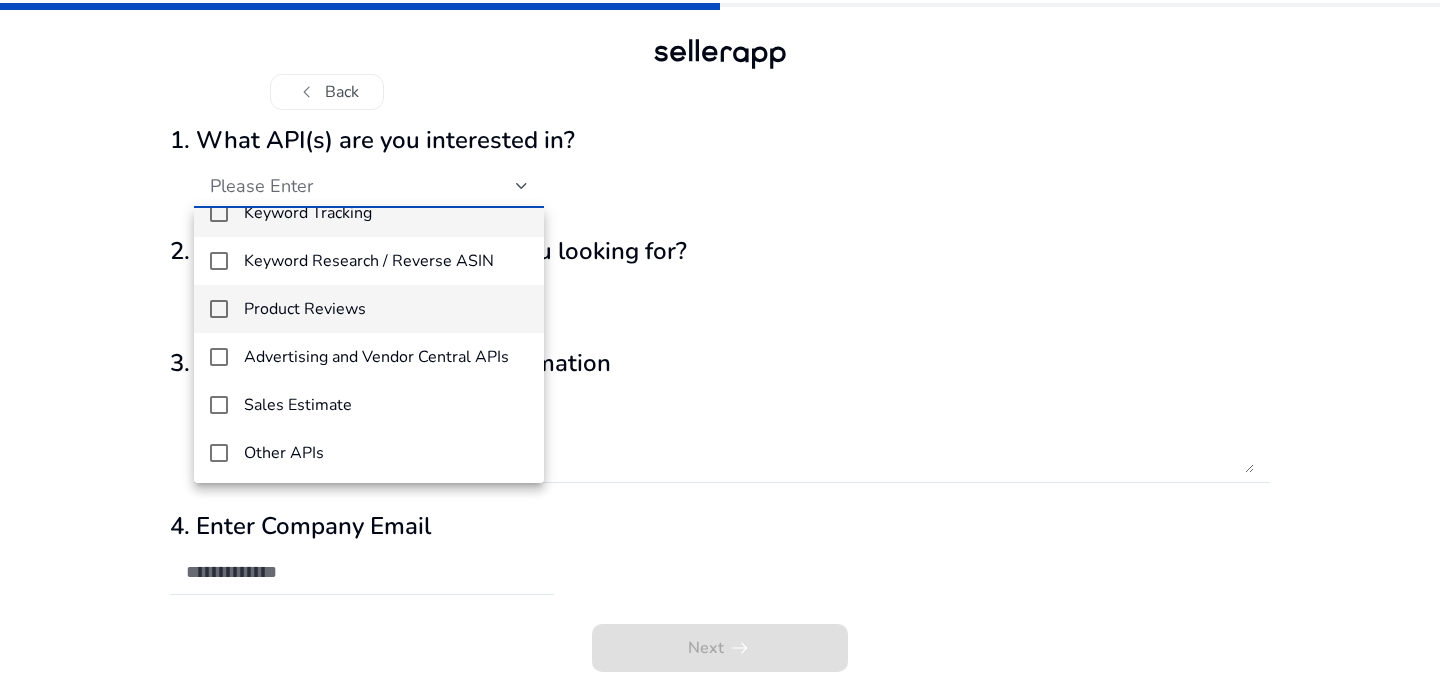 scroll, scrollTop: 29, scrollLeft: 0, axis: vertical 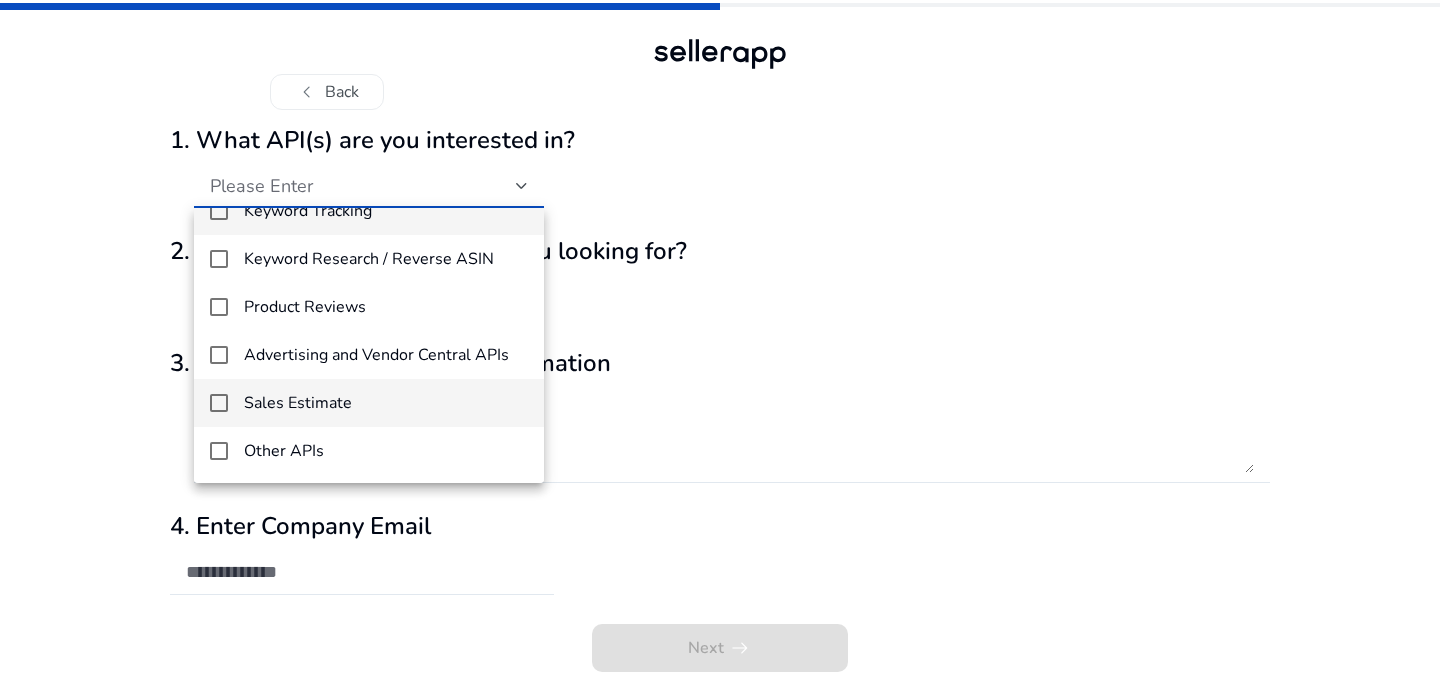 click on "Sales Estimate" at bounding box center (386, 403) 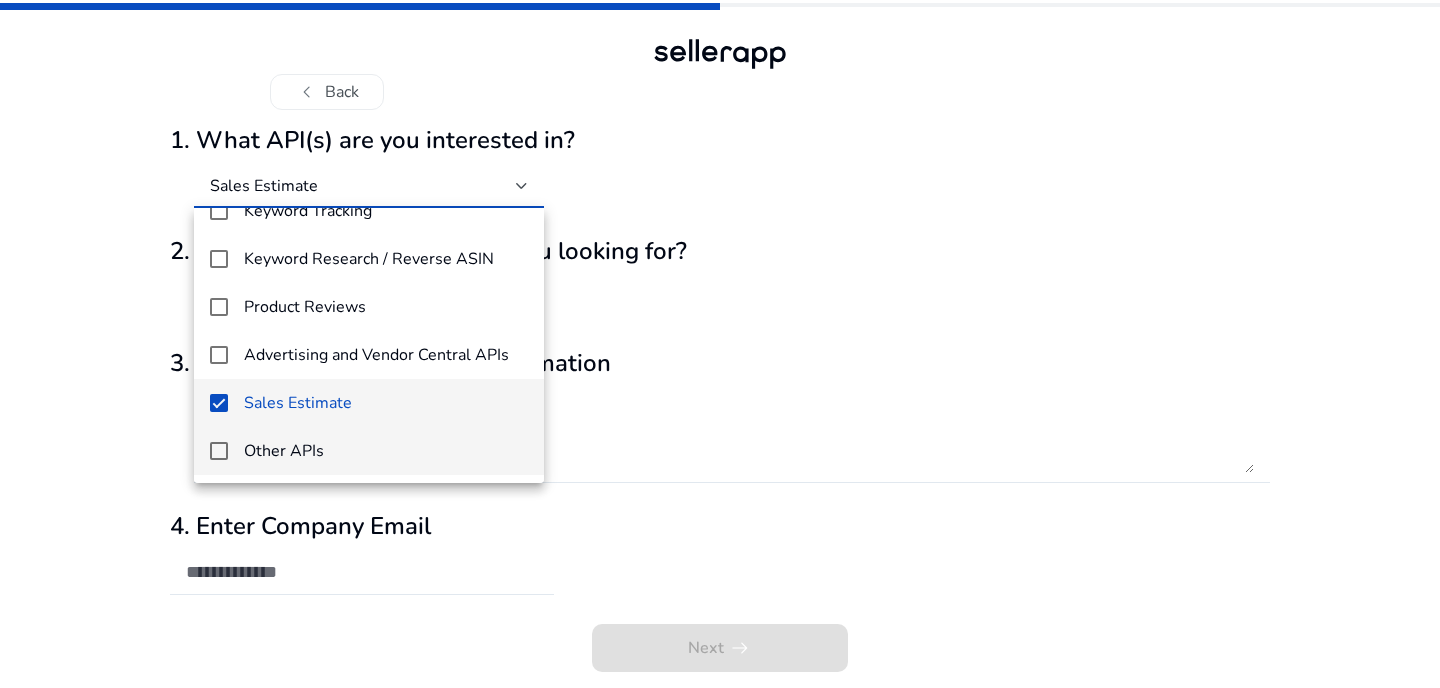 click on "Other APIs" at bounding box center (386, 451) 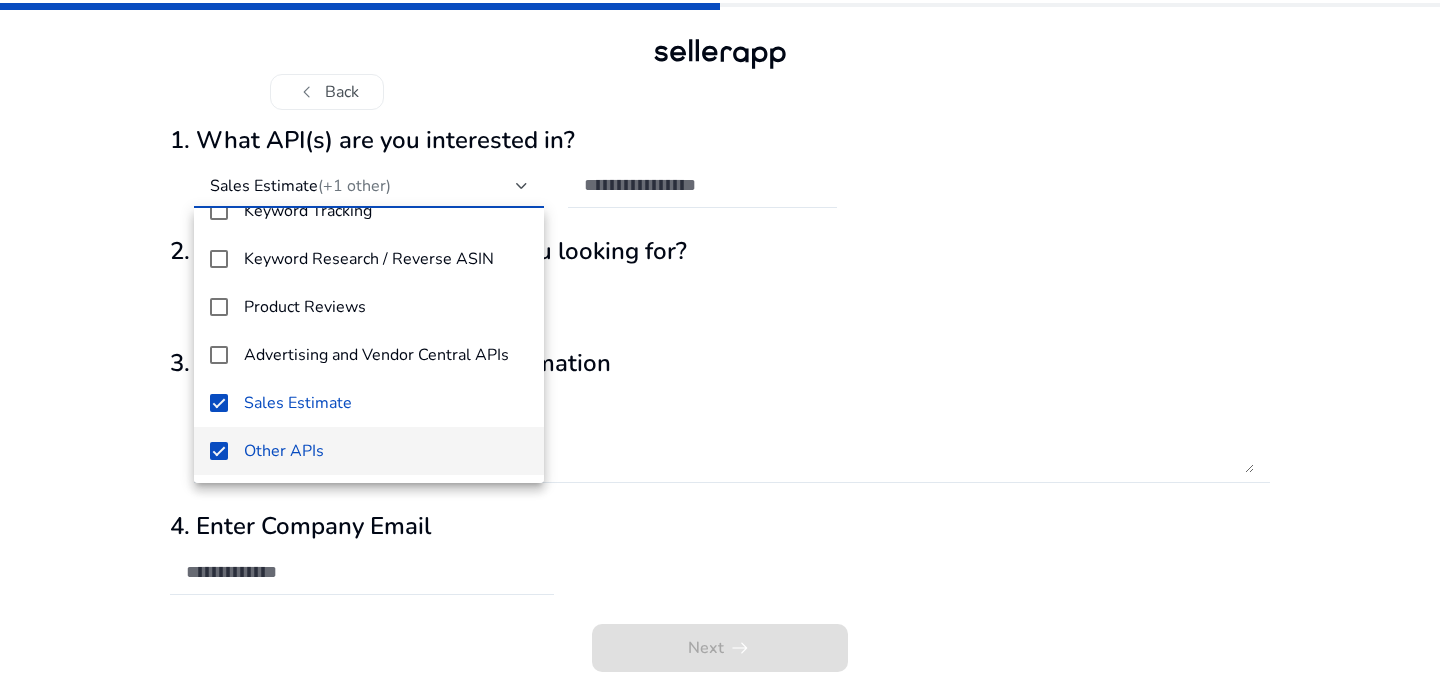 click at bounding box center (720, 344) 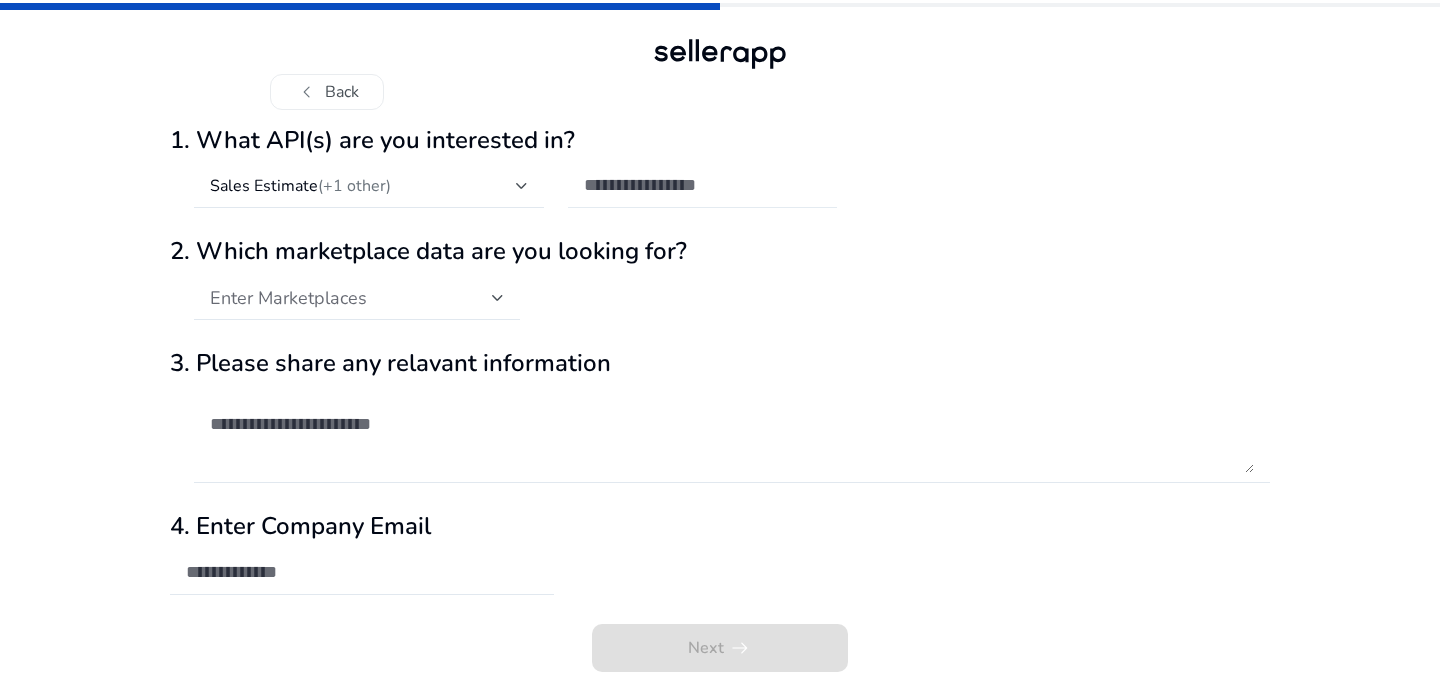 click at bounding box center (702, 185) 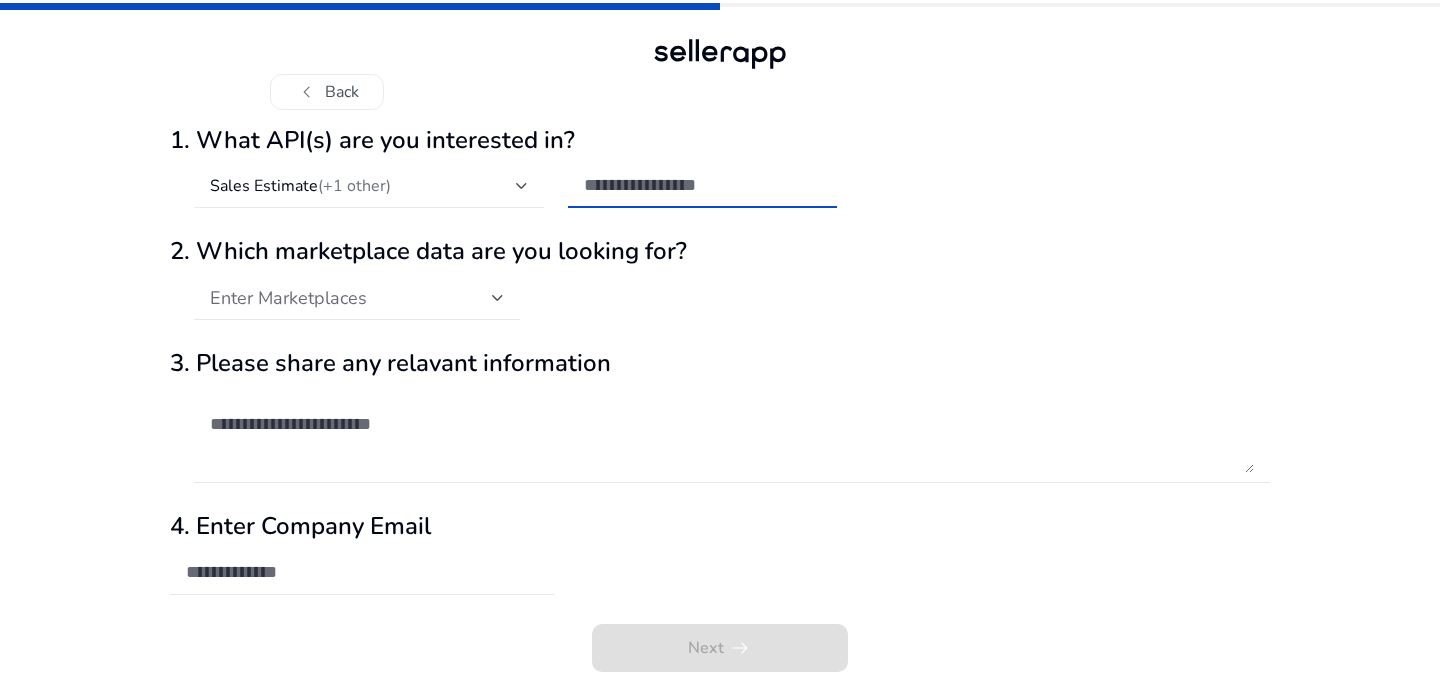 click on "Sales Estimate   (+1 other)" 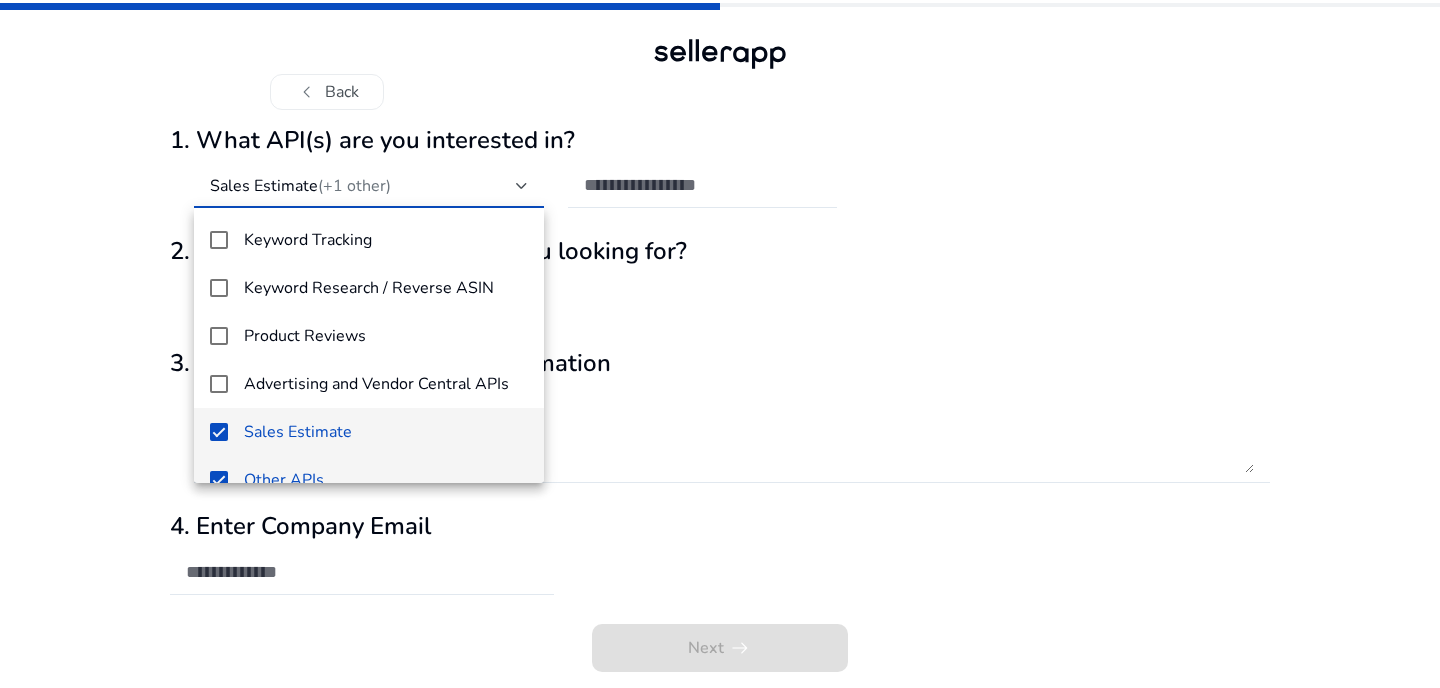 click on "Other APIs" at bounding box center (386, 480) 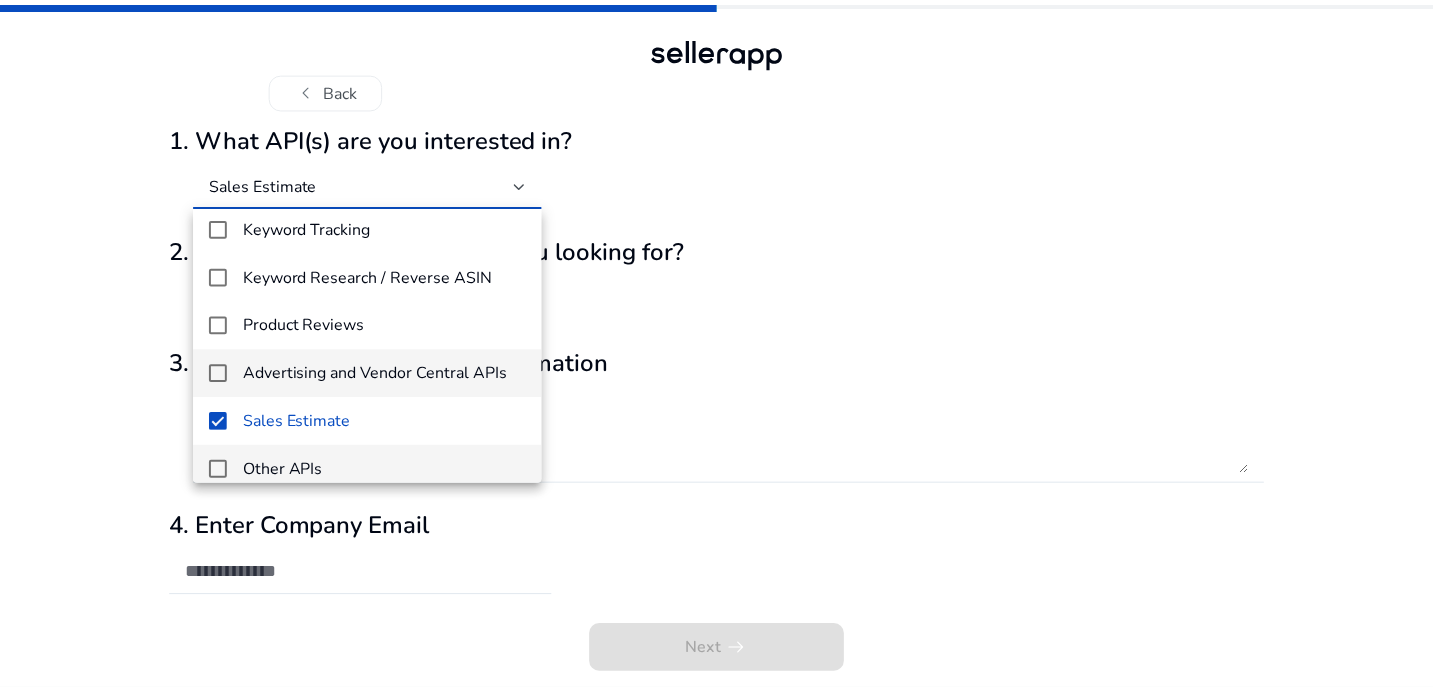 scroll, scrollTop: 0, scrollLeft: 0, axis: both 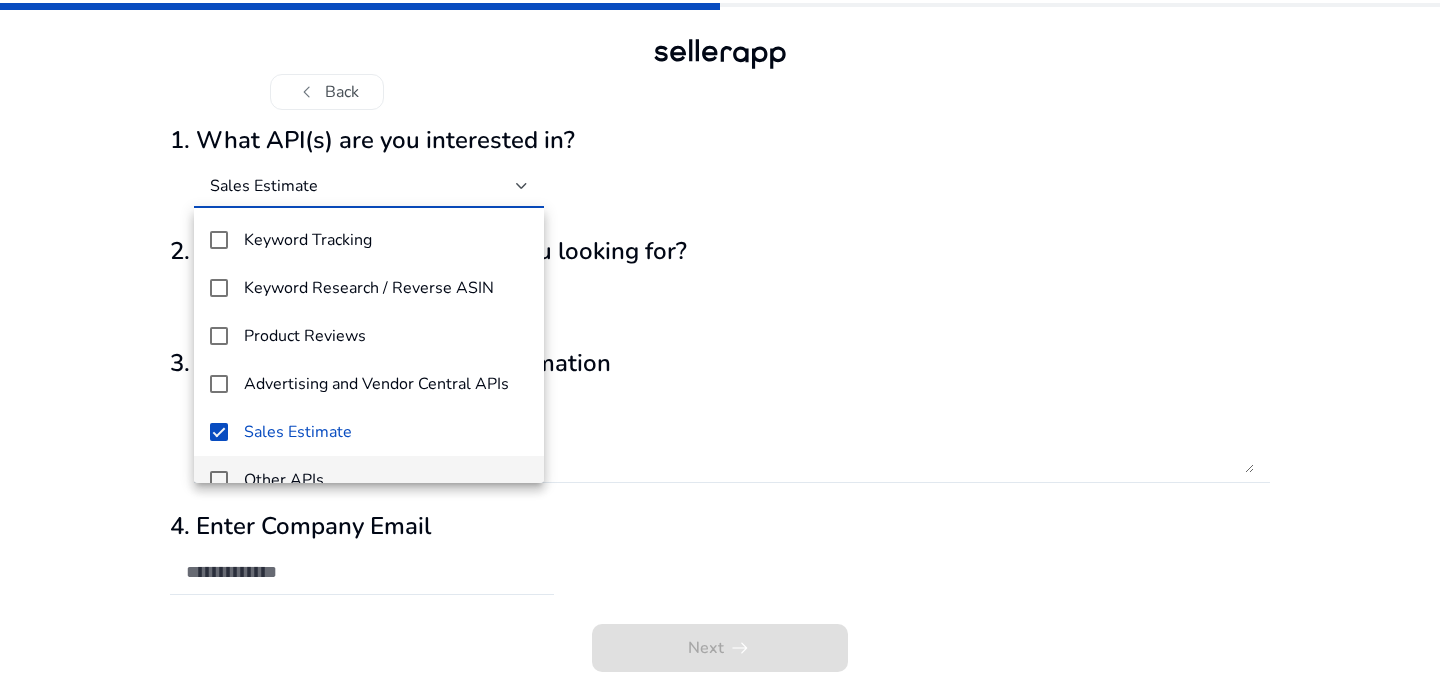 click at bounding box center (720, 344) 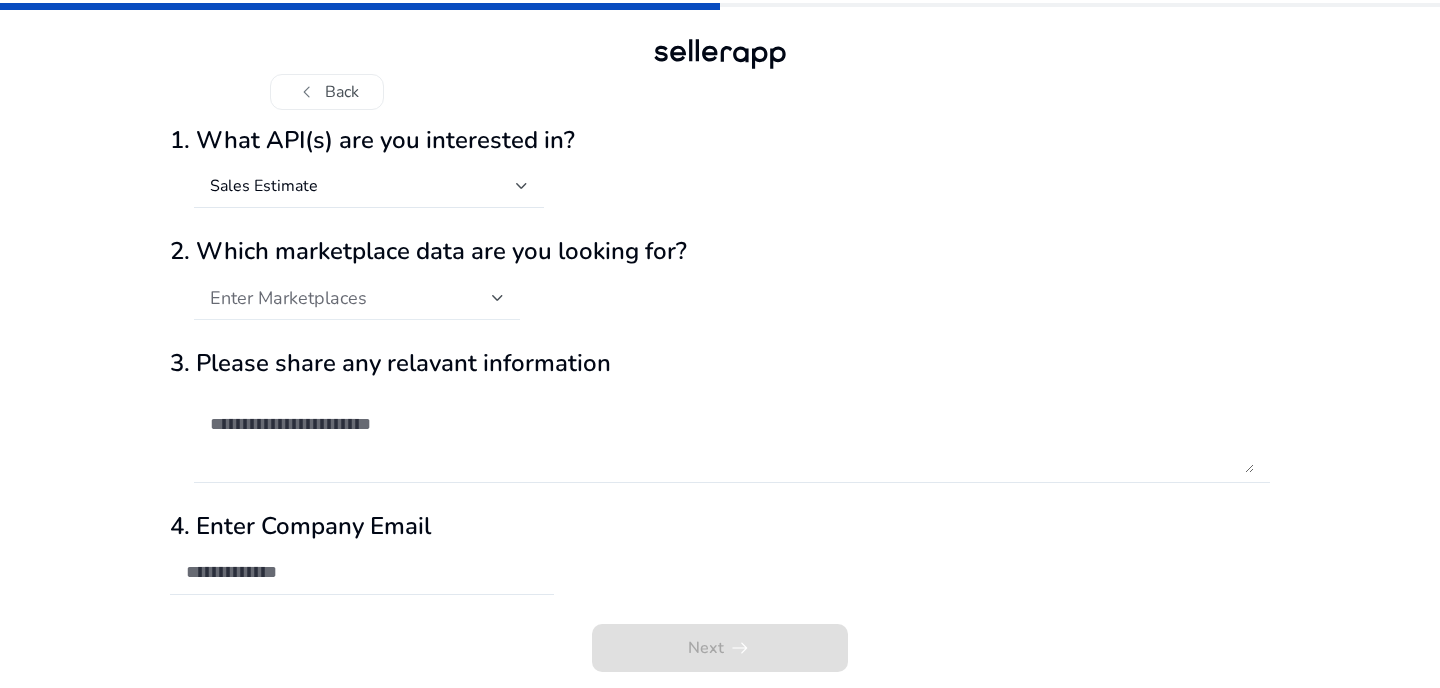 click on "Enter Marketplaces" at bounding box center [351, 298] 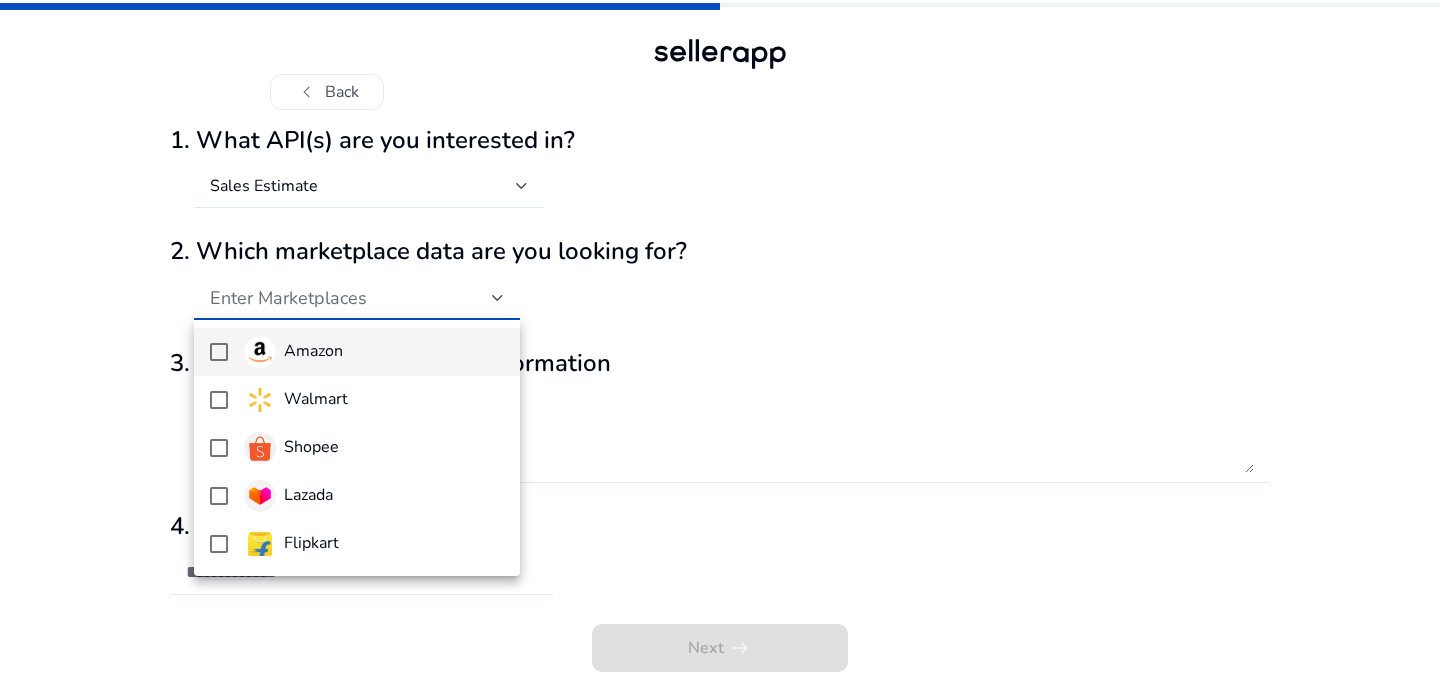 click at bounding box center (219, 352) 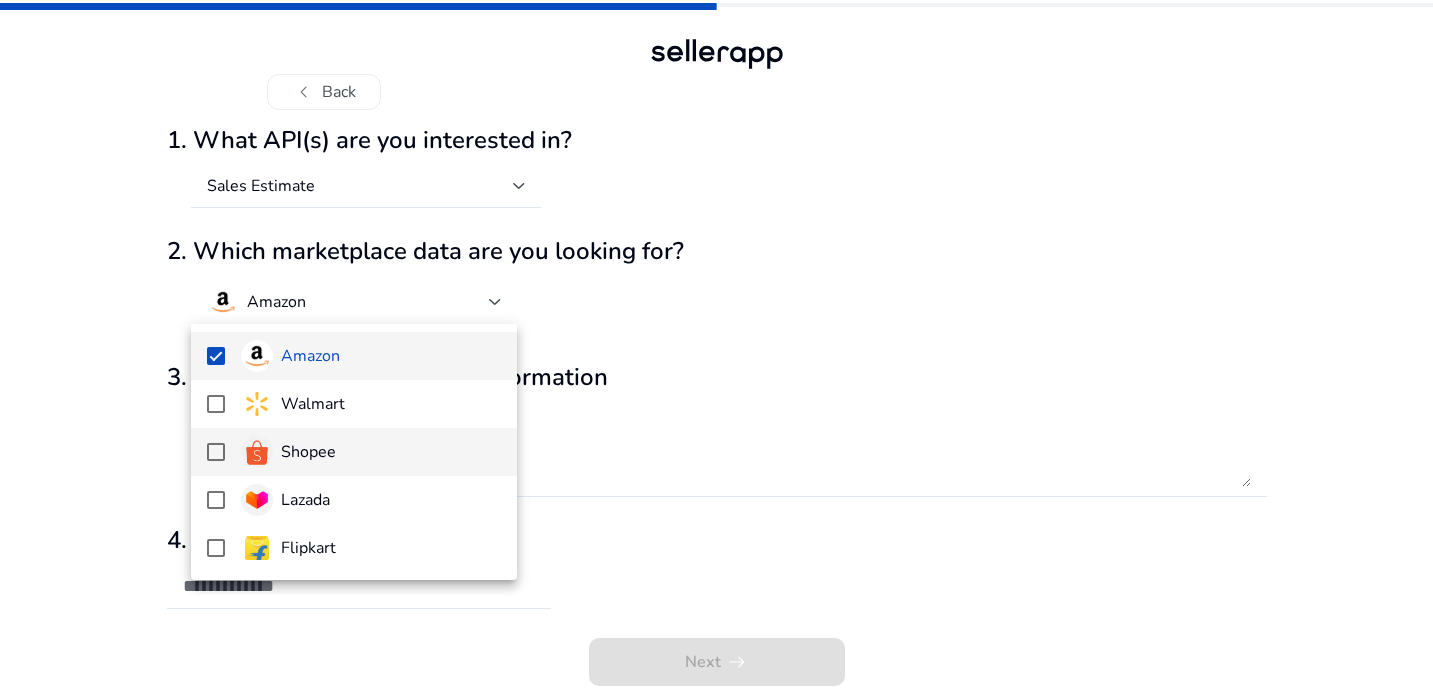 scroll, scrollTop: 9, scrollLeft: 0, axis: vertical 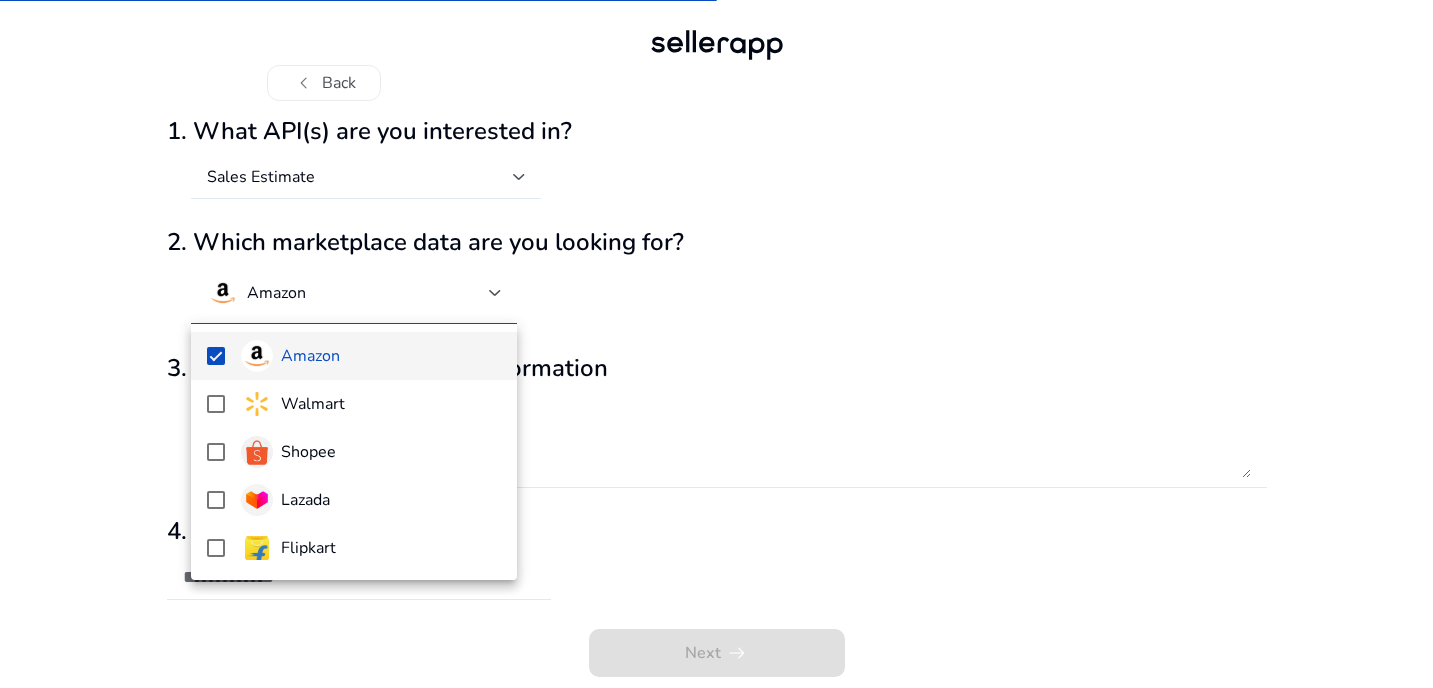 click at bounding box center [716, 344] 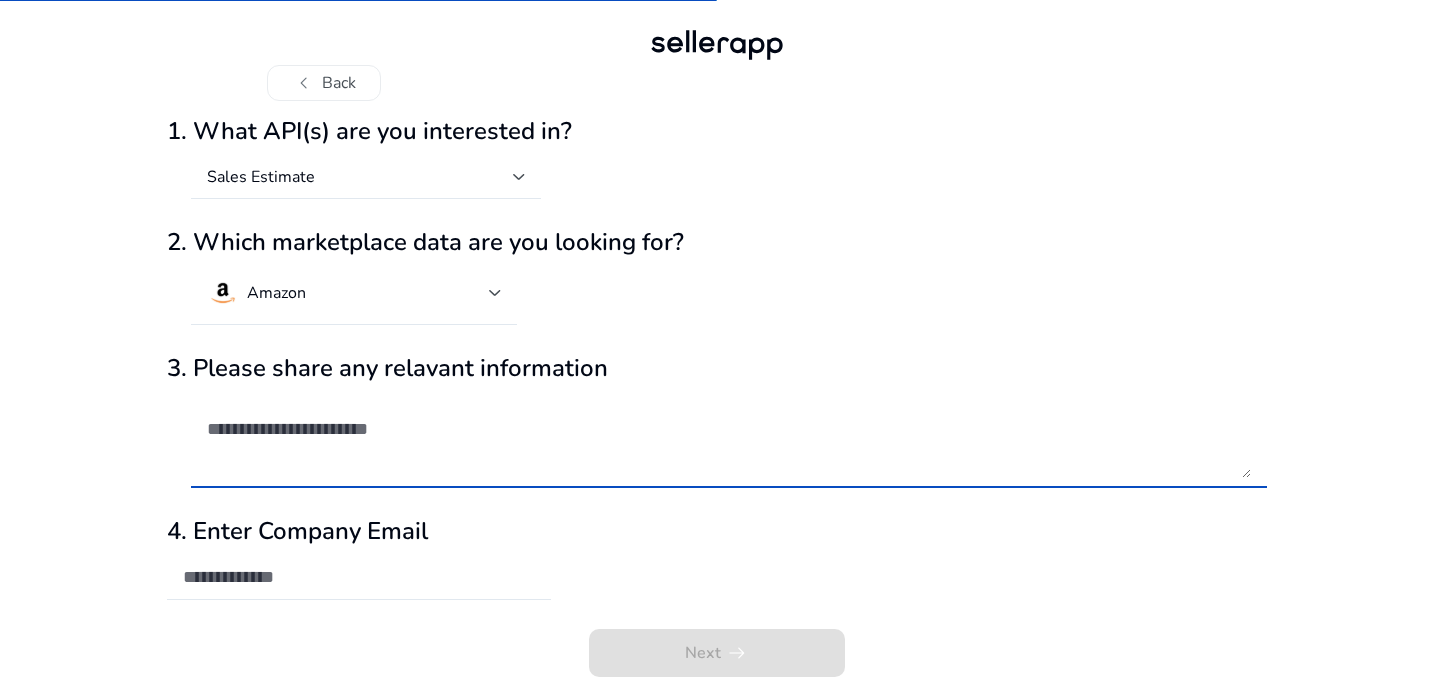 click at bounding box center [729, 440] 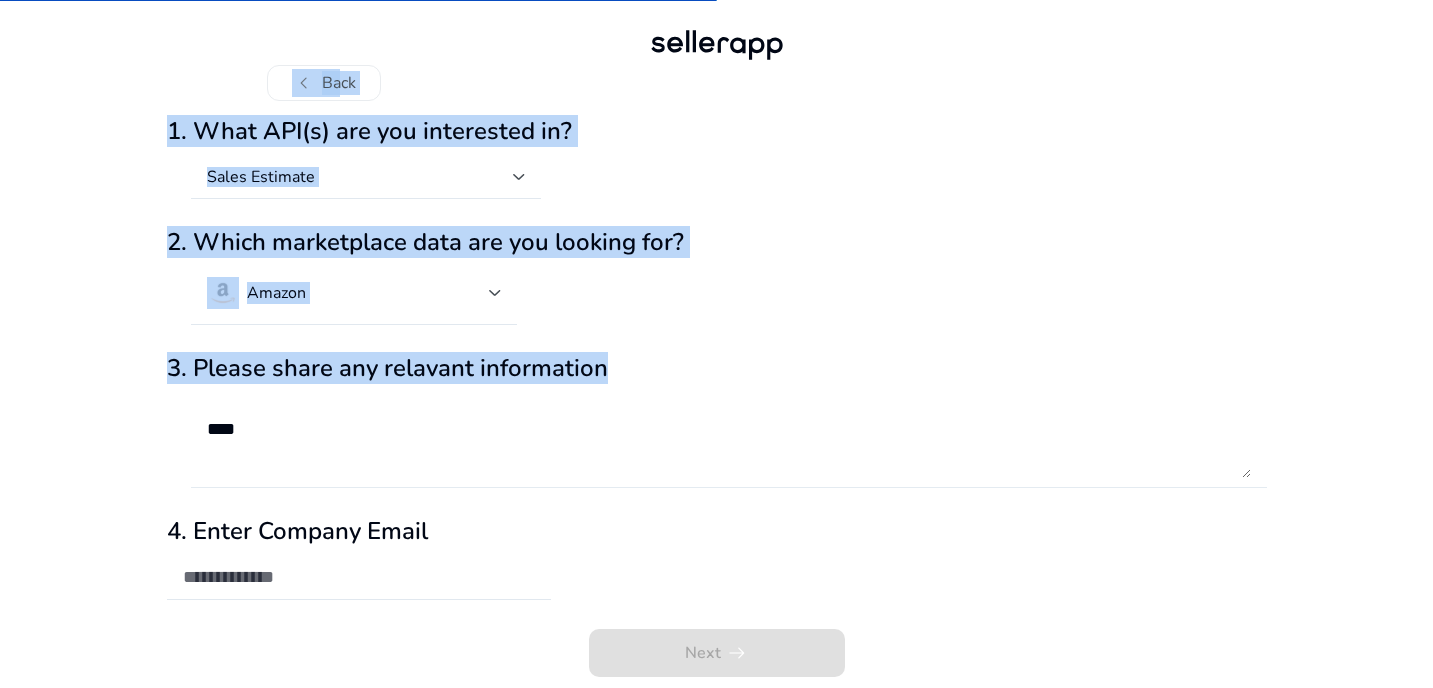 drag, startPoint x: 158, startPoint y: 31, endPoint x: 496, endPoint y: 473, distance: 556.4243 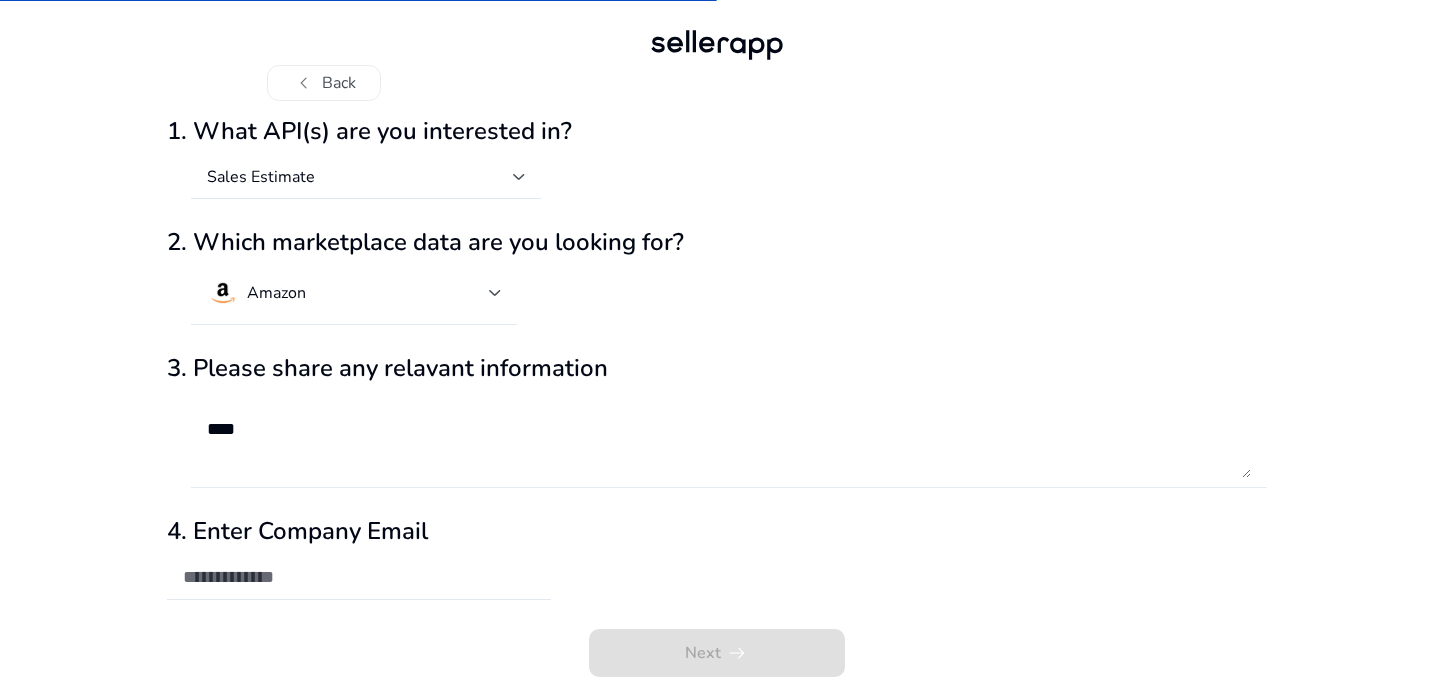 click on "***" at bounding box center [729, 440] 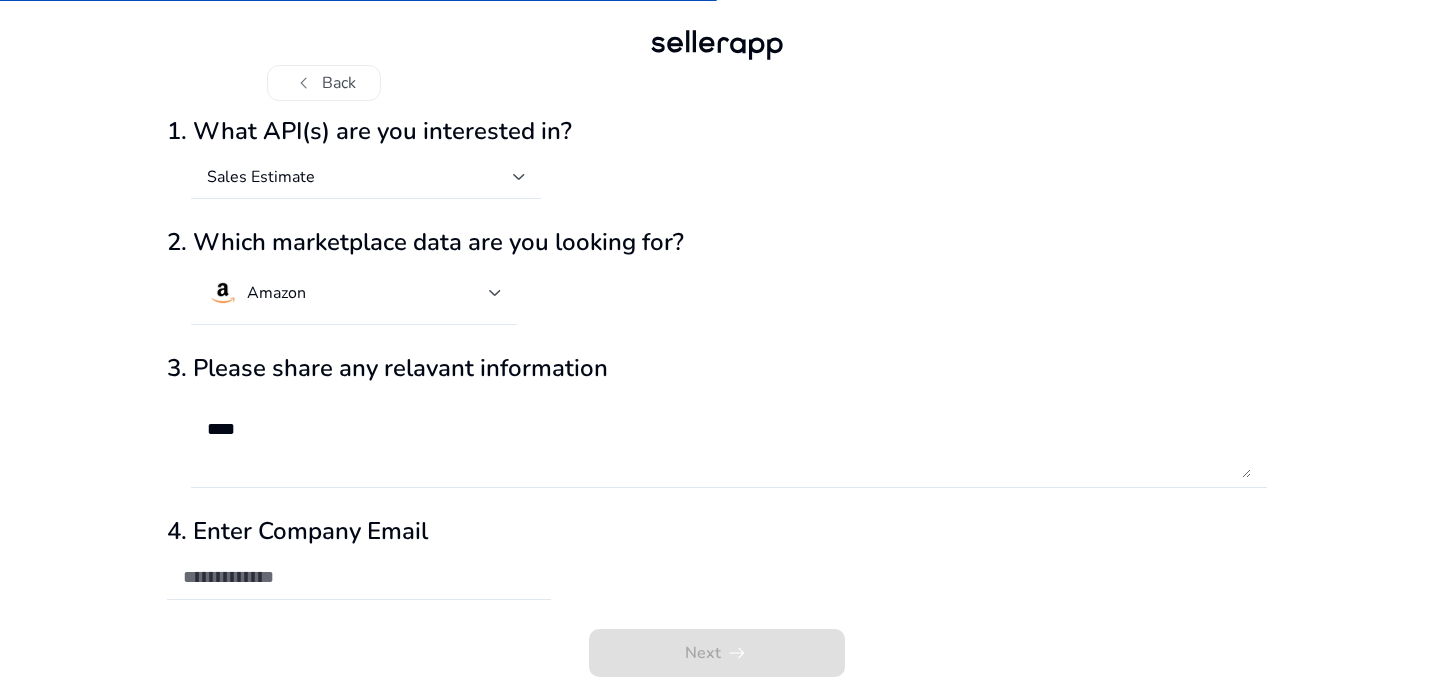 drag, startPoint x: 141, startPoint y: 101, endPoint x: 371, endPoint y: 618, distance: 565.8525 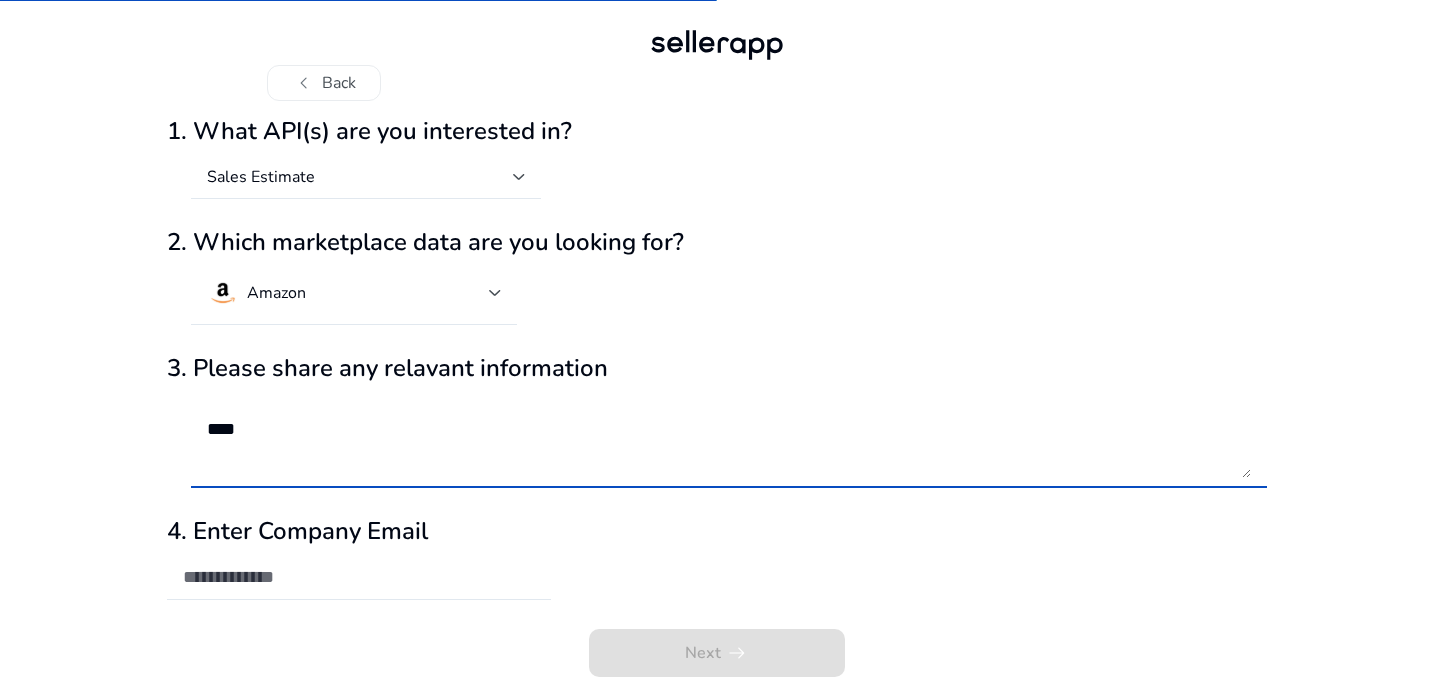 click on "***" at bounding box center (729, 440) 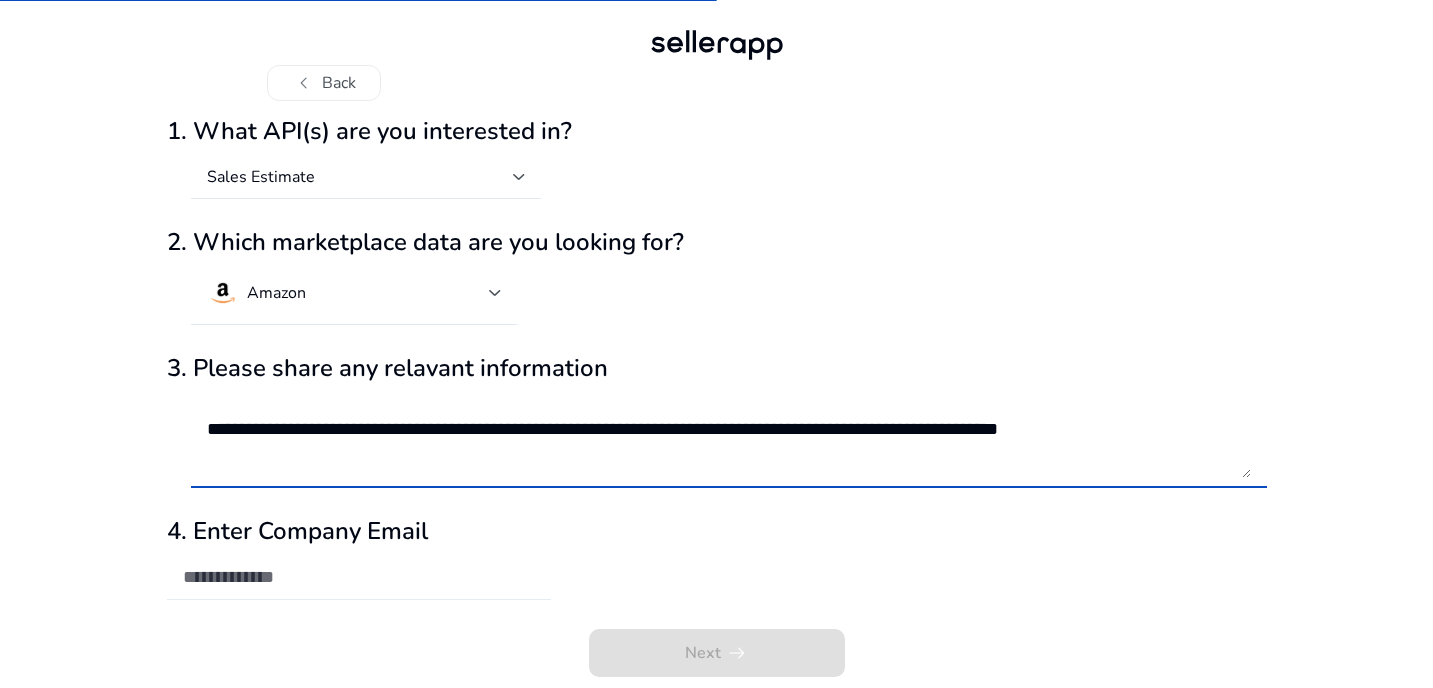 type on "**********" 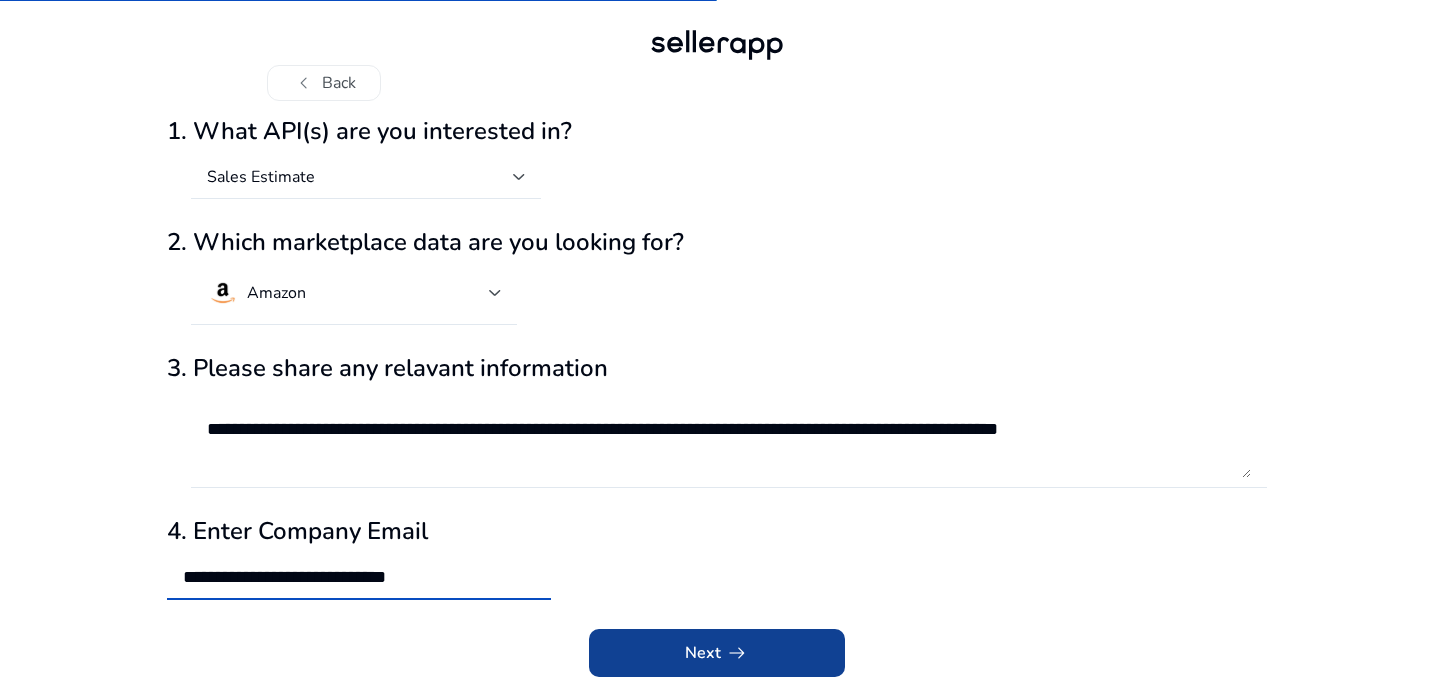 type on "**********" 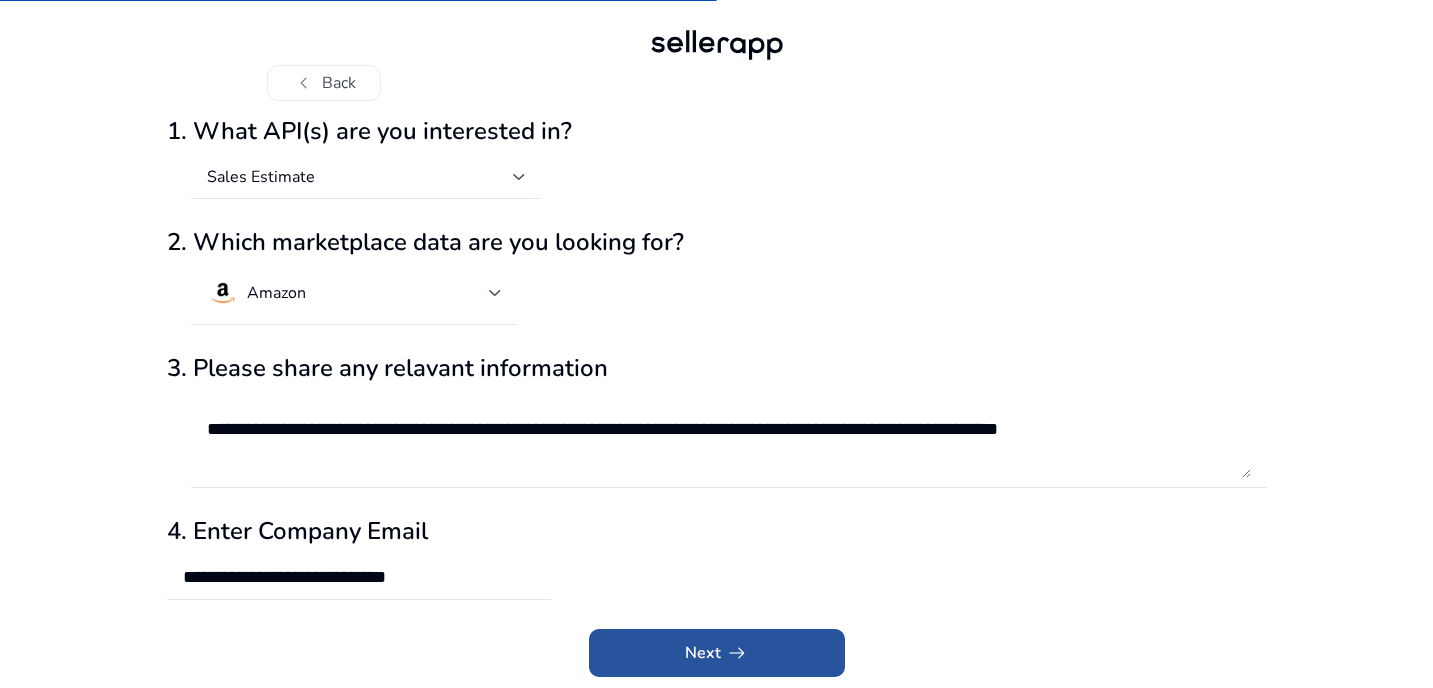 click on "arrow_right_alt" 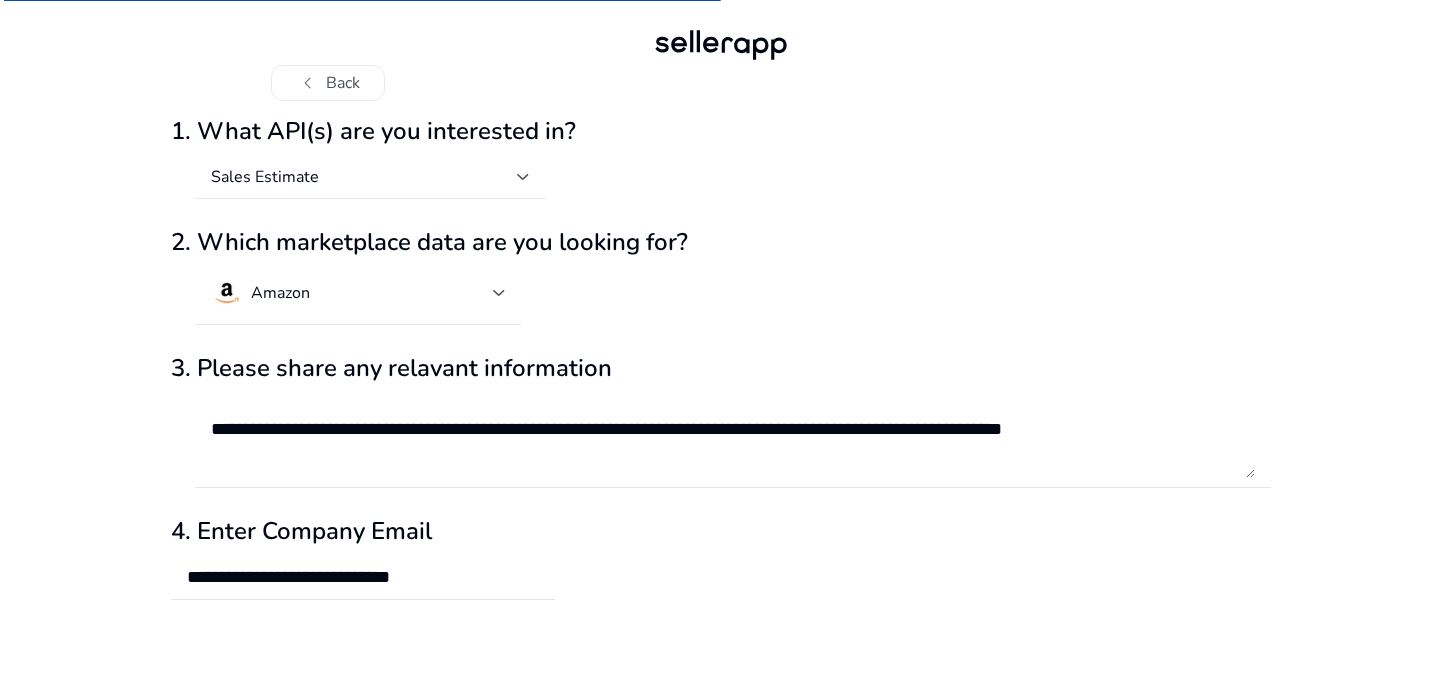 scroll, scrollTop: 0, scrollLeft: 0, axis: both 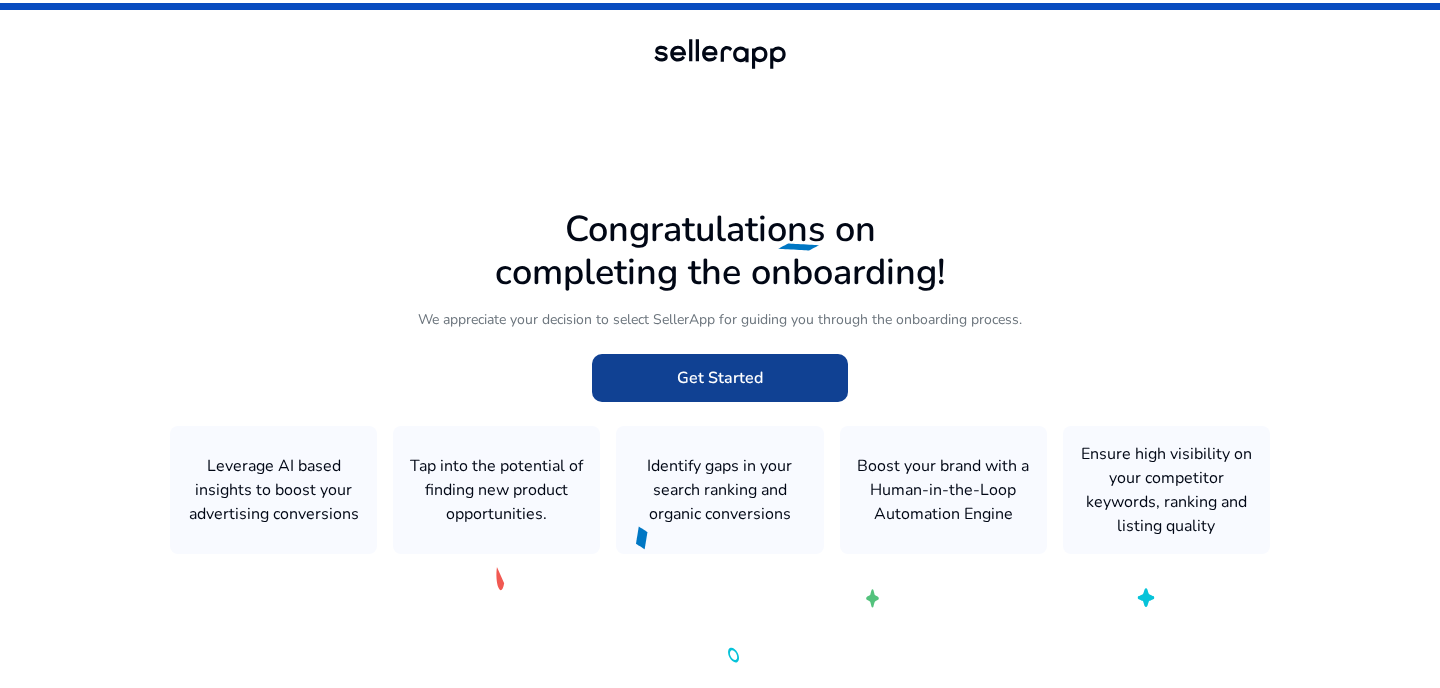 click 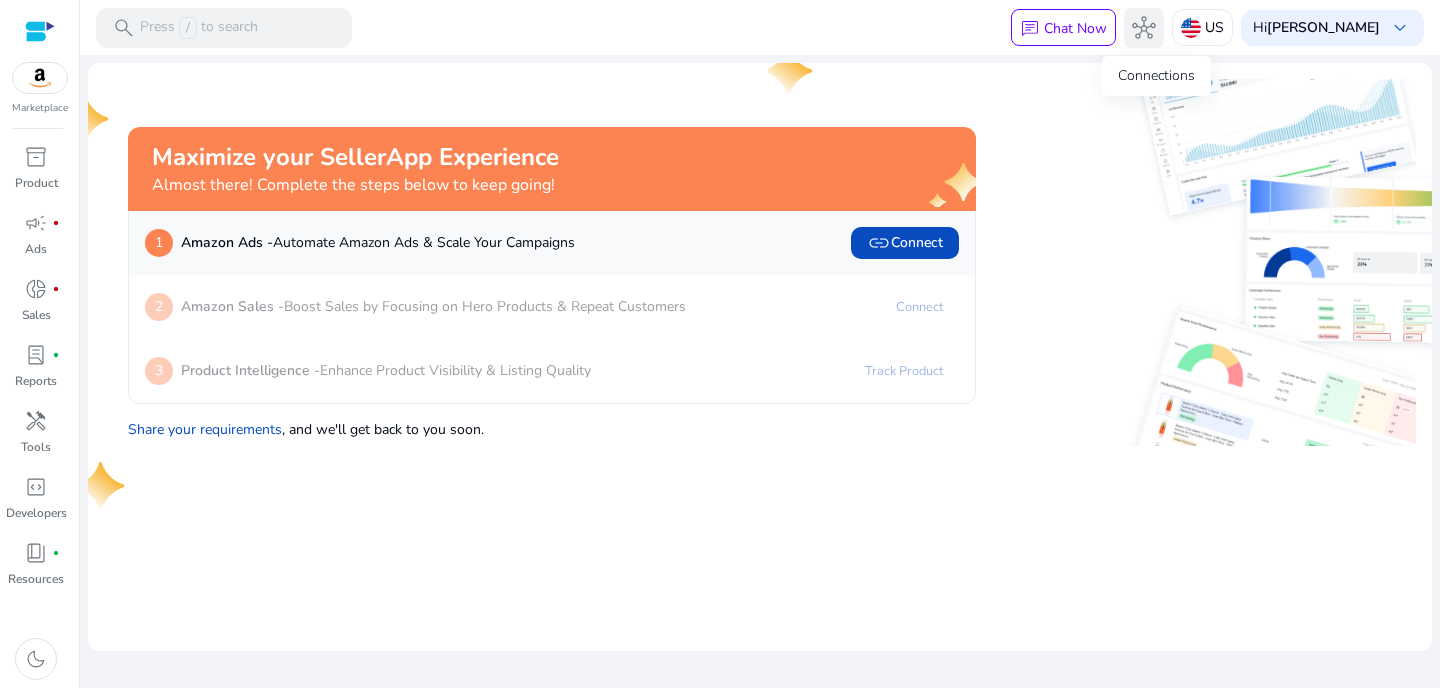 click on "hub" at bounding box center [1144, 28] 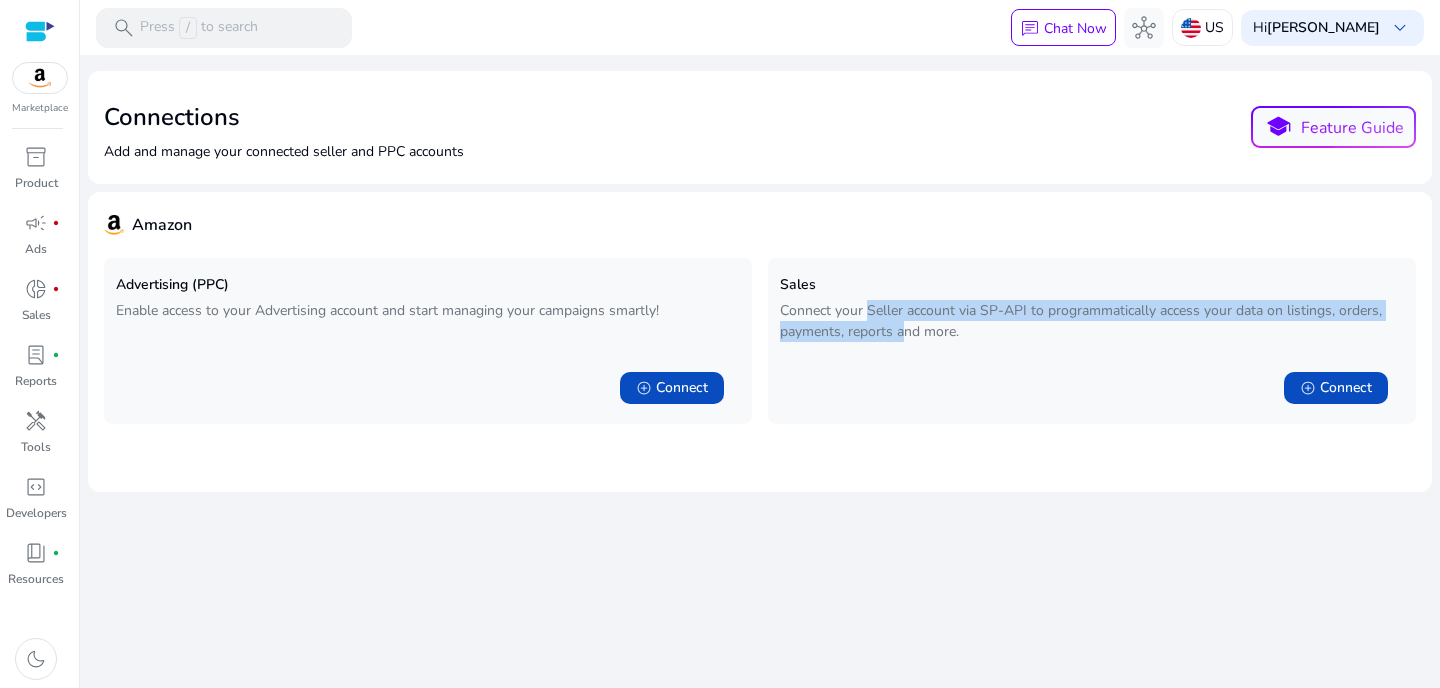 drag, startPoint x: 867, startPoint y: 310, endPoint x: 907, endPoint y: 341, distance: 50.606323 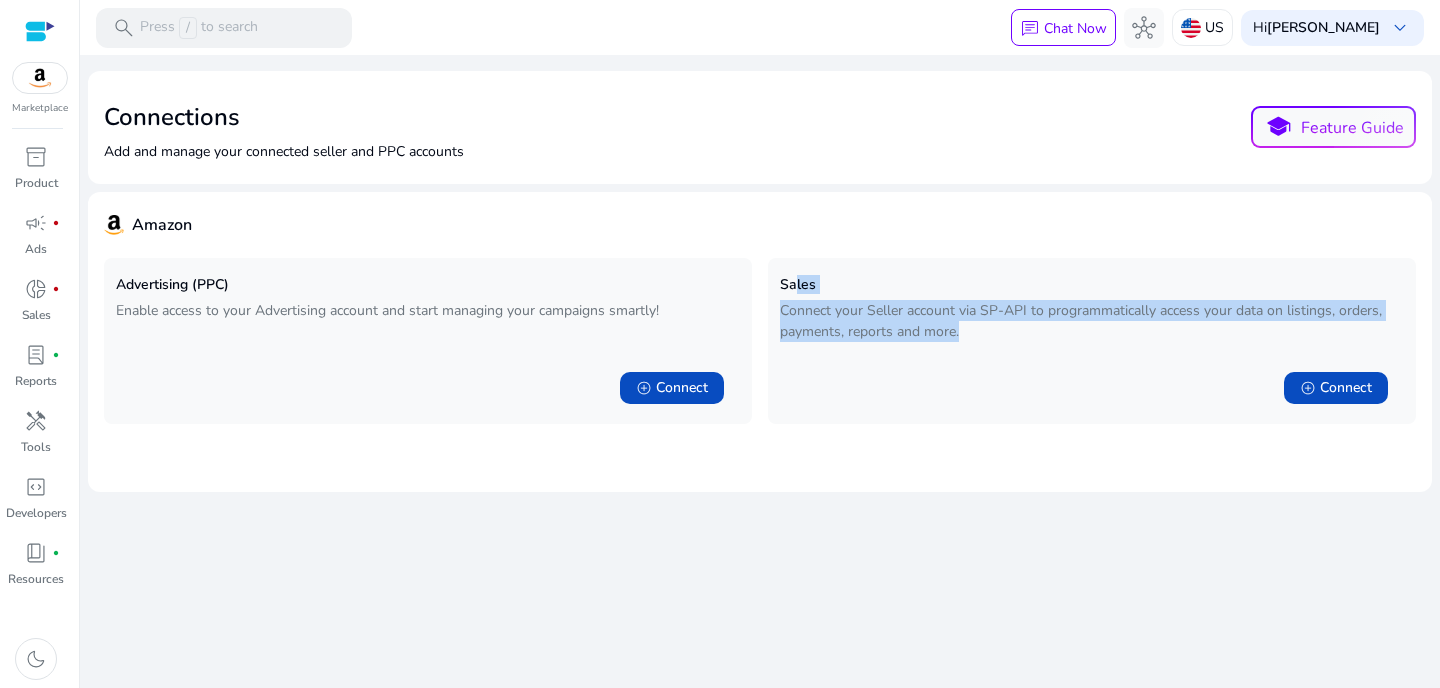 drag, startPoint x: 966, startPoint y: 340, endPoint x: 796, endPoint y: 287, distance: 178.0702 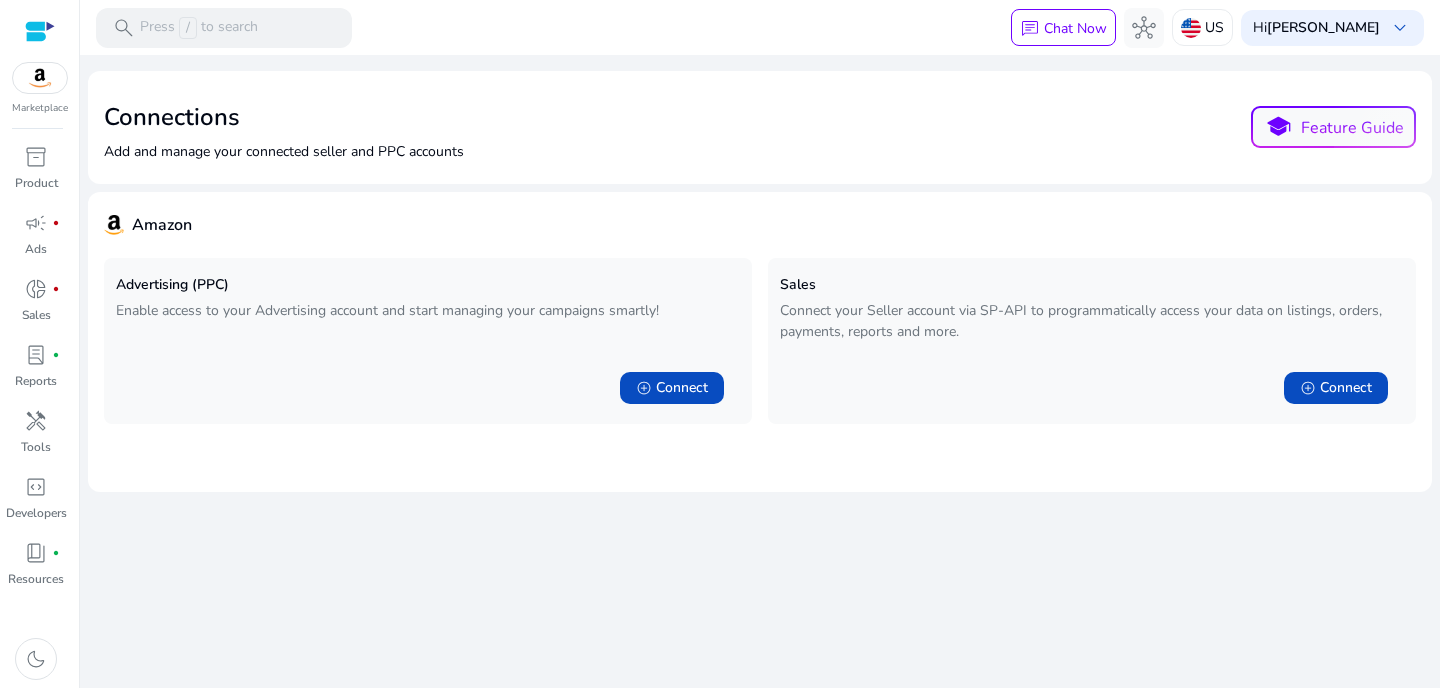 click on "Amazon" 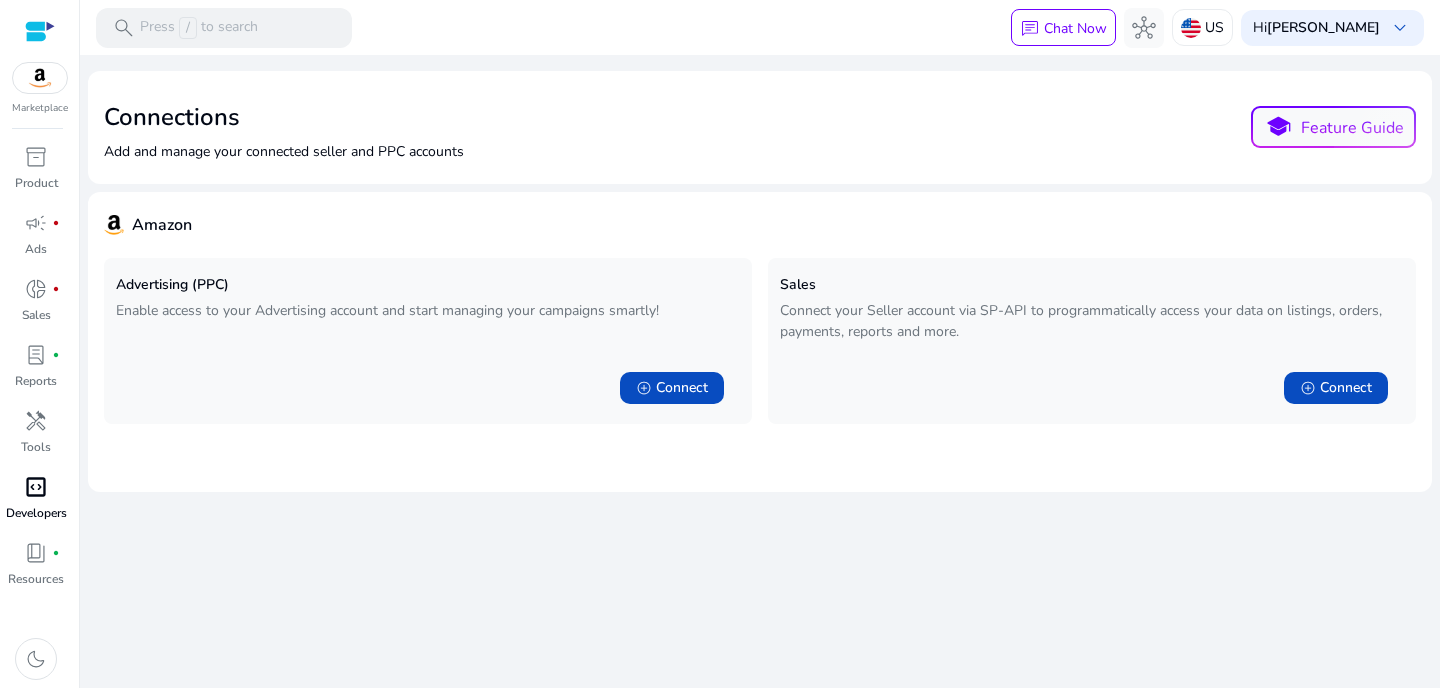 click on "Developers" at bounding box center (36, 513) 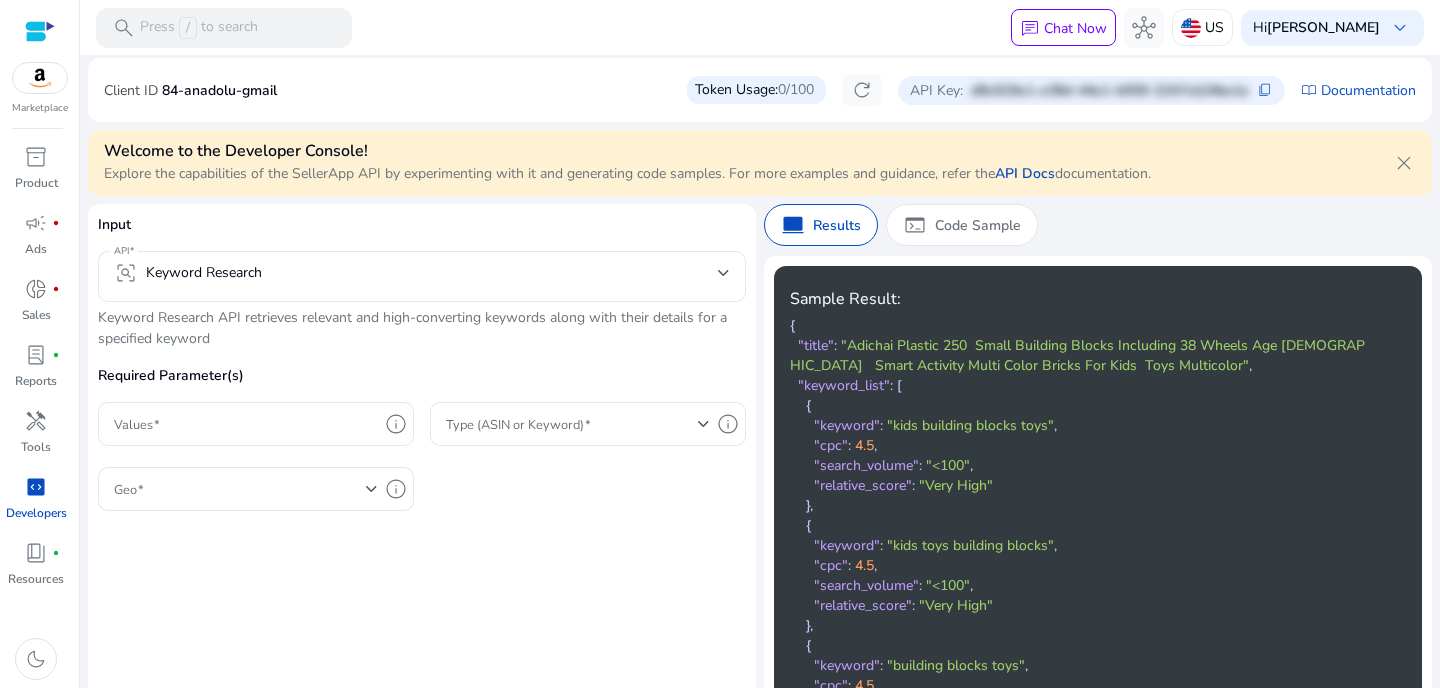 scroll, scrollTop: 58, scrollLeft: 0, axis: vertical 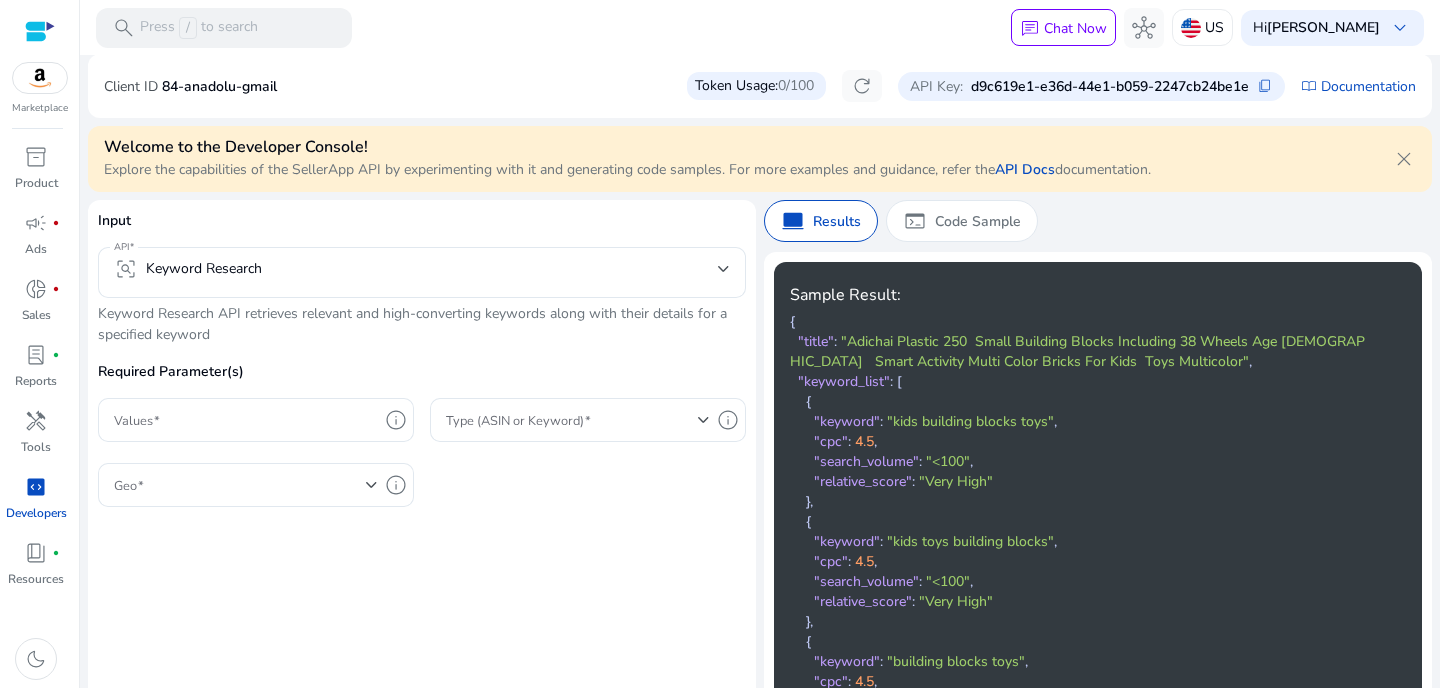 click on "d9c619e1-e36d-44e1-b059-2247cb24be1e" 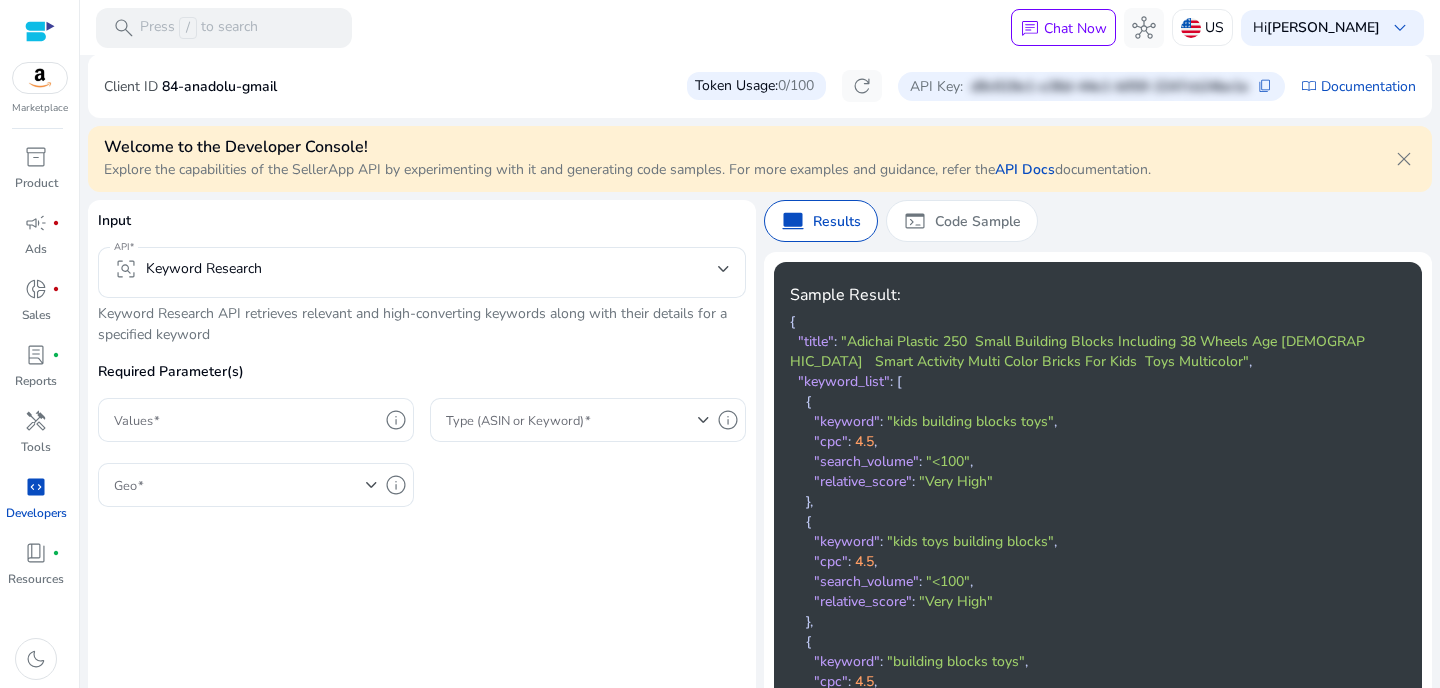 click on "0/100" 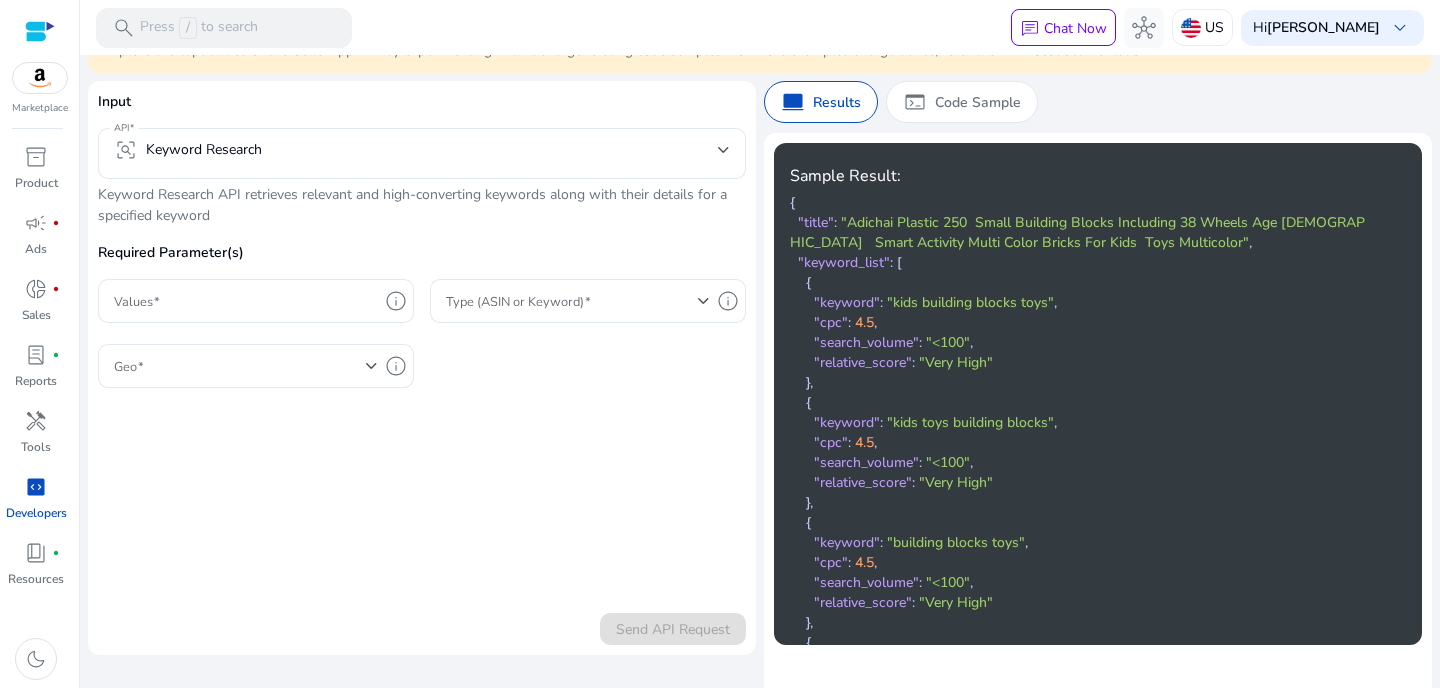 scroll, scrollTop: 197, scrollLeft: 0, axis: vertical 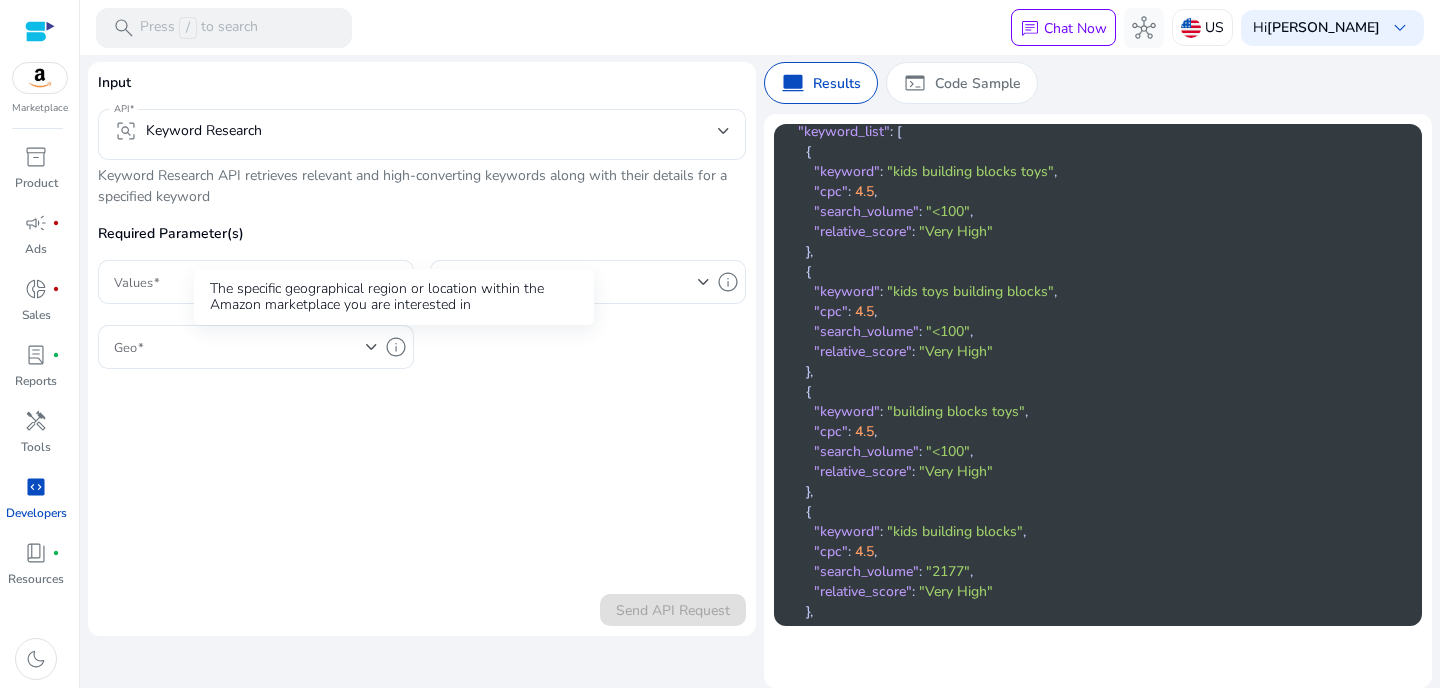click on "The specific geographical region or location within the Amazon marketplace you are interested in" at bounding box center (394, 297) 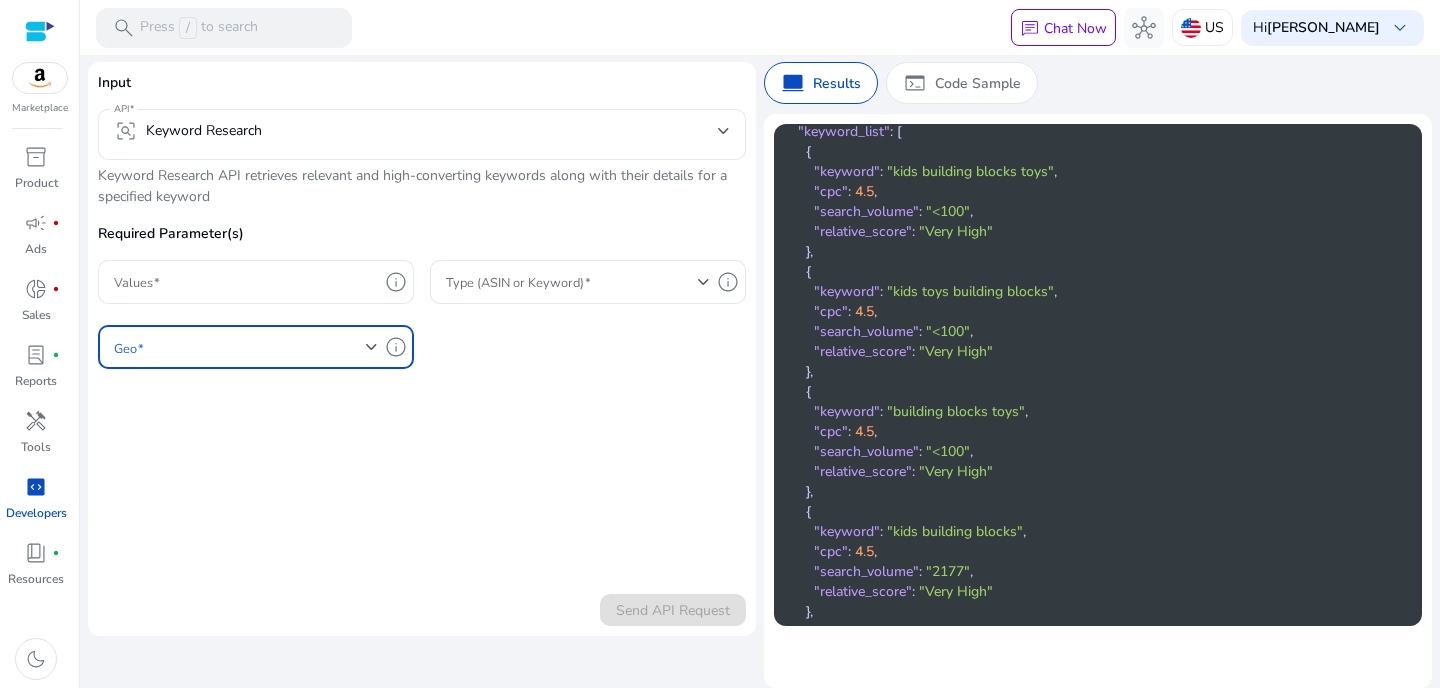 click at bounding box center [246, 347] 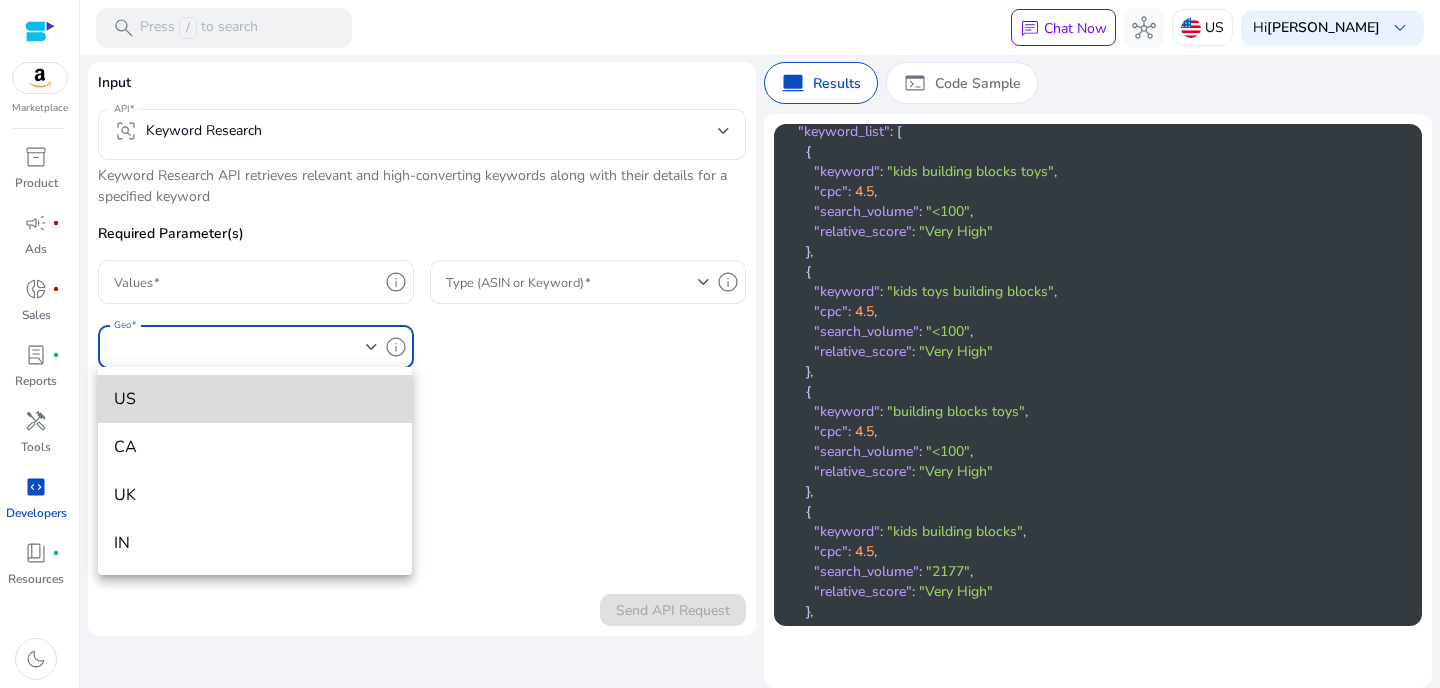 click on "US" at bounding box center [255, 399] 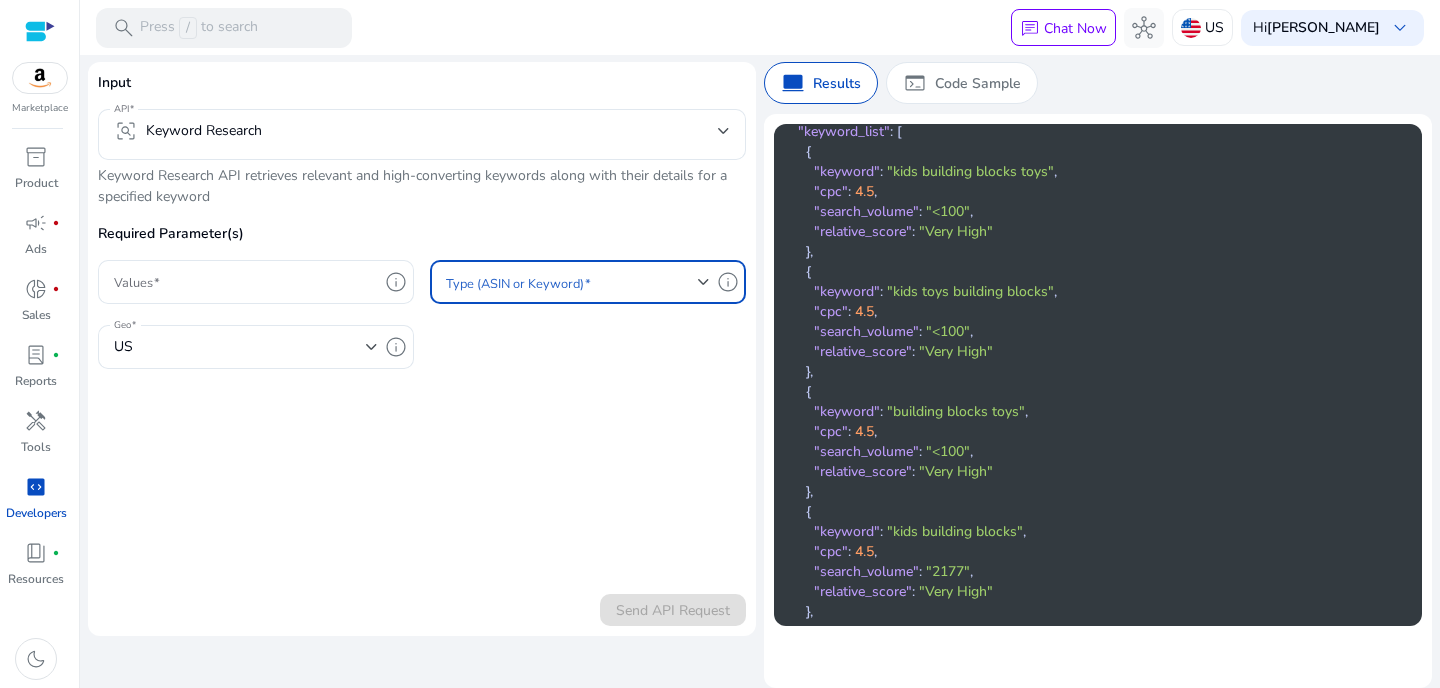 click at bounding box center [572, 282] 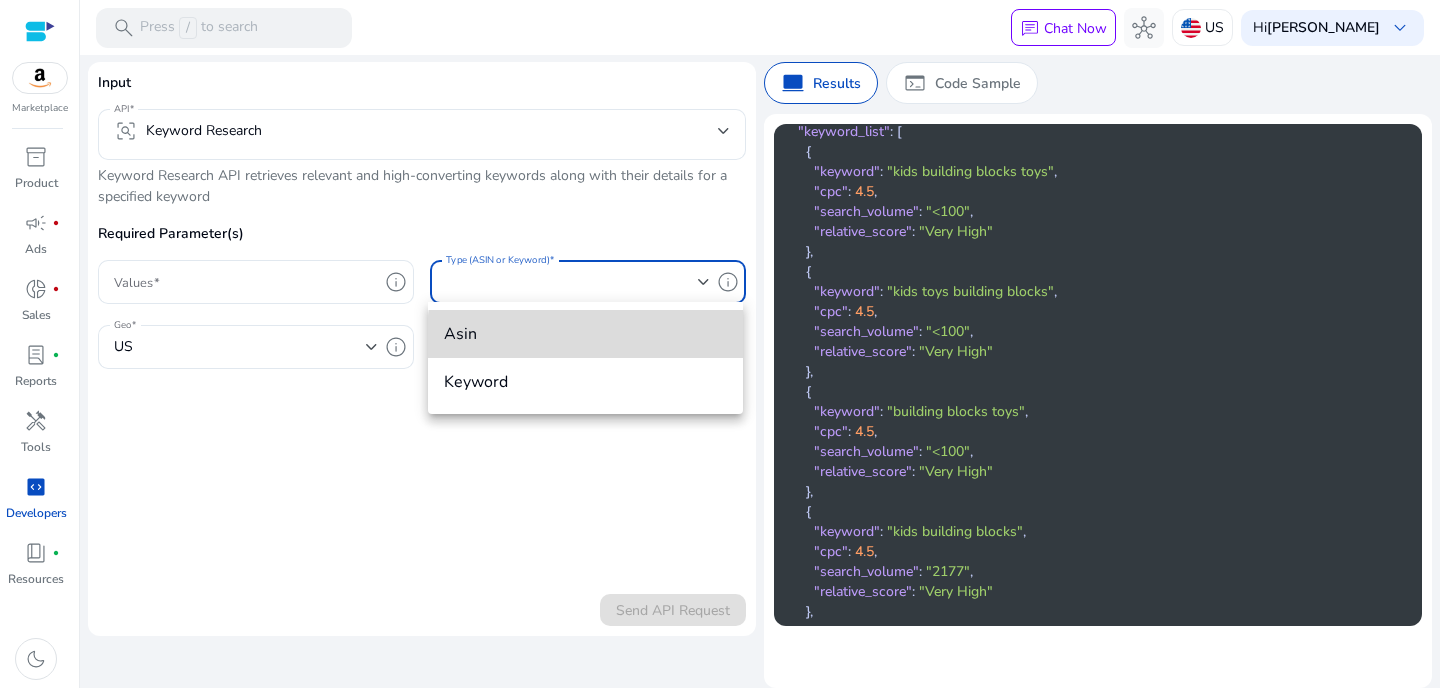 click on "asin" at bounding box center (585, 334) 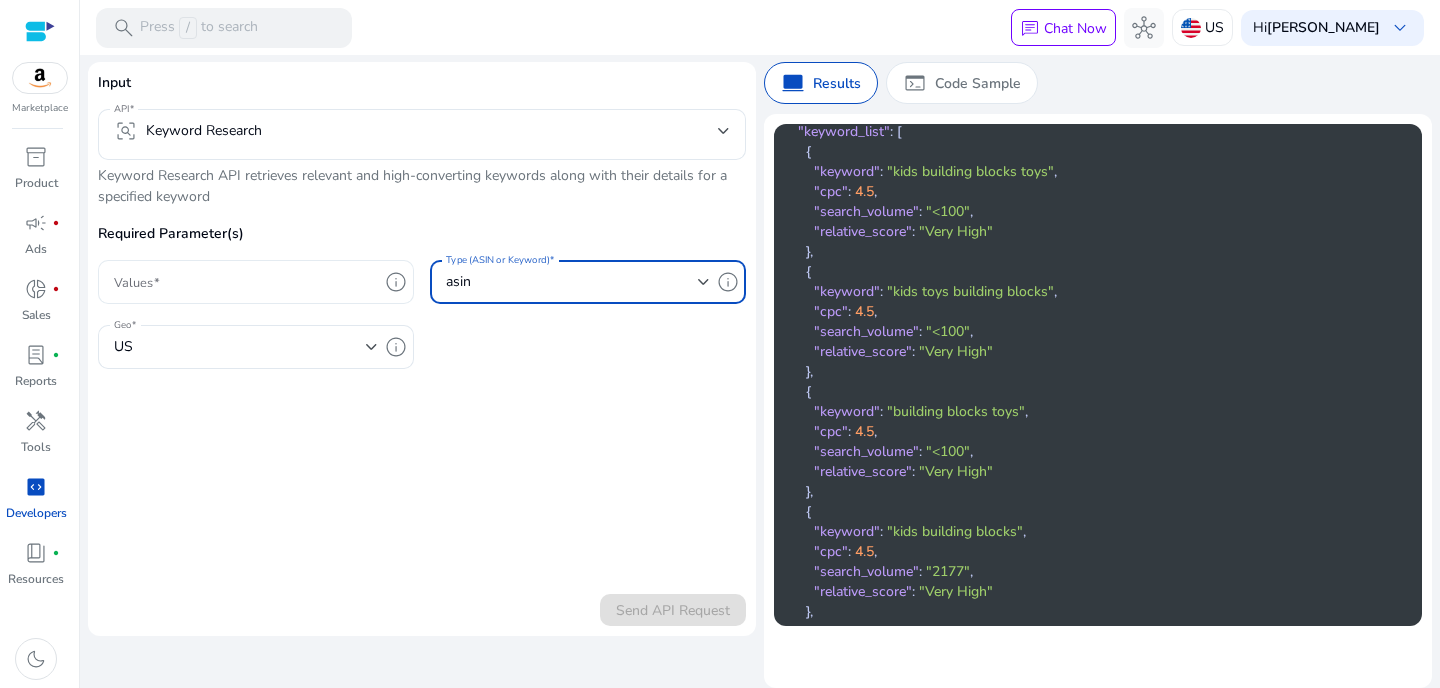click on "Values" at bounding box center [246, 282] 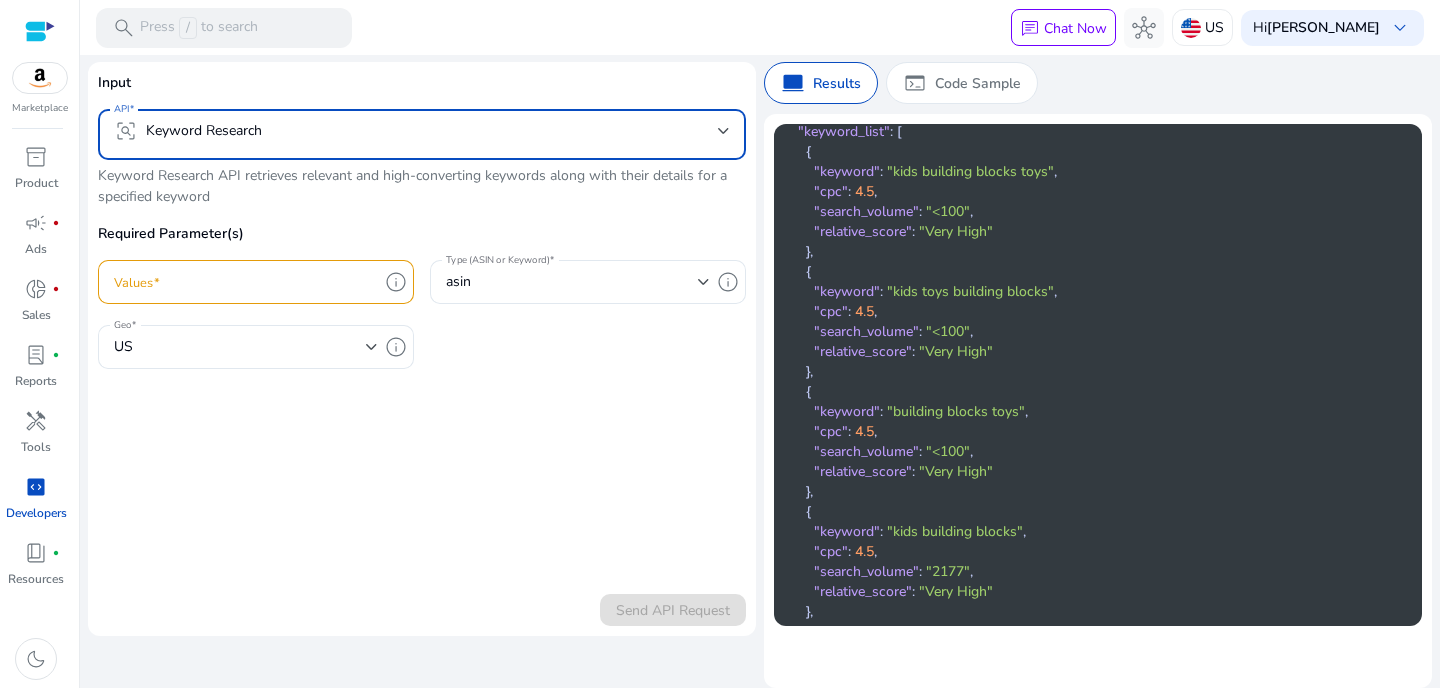 click on "frame_inspect   Keyword Research" at bounding box center [422, 134] 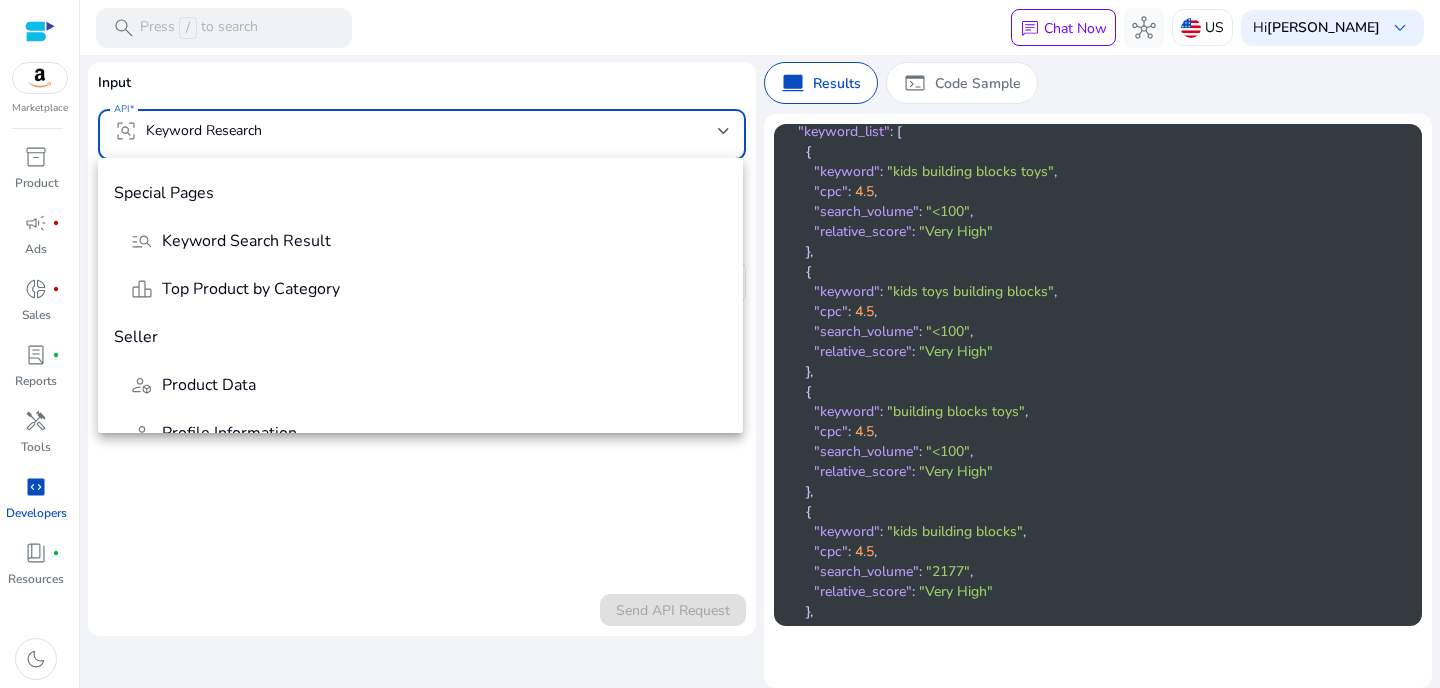 scroll, scrollTop: 941, scrollLeft: 0, axis: vertical 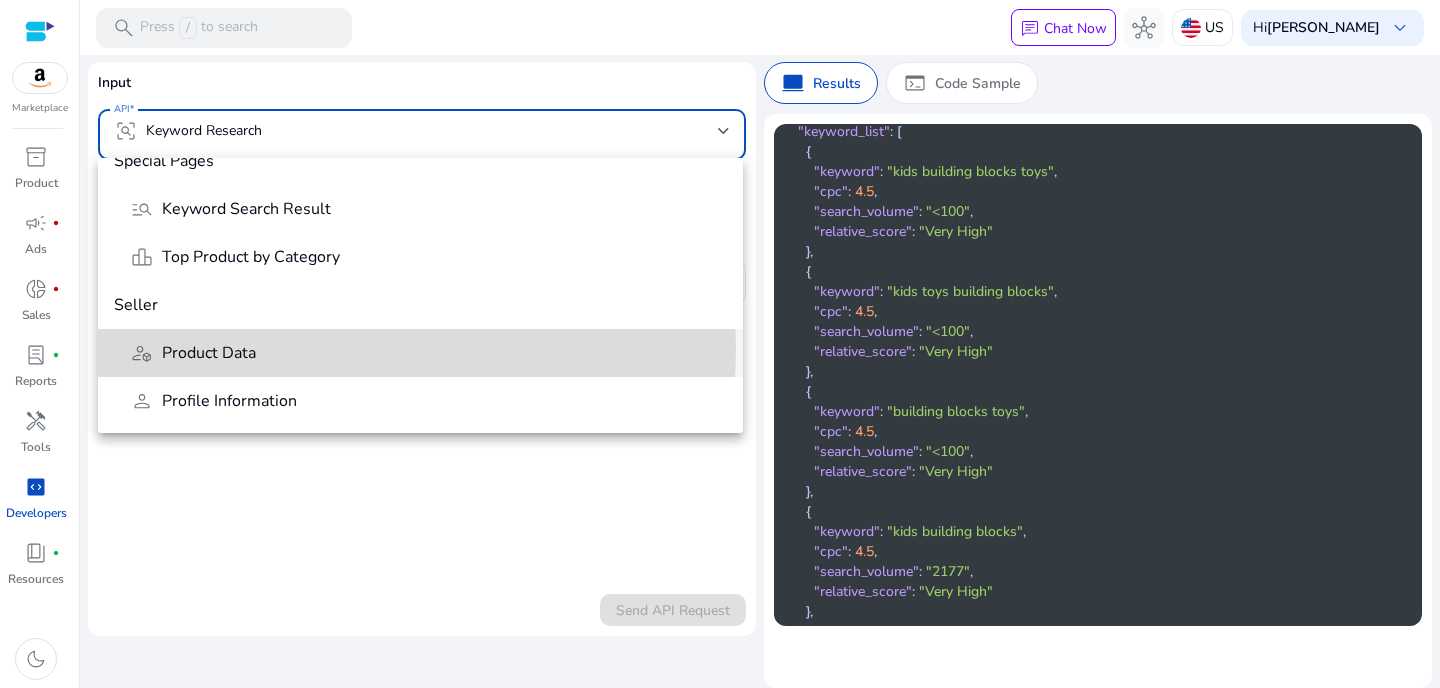 click on "deployed_code_account  Product Data" at bounding box center (428, 353) 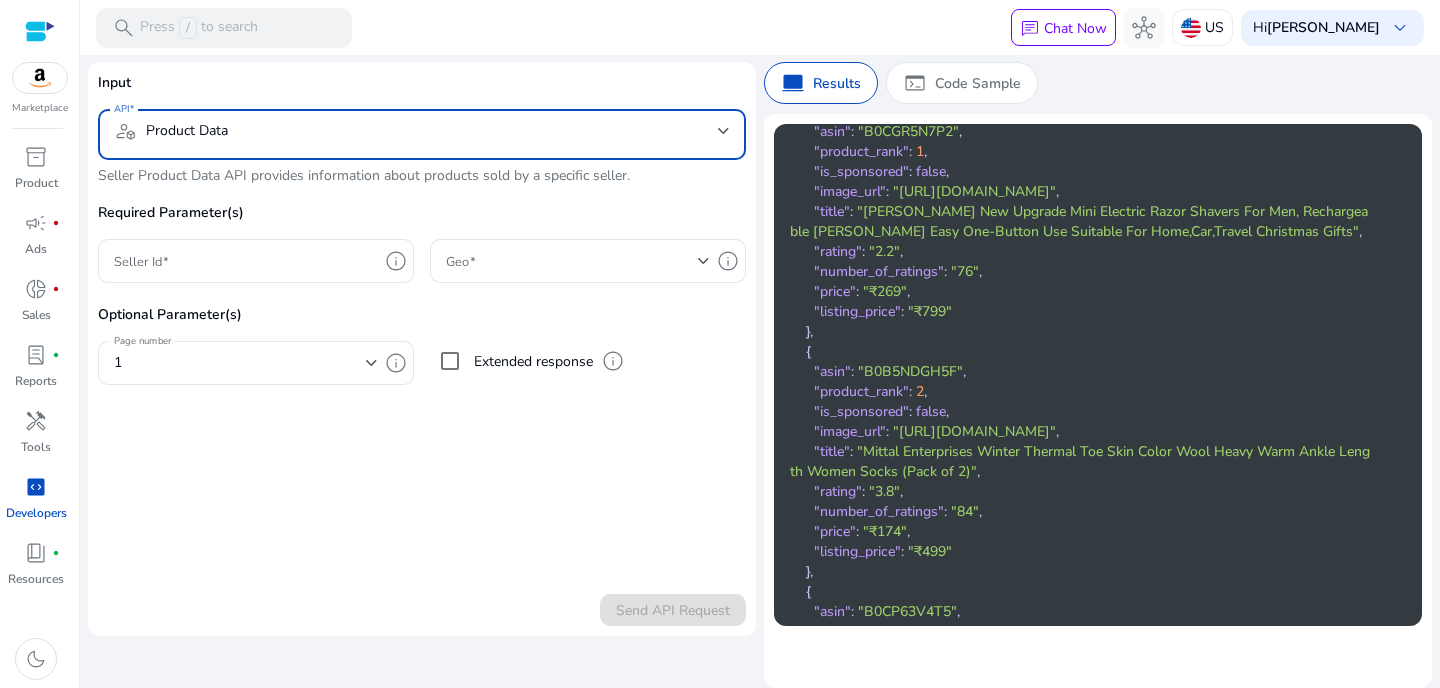 click on "Required Parameter(s)" 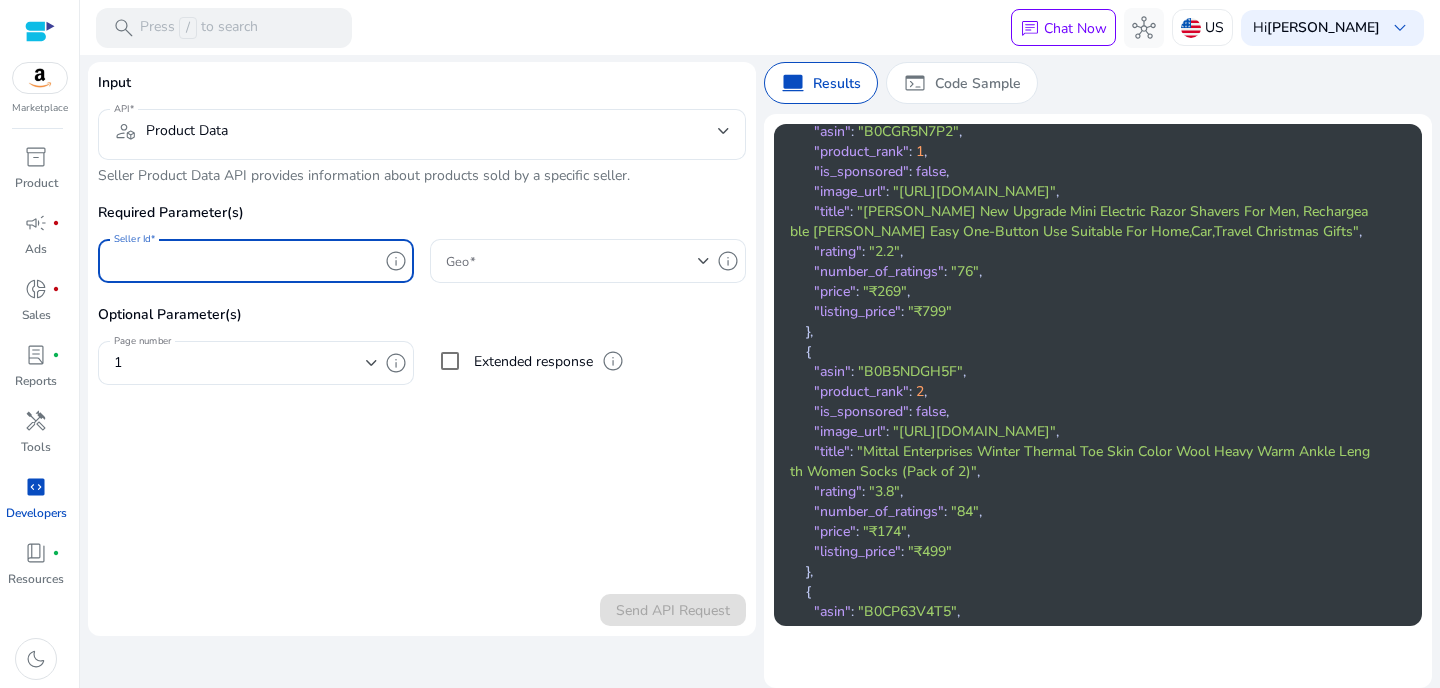 click on "Seller Id" at bounding box center [246, 261] 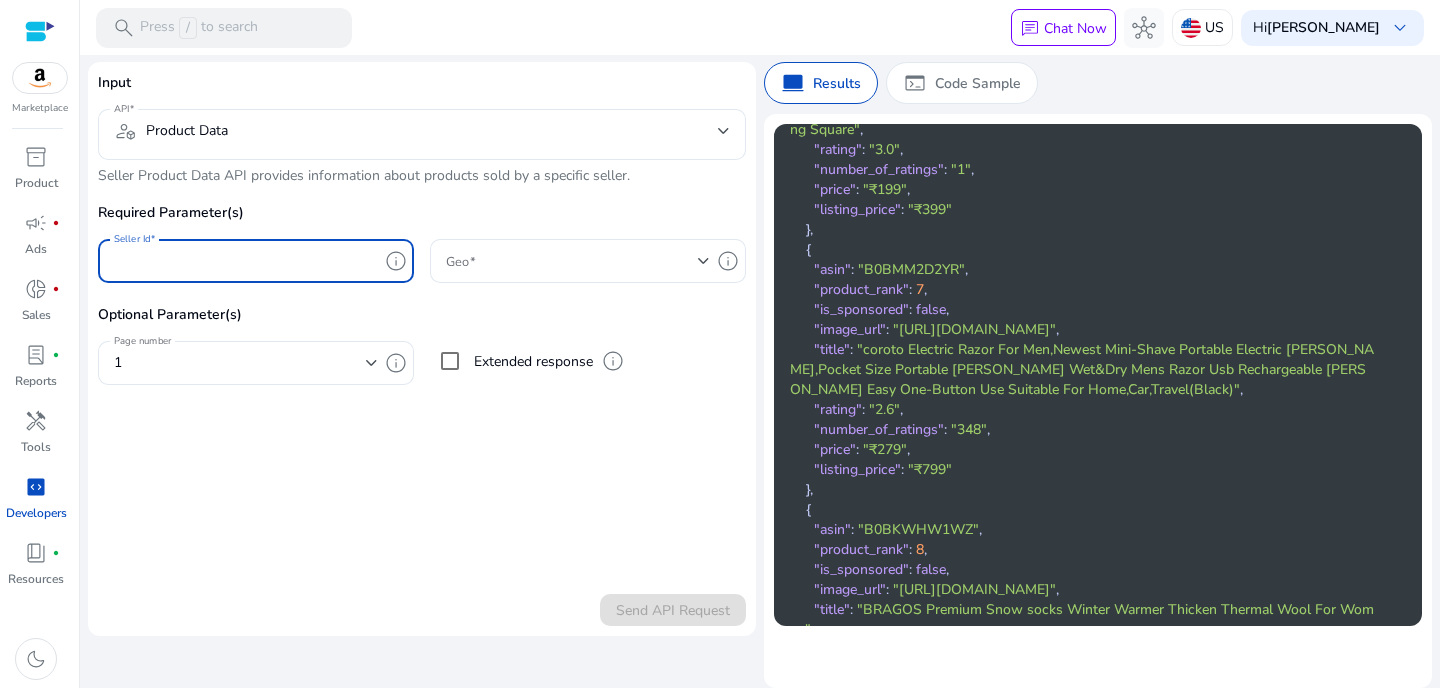 scroll, scrollTop: 1439, scrollLeft: 0, axis: vertical 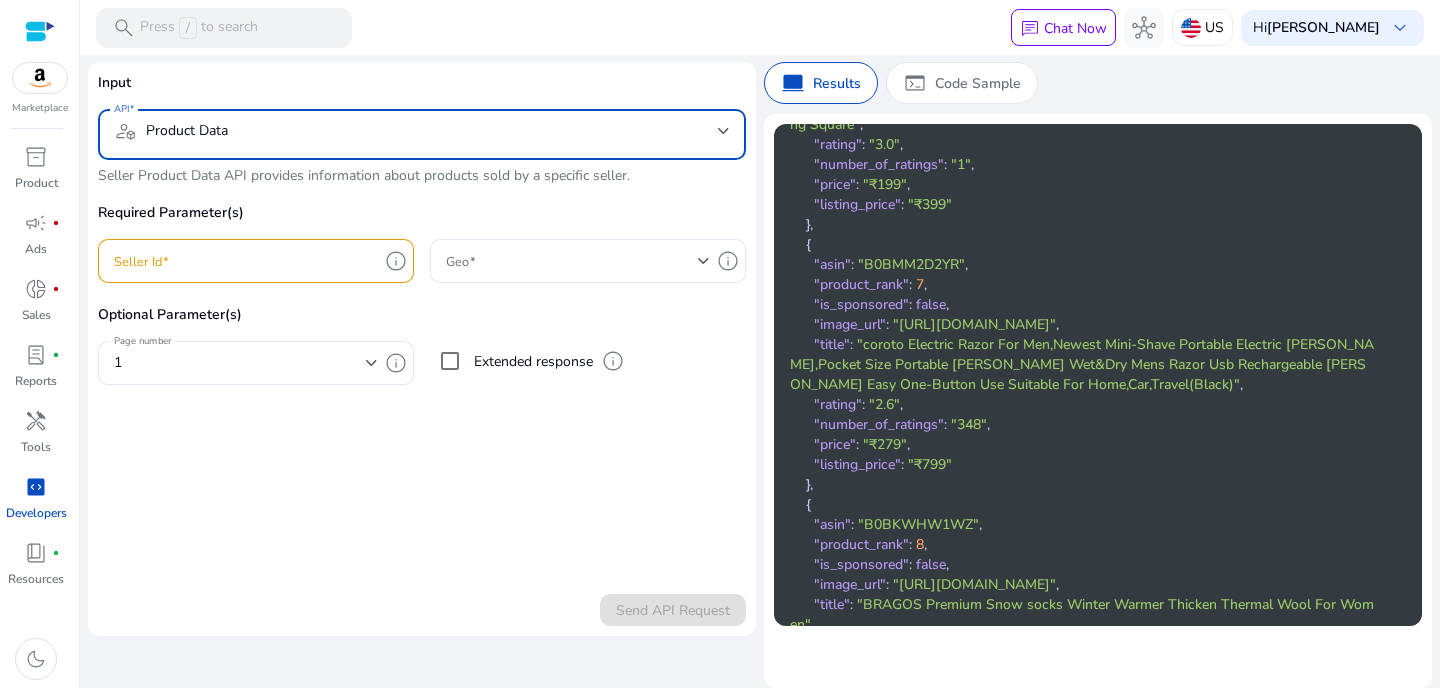 click on "deployed_code_account   Product Data" at bounding box center [416, 131] 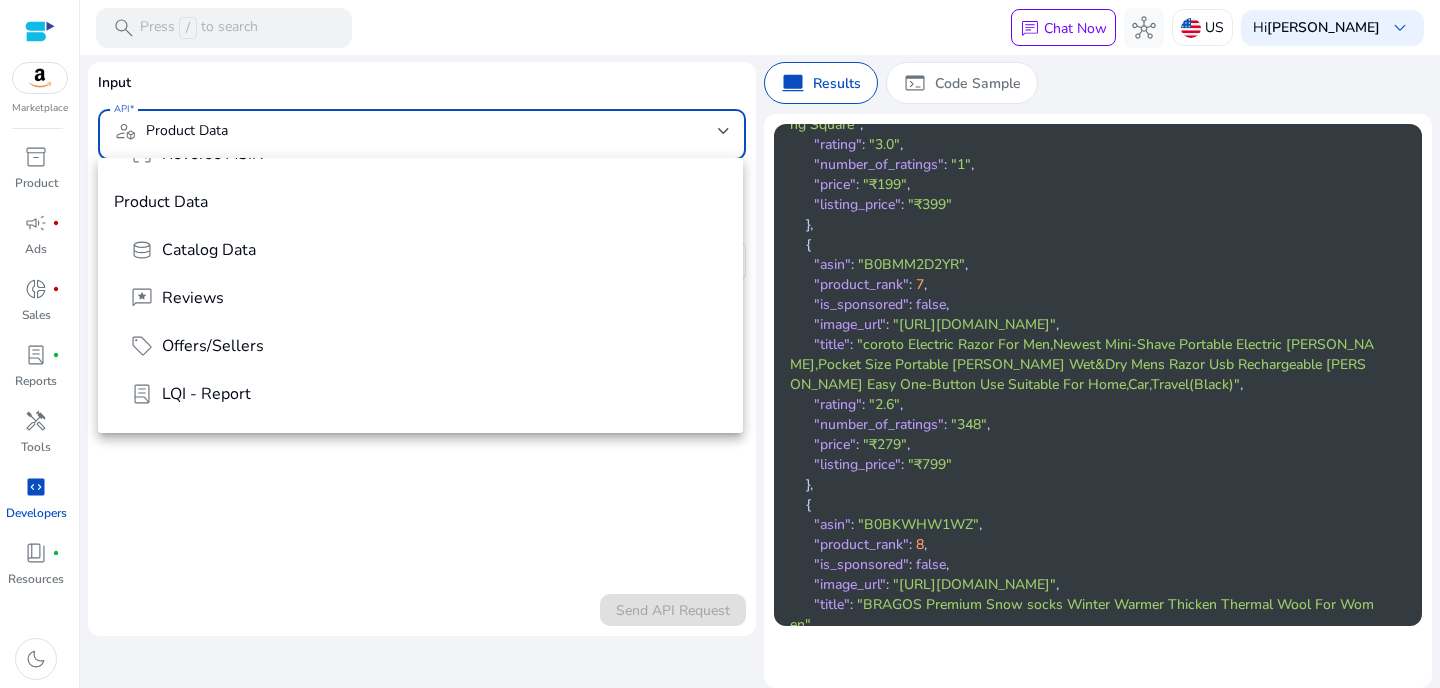 scroll, scrollTop: 275, scrollLeft: 0, axis: vertical 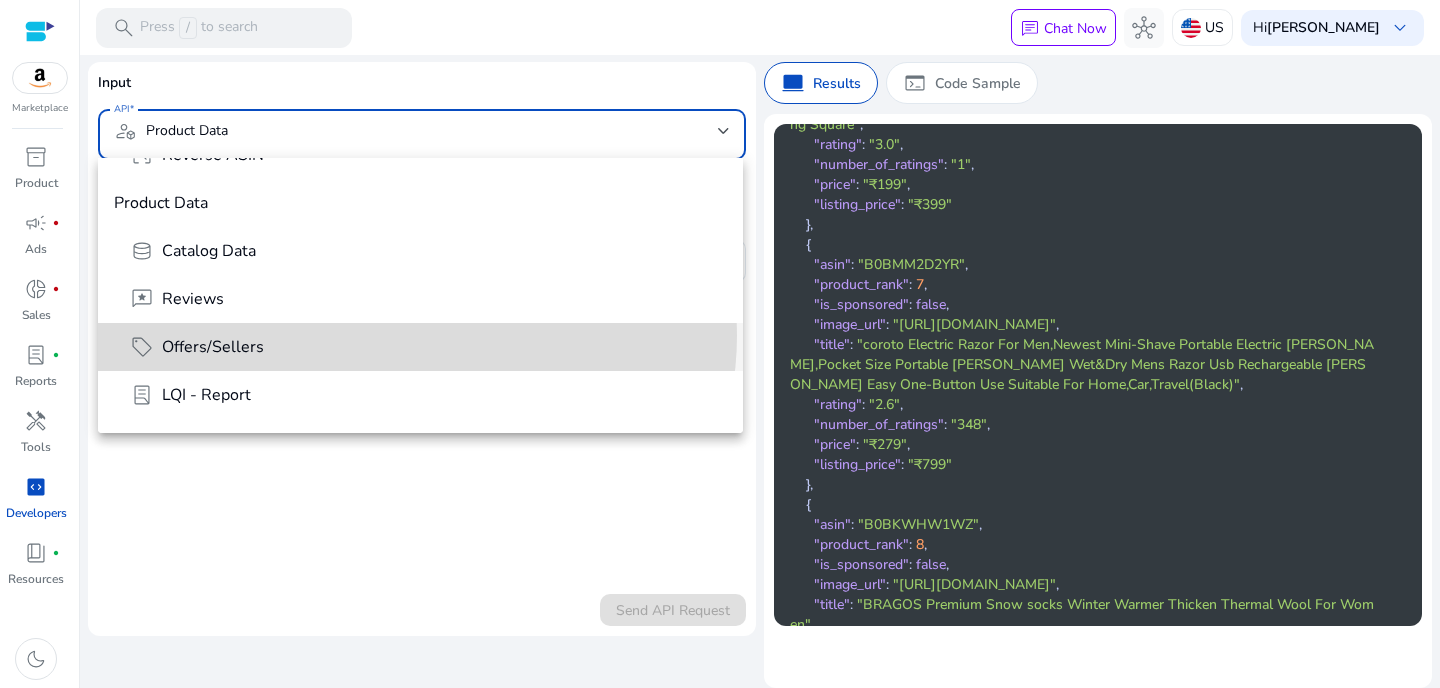 click on "sell  Offers/Sellers" at bounding box center (428, 347) 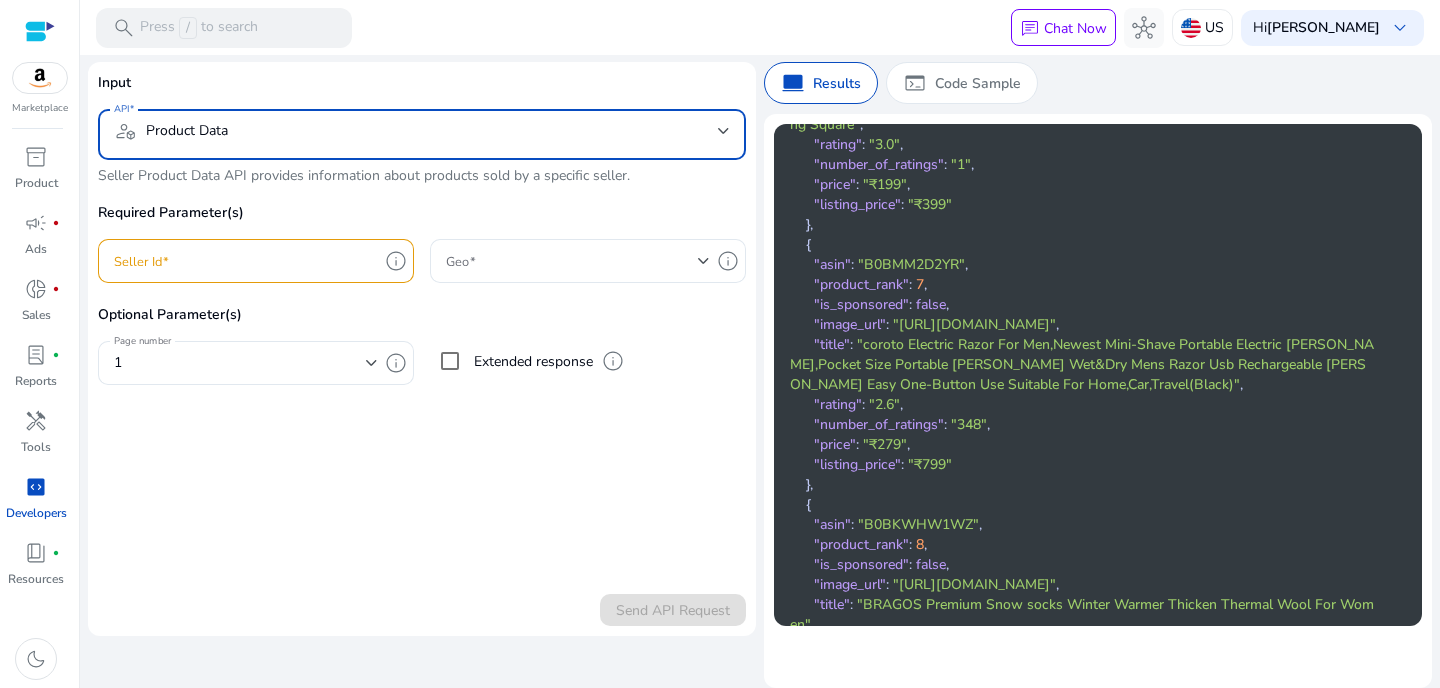 scroll, scrollTop: 223, scrollLeft: 0, axis: vertical 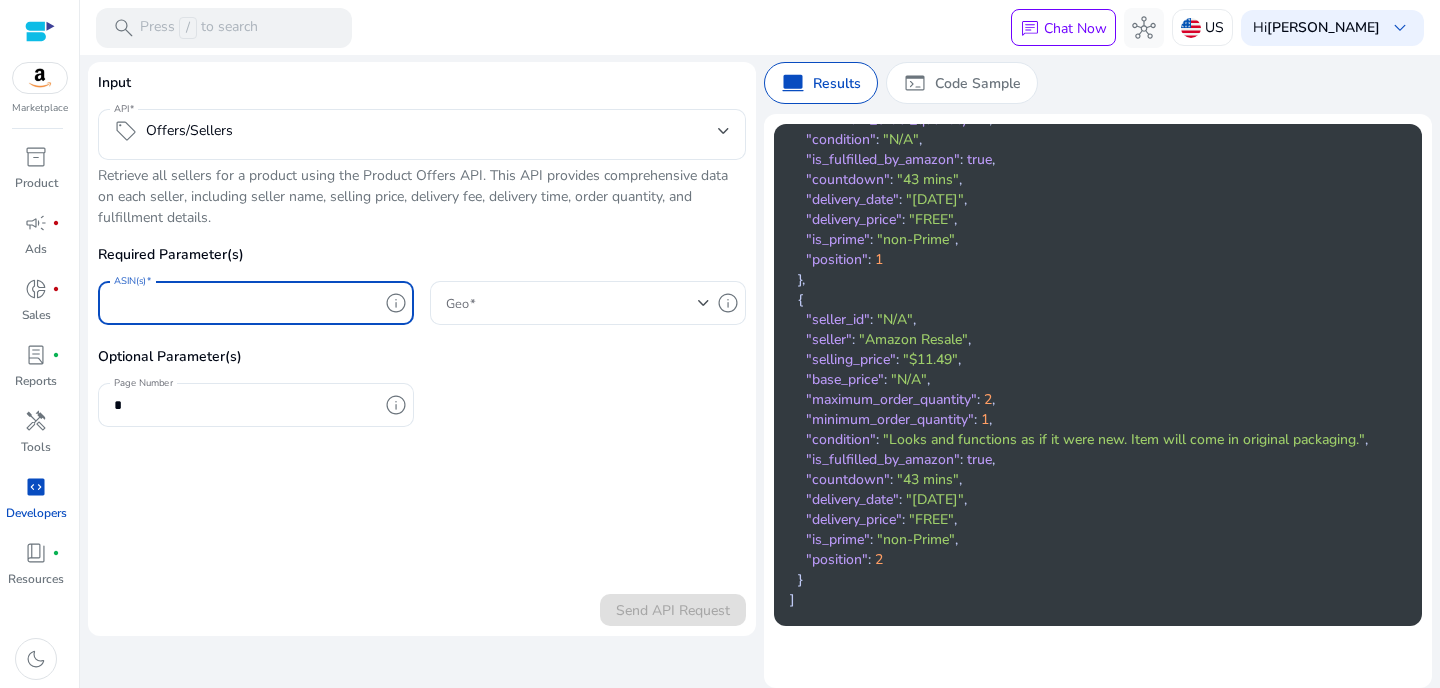 click on "ASIN(s)" at bounding box center (246, 303) 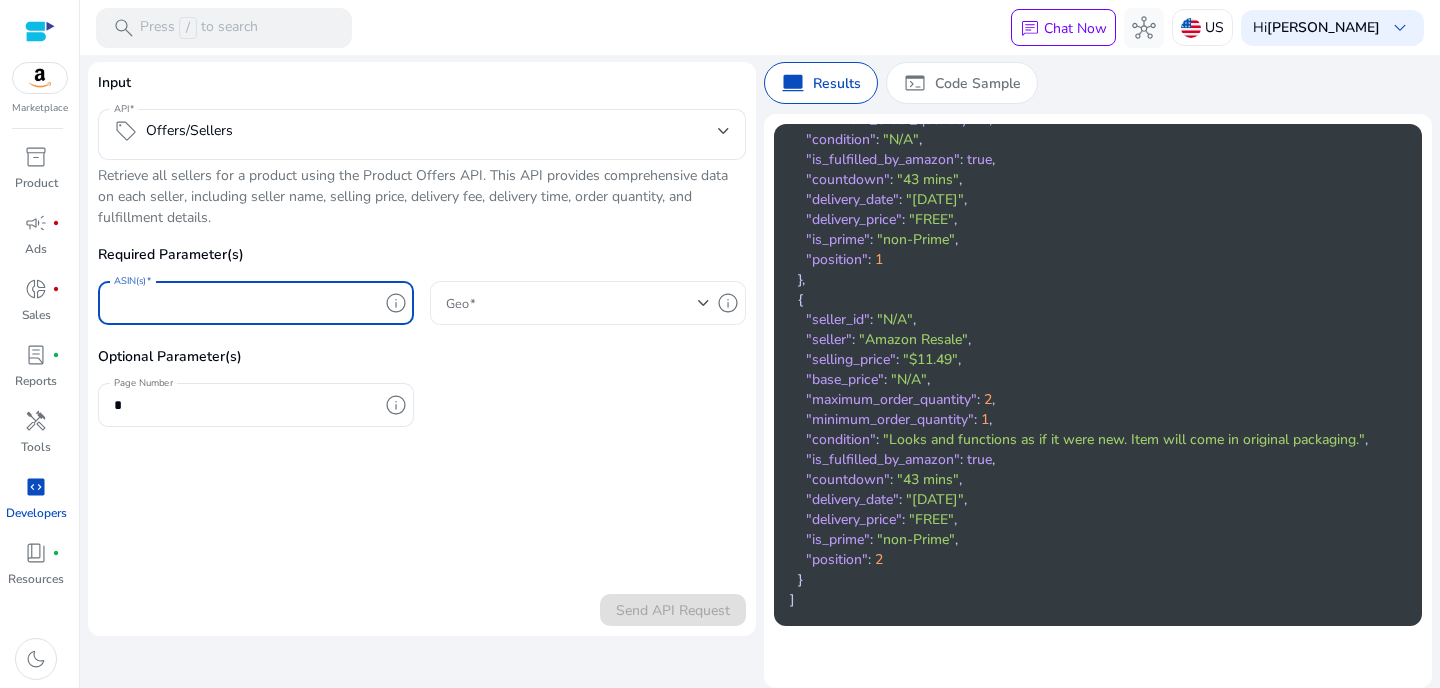 click 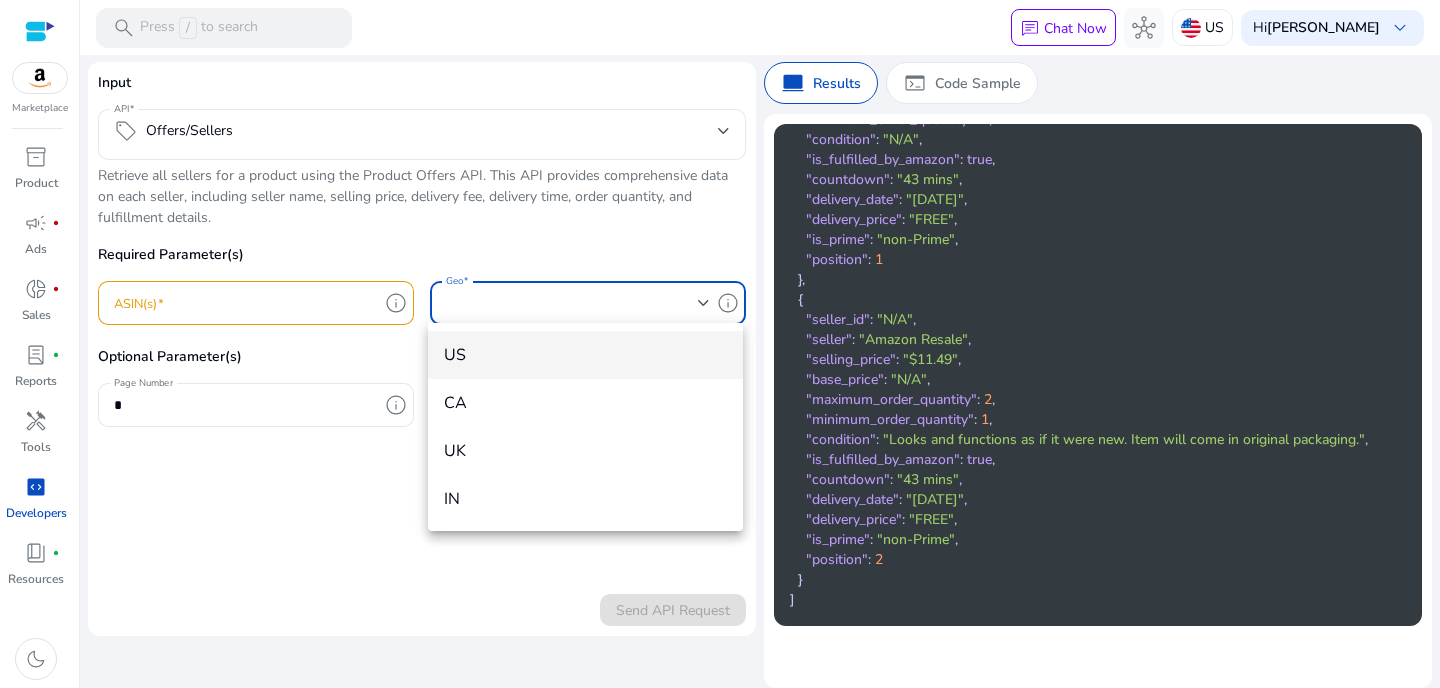 click on "US" at bounding box center [585, 355] 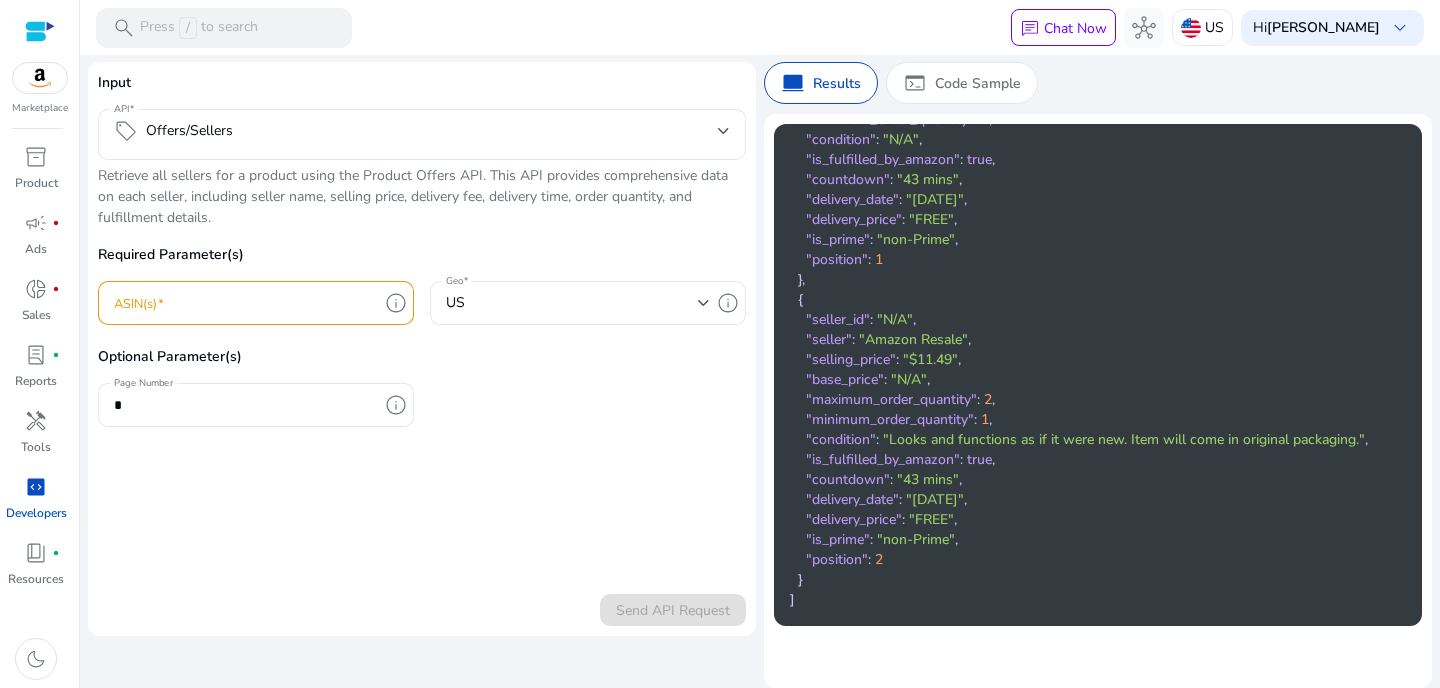 click on "[
{
"seller_id" :   "N/A" ,
"seller" :   "Amazon.com" ,
"selling_price" :   "$12.99" ,
"base_price" :   "$14.50" ,
"maximum_order_quantity" :   30 ,
"minimum_order_quantity" :   1 ,
"condition" :   "N/A" ,
"is_fulfilled_by_amazon" :   true ,
"countdown" :   "43 mins" ,
"delivery_date" :   "Saturday, December 28" ,
"delivery_price" :   "FREE" ,
"is_prime" :   "non-Prime" ,
"position" :   1
} ,
{
"seller_id" :   "N/A" ,
"seller" :   "Amazon Resale" ,
"selling_price" :   "$11.49" ,
"base_price" :   "N/A" ,
"maximum_order_quantity" :   2 ,
"minimum_order_quantity" :   1 ,
"condition" :   "Looks and functions as if it were new. Item will come in original packaging." ,
"is_fulfilled_by_amazon" :   true ,
"countdown" :   "43 mins" ,
"delivery_date" :   "Saturday, December 28" ,
"delivery_price" :   "FREE" ,
"is_prime" :   "non-Prime" ,
"position" :" 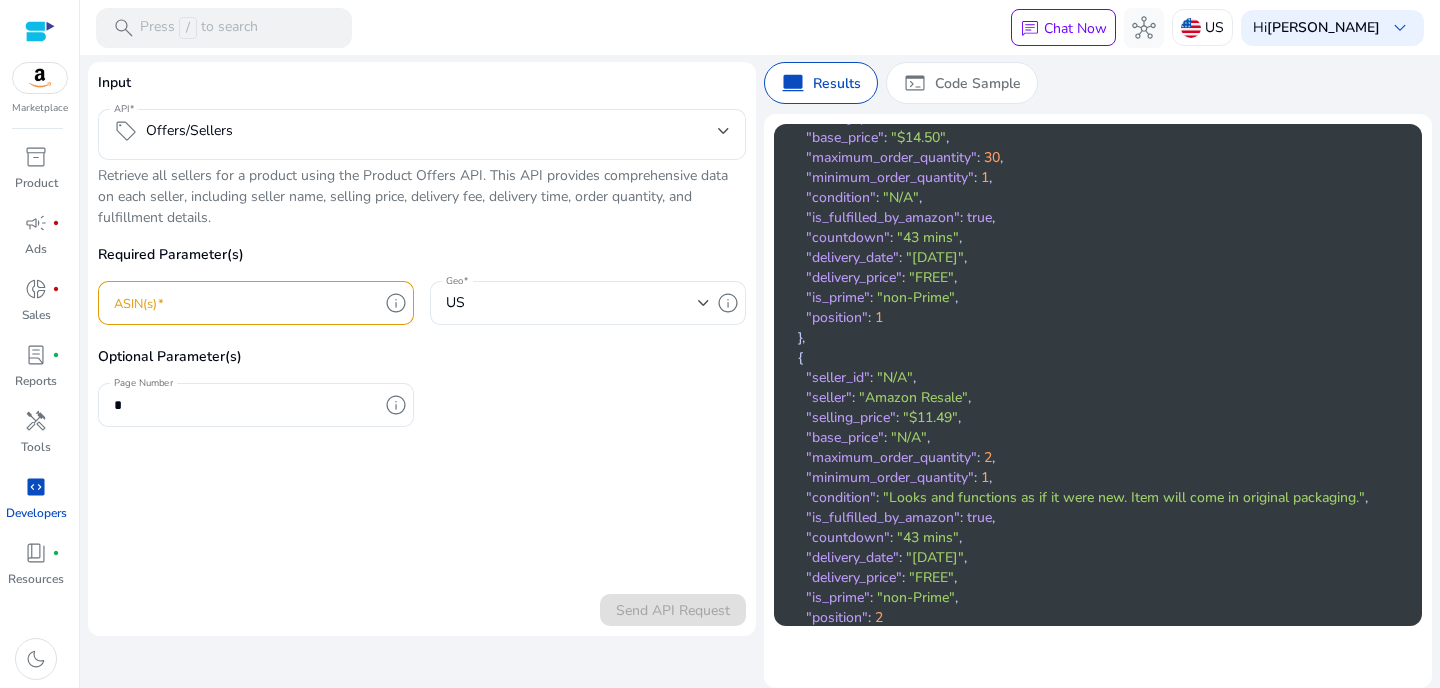 scroll, scrollTop: 0, scrollLeft: 0, axis: both 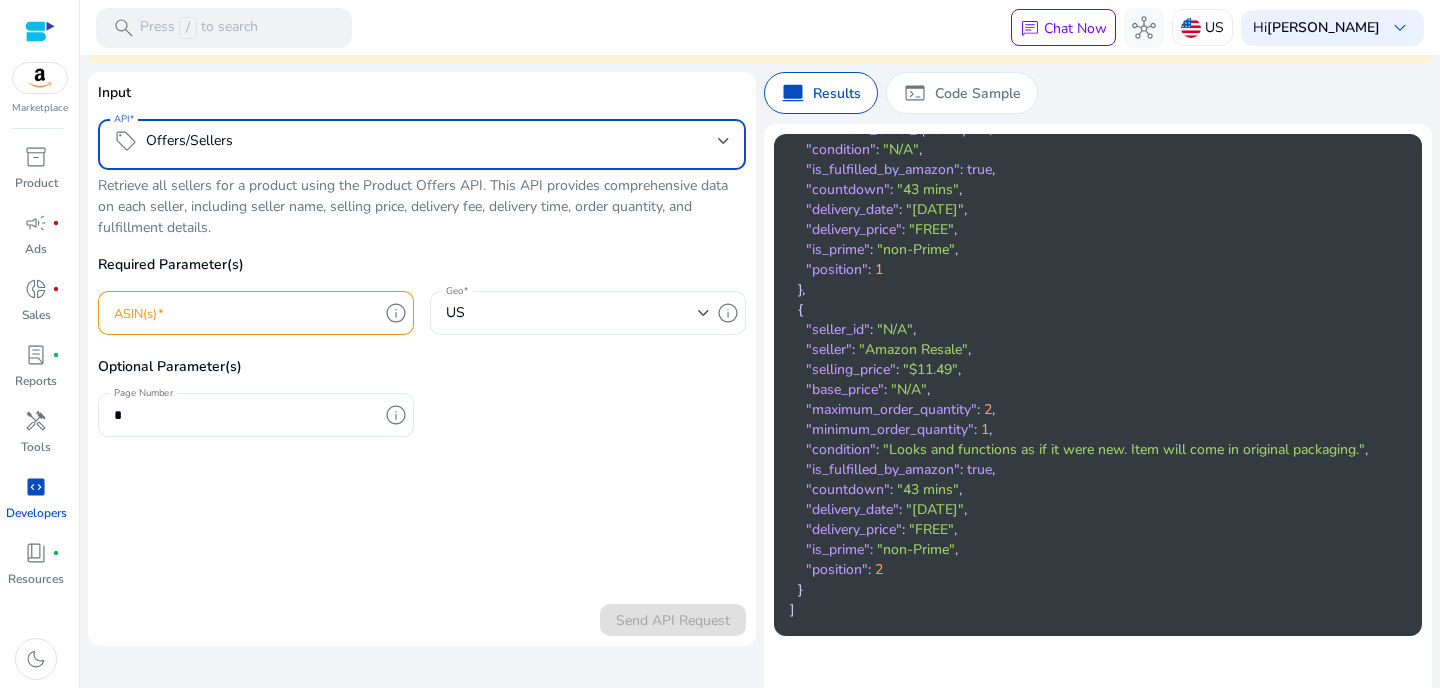 click on "sell   Offers/Sellers" at bounding box center (416, 141) 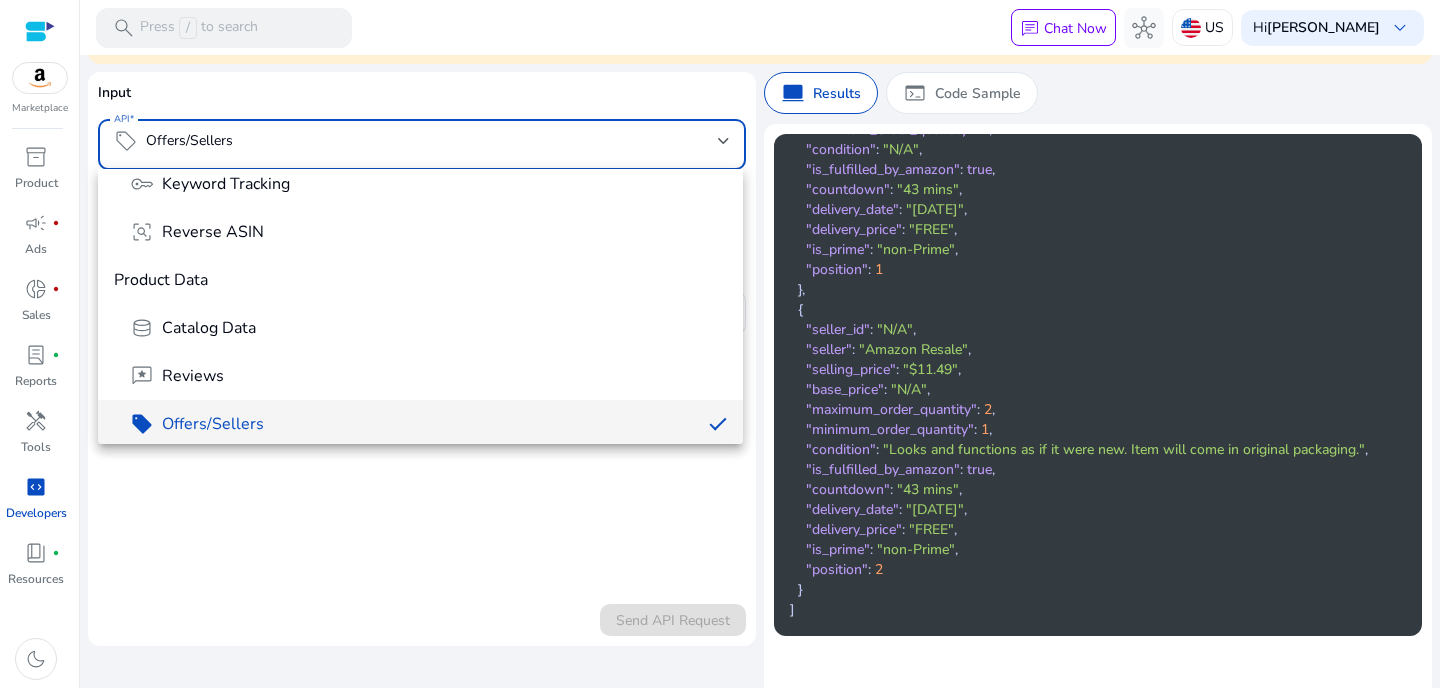 scroll, scrollTop: 268, scrollLeft: 0, axis: vertical 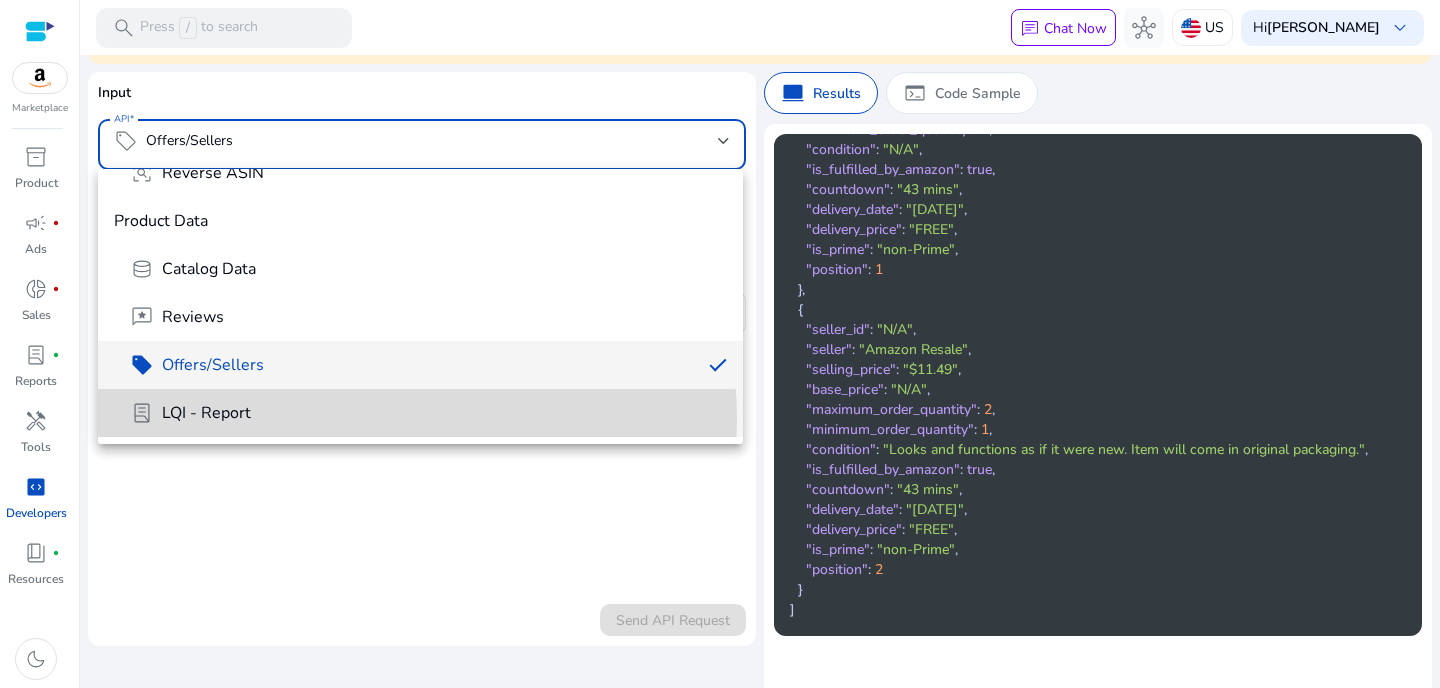 click on "lab_profile  LQI - Report" at bounding box center [428, 413] 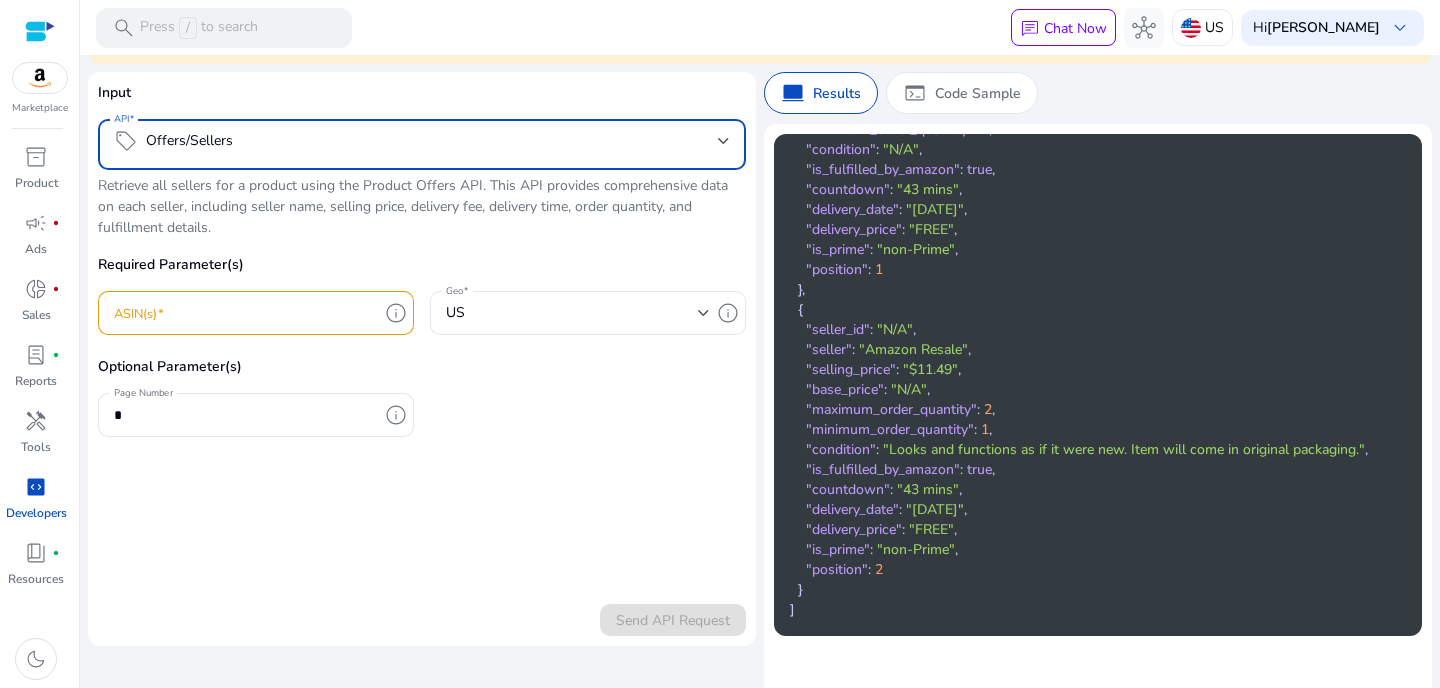 scroll, scrollTop: 0, scrollLeft: 0, axis: both 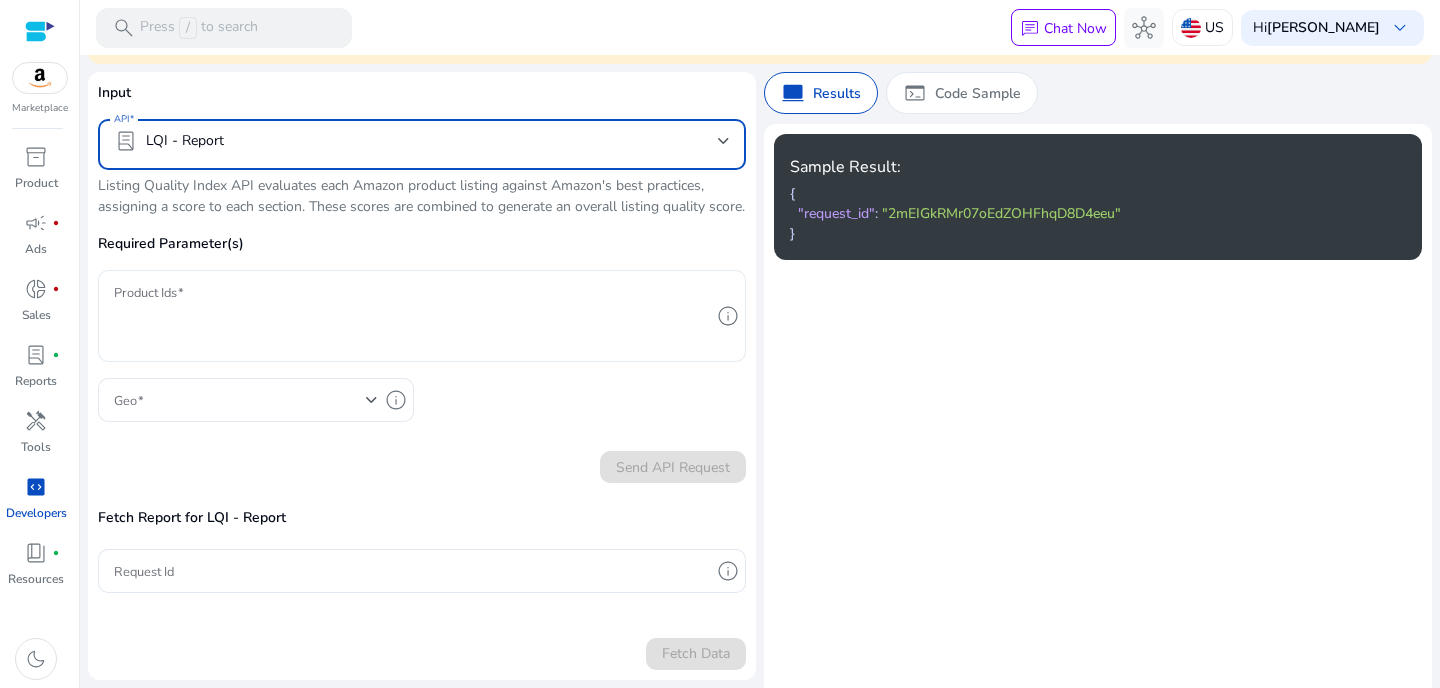 click on "Product Ids" at bounding box center [412, 316] 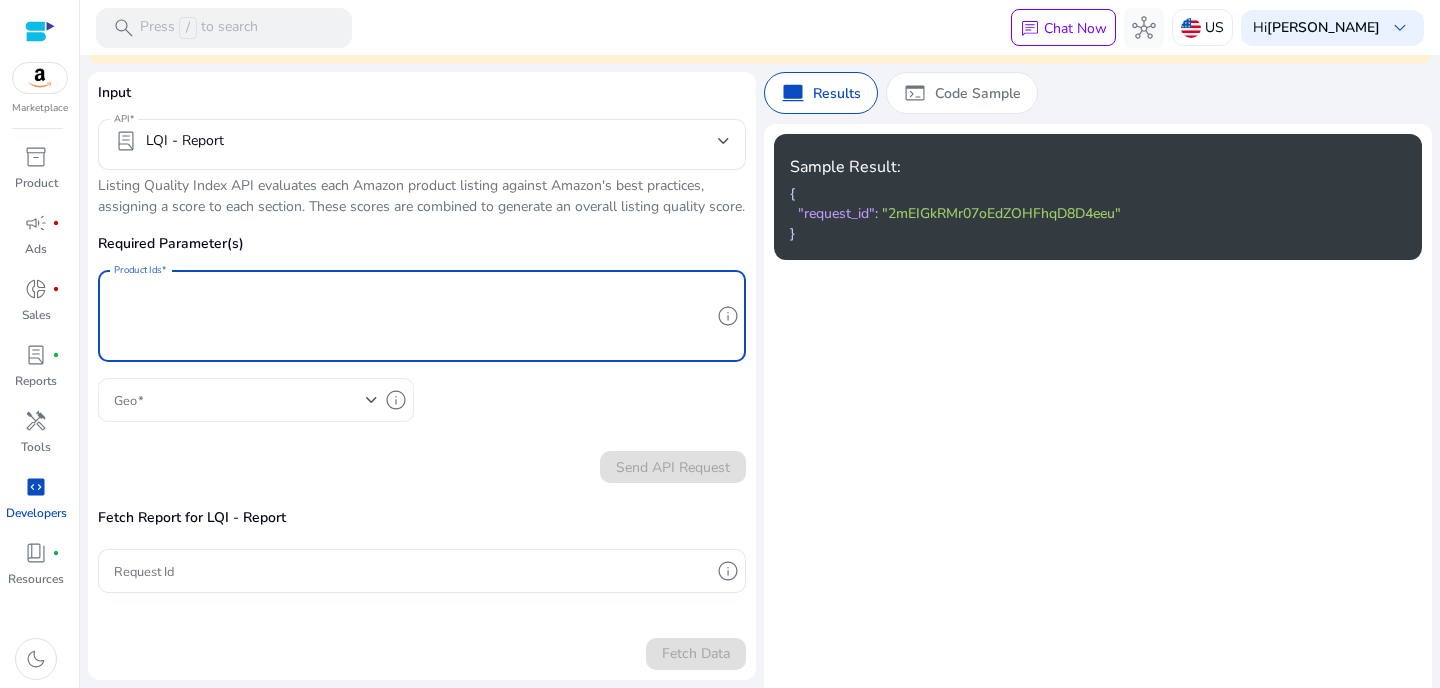 click at bounding box center [240, 400] 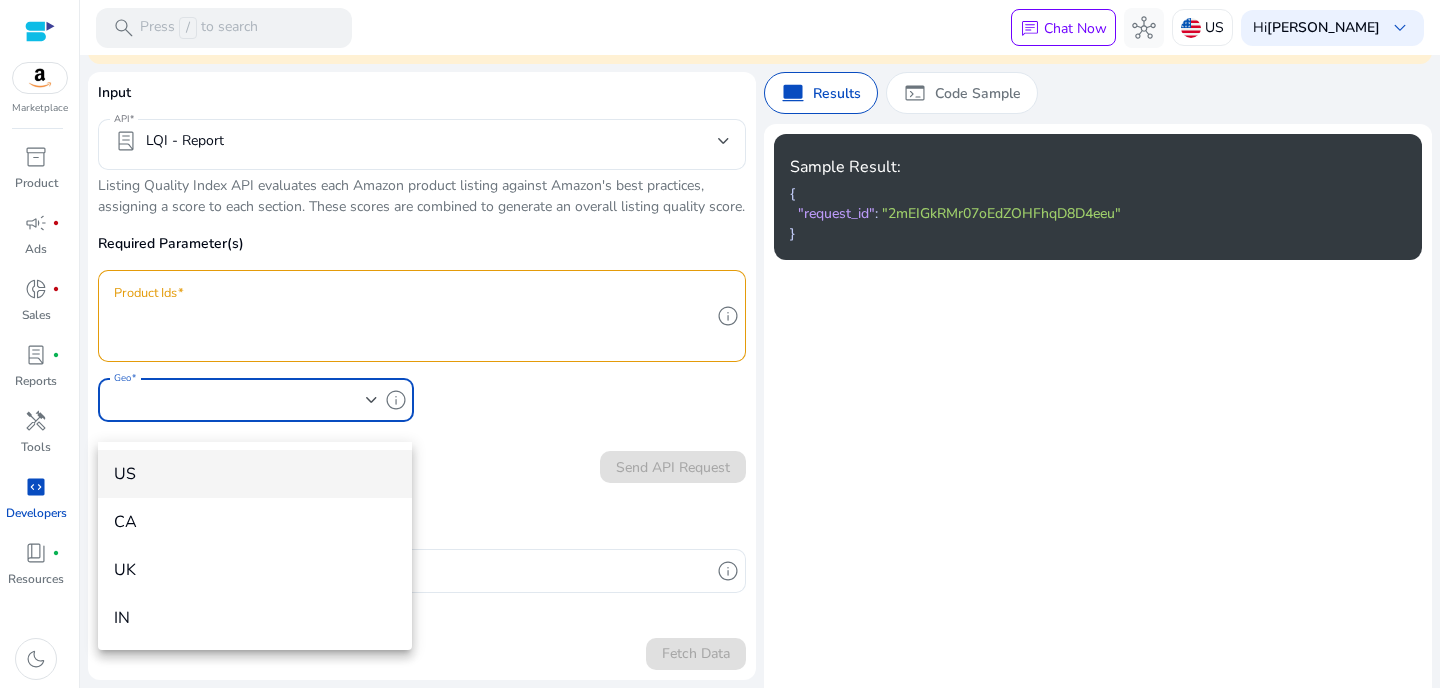 click on "US" at bounding box center (255, 474) 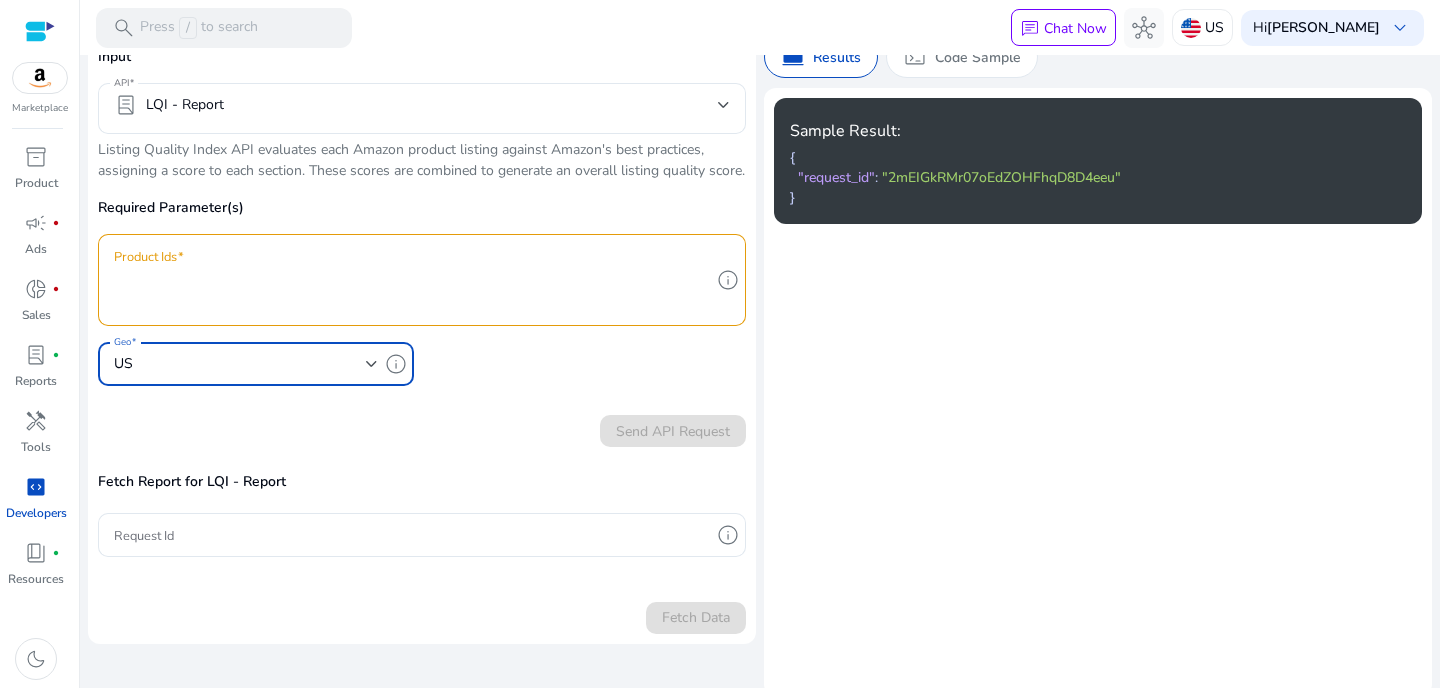 scroll, scrollTop: 250, scrollLeft: 0, axis: vertical 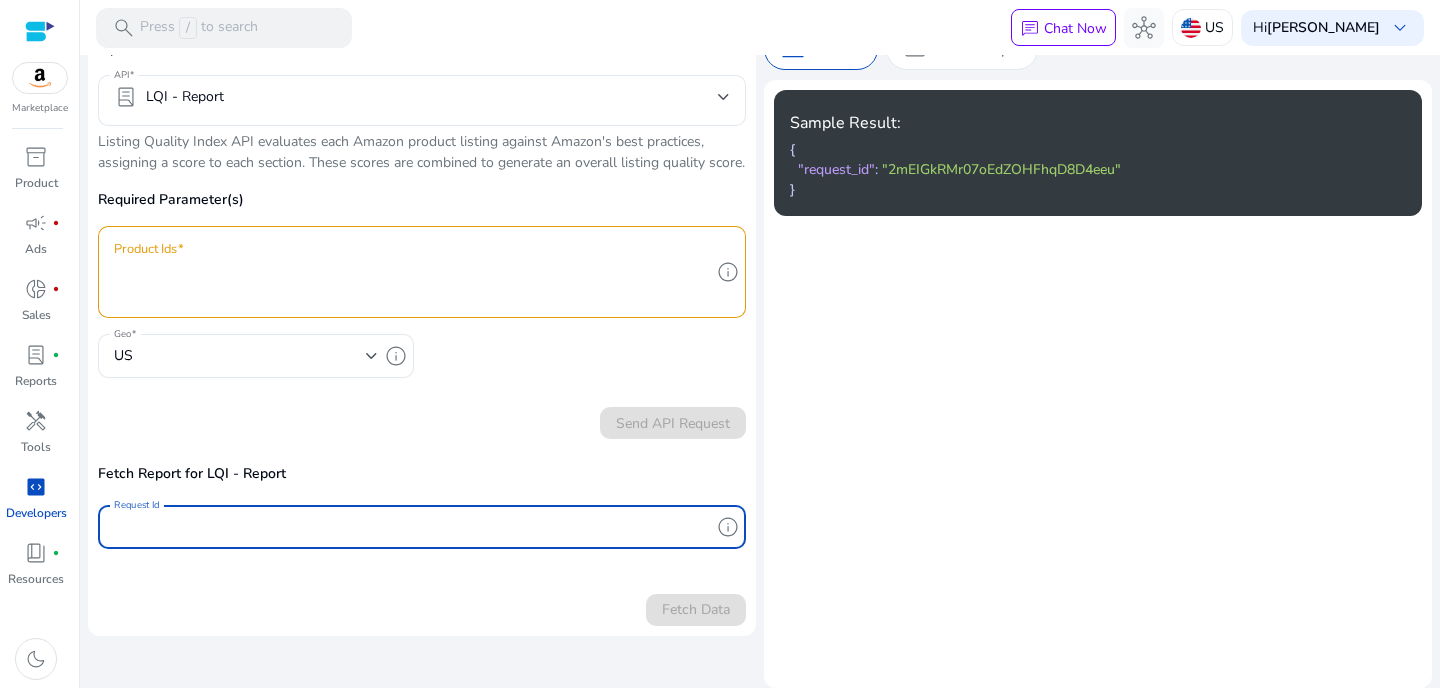 click on "Request Id" at bounding box center [412, 527] 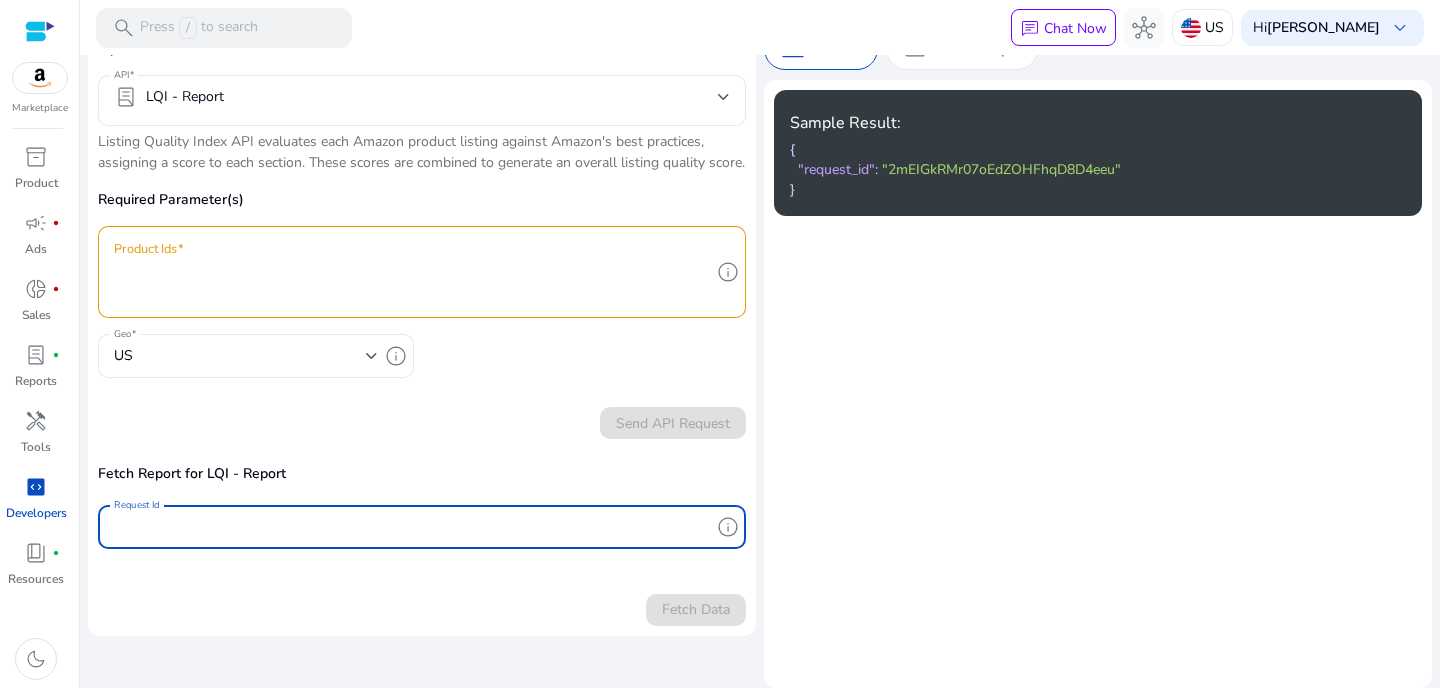 click on "Fetch Report for LQI - Report Request Id  info   Fetch Data" 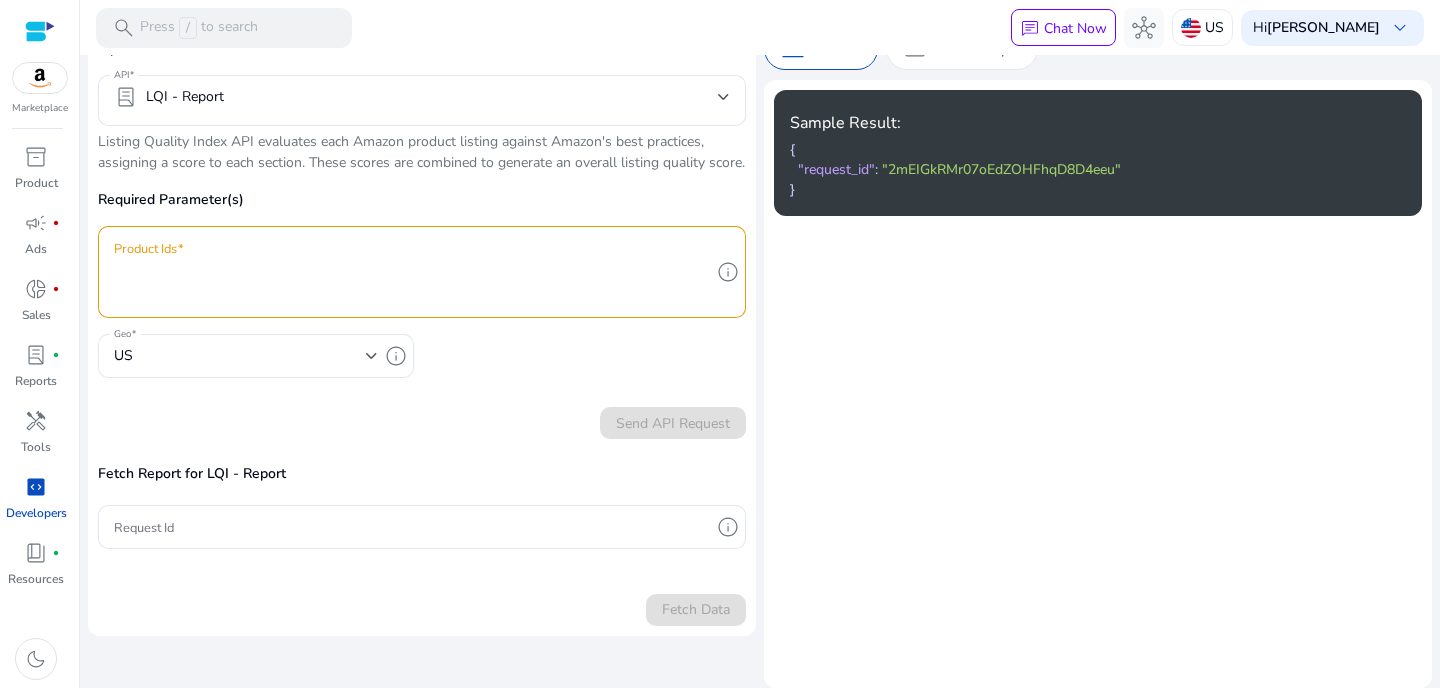 click on ""2mEIGkRMr07oEdZOHFhqD8D4eeu"" 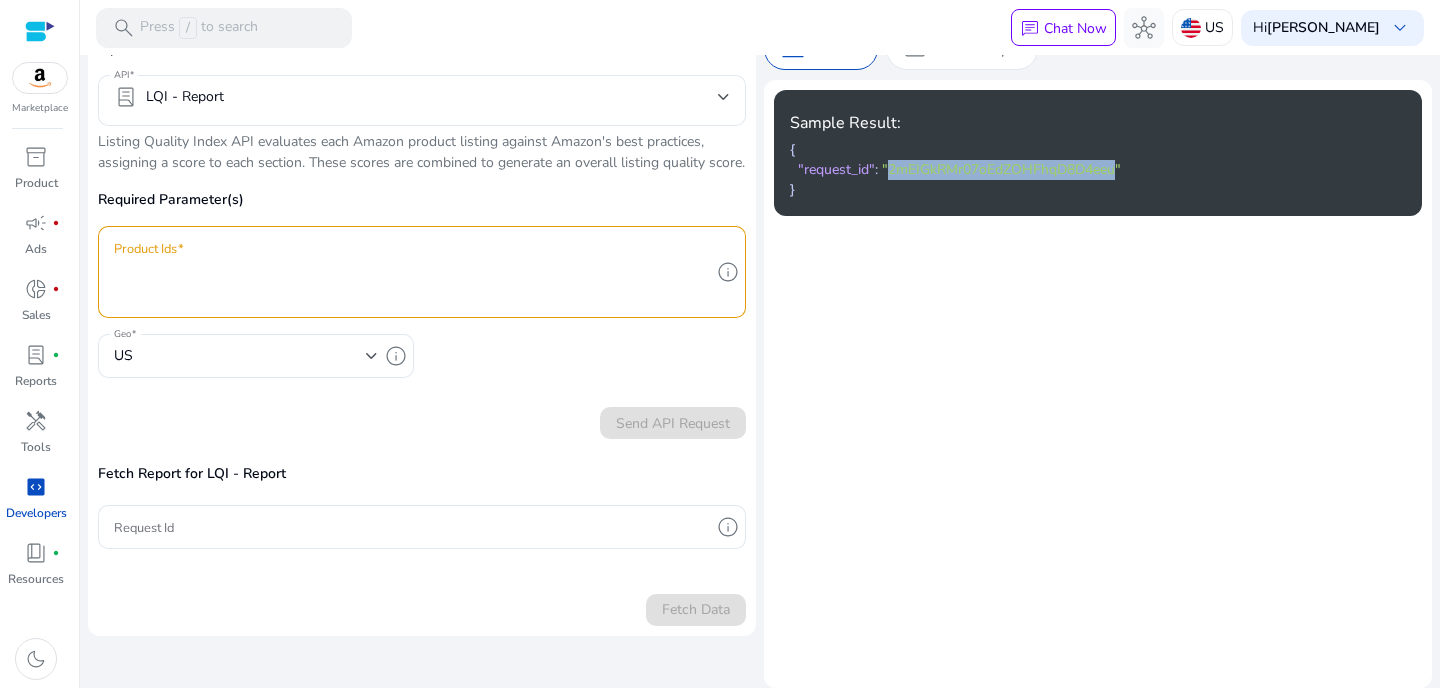 click on ""2mEIGkRMr07oEdZOHFhqD8D4eeu"" 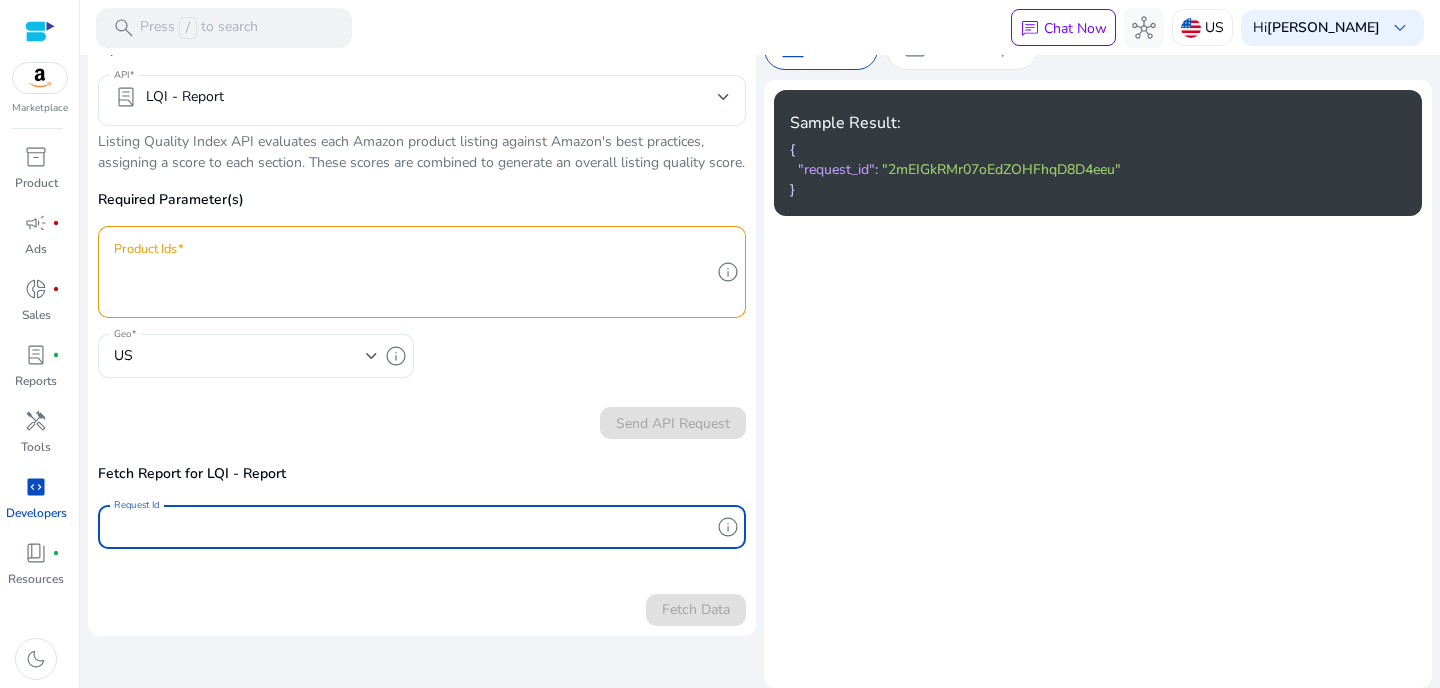 click on "Request Id" at bounding box center (412, 527) 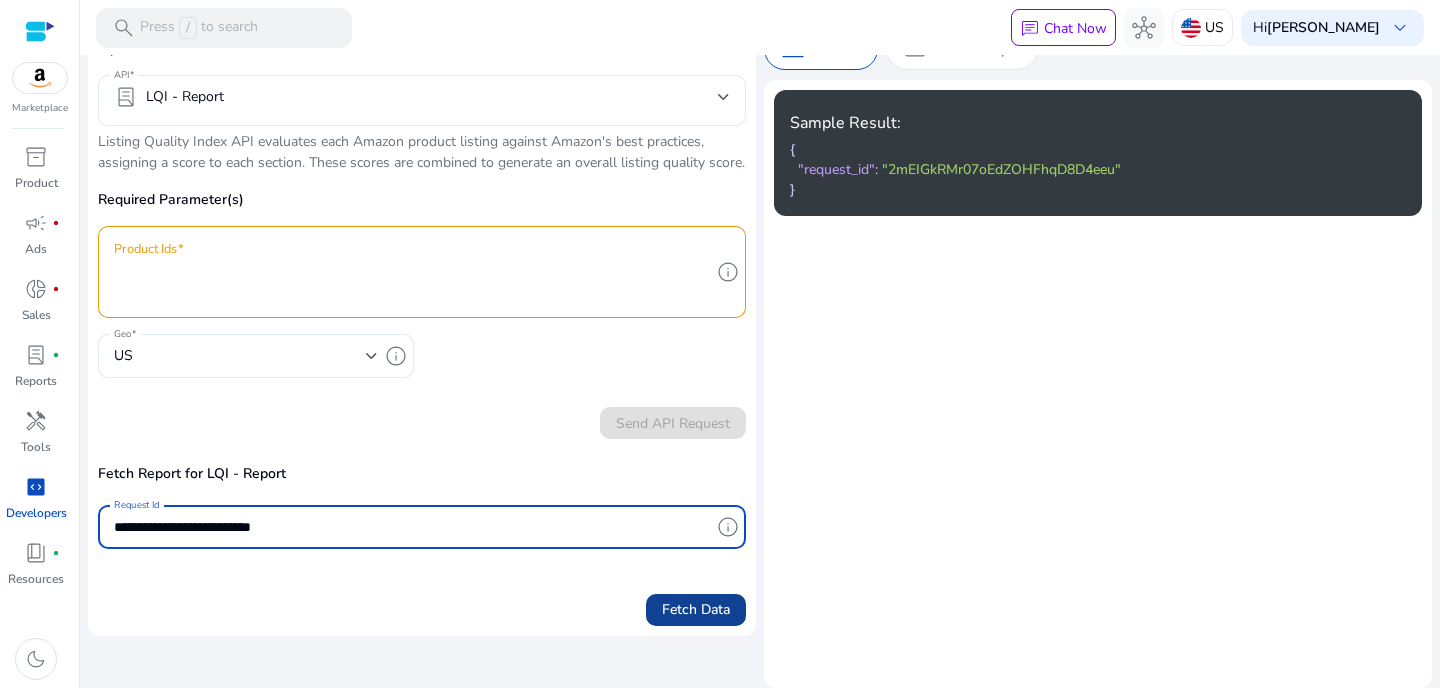 type on "**********" 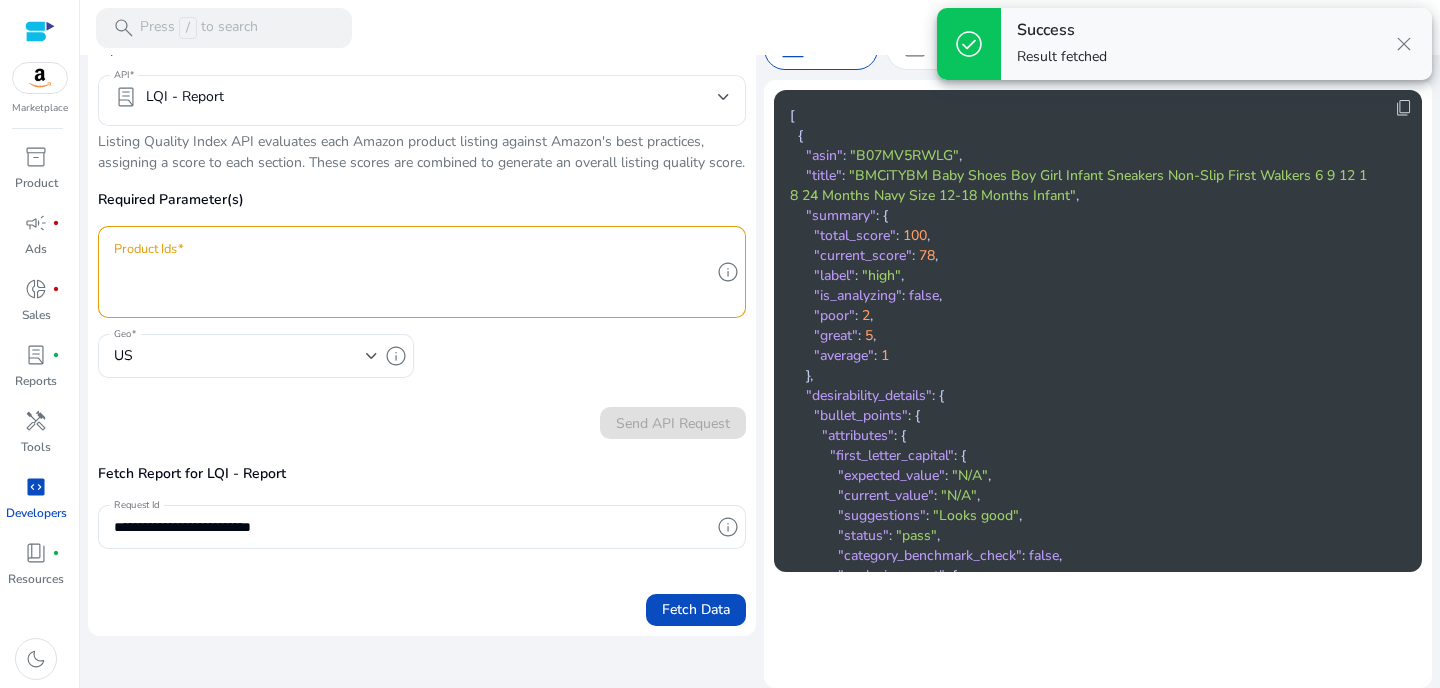 scroll, scrollTop: 1, scrollLeft: 0, axis: vertical 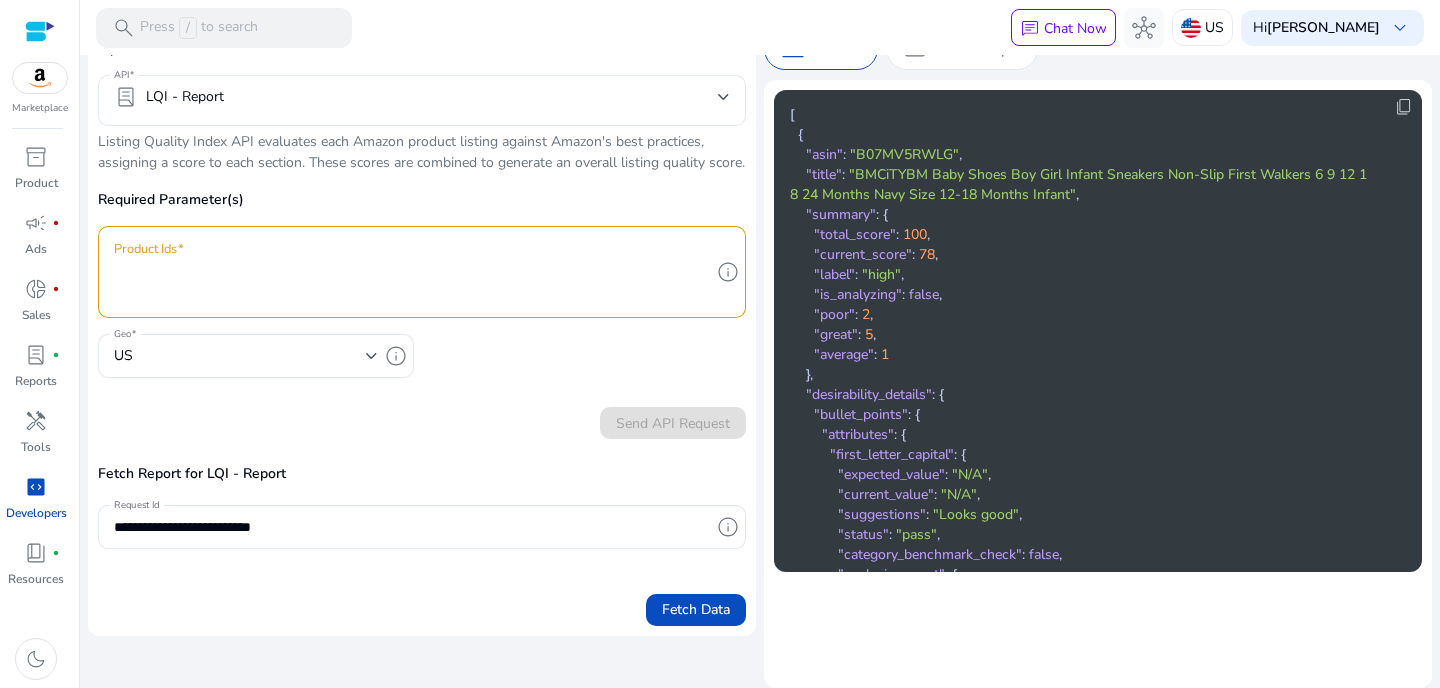 click on ""total_score"" 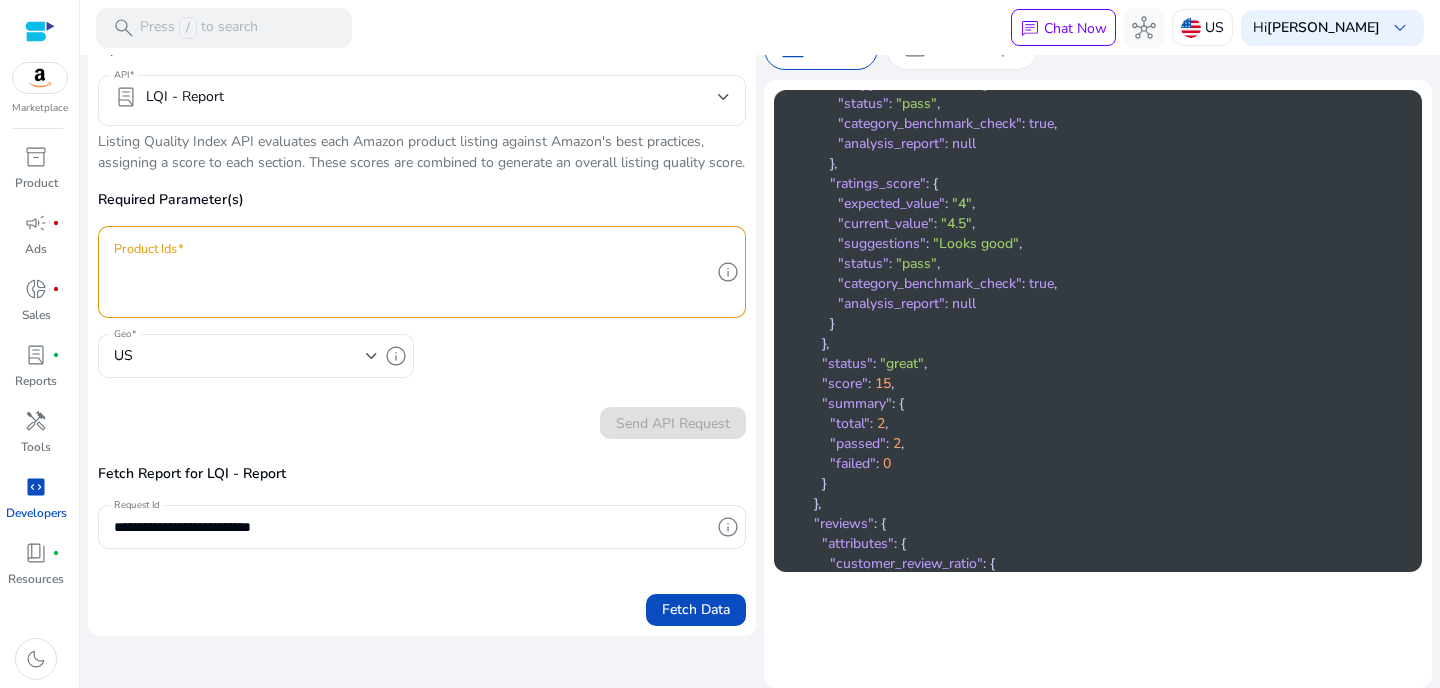 scroll, scrollTop: 3476, scrollLeft: 0, axis: vertical 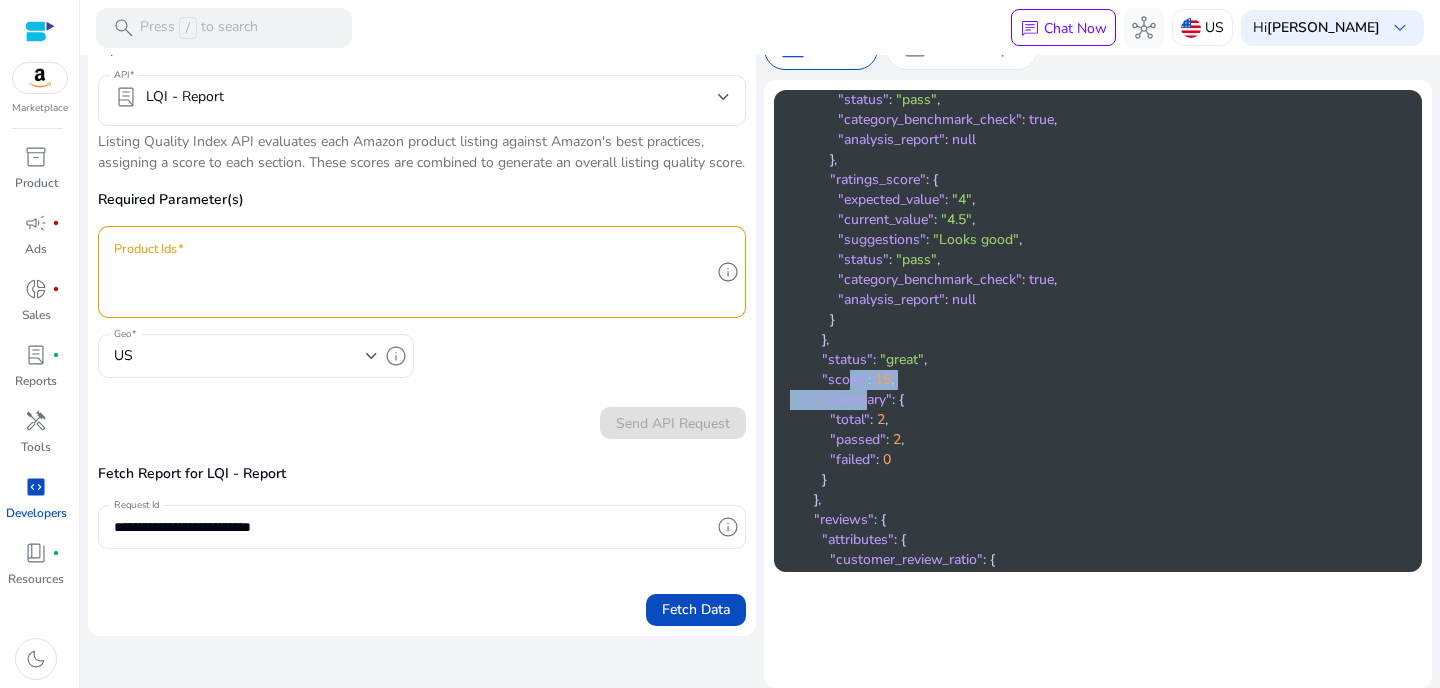 drag, startPoint x: 841, startPoint y: 360, endPoint x: 856, endPoint y: 374, distance: 20.518284 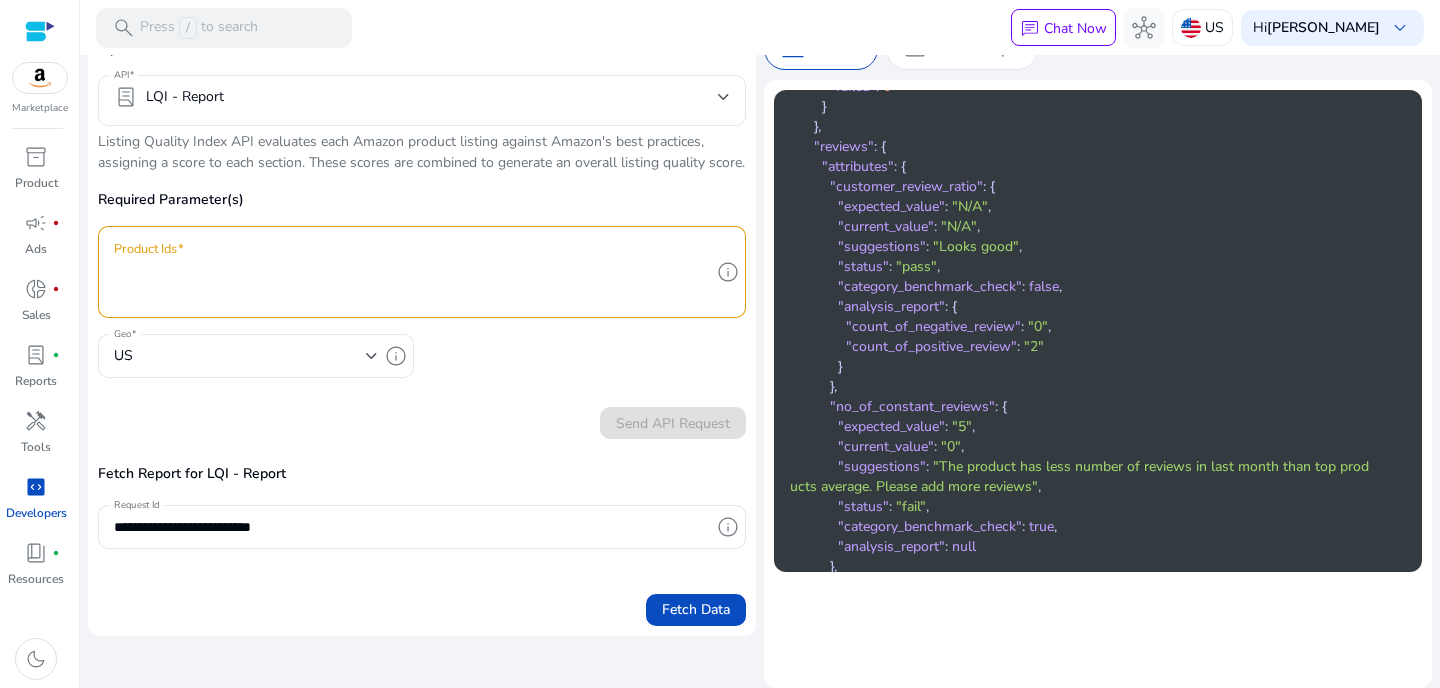 scroll, scrollTop: 3851, scrollLeft: 0, axis: vertical 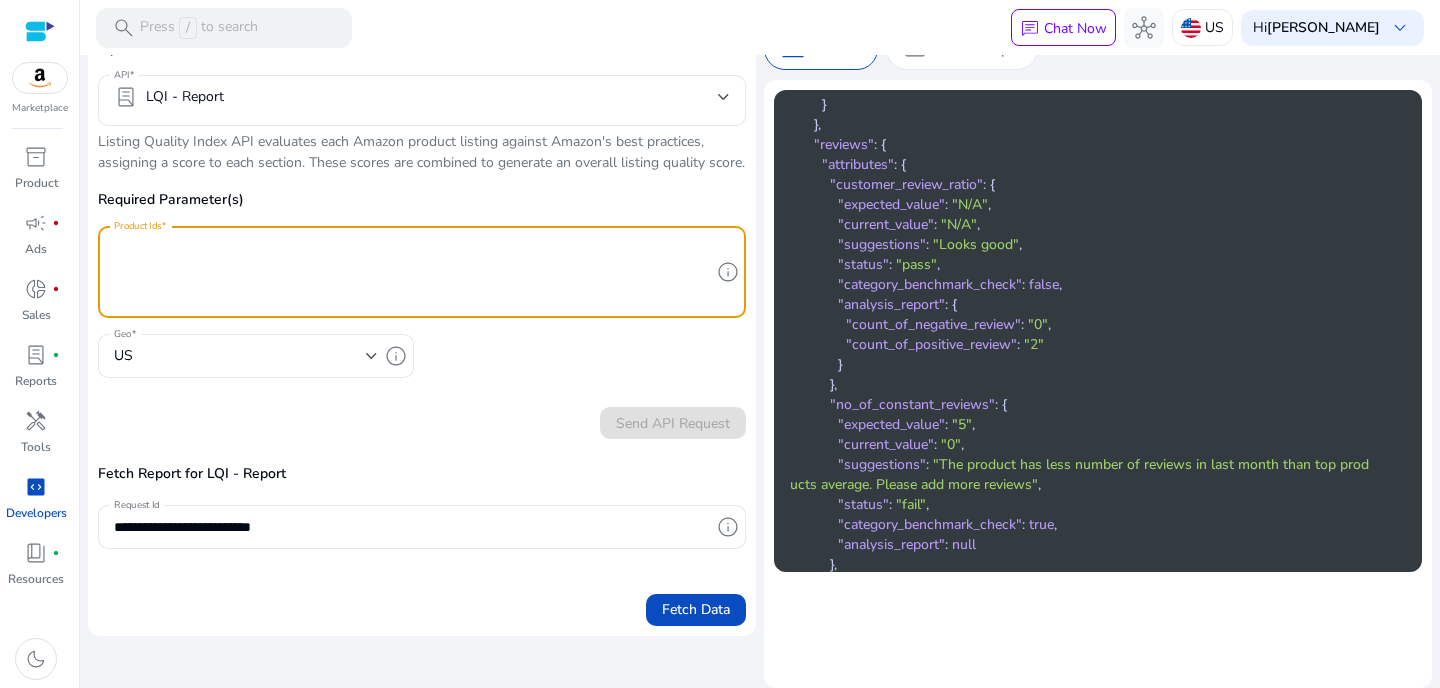 click on "Product Ids" at bounding box center [412, 272] 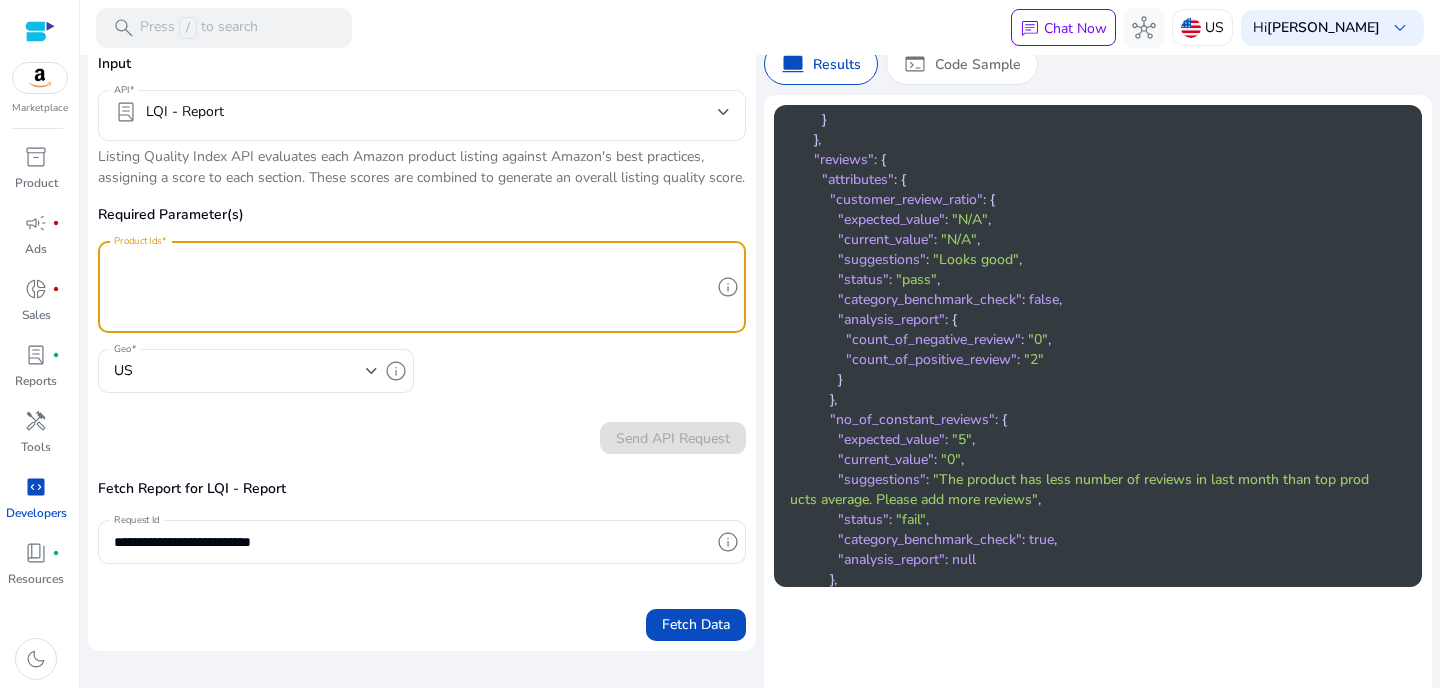 scroll, scrollTop: 214, scrollLeft: 0, axis: vertical 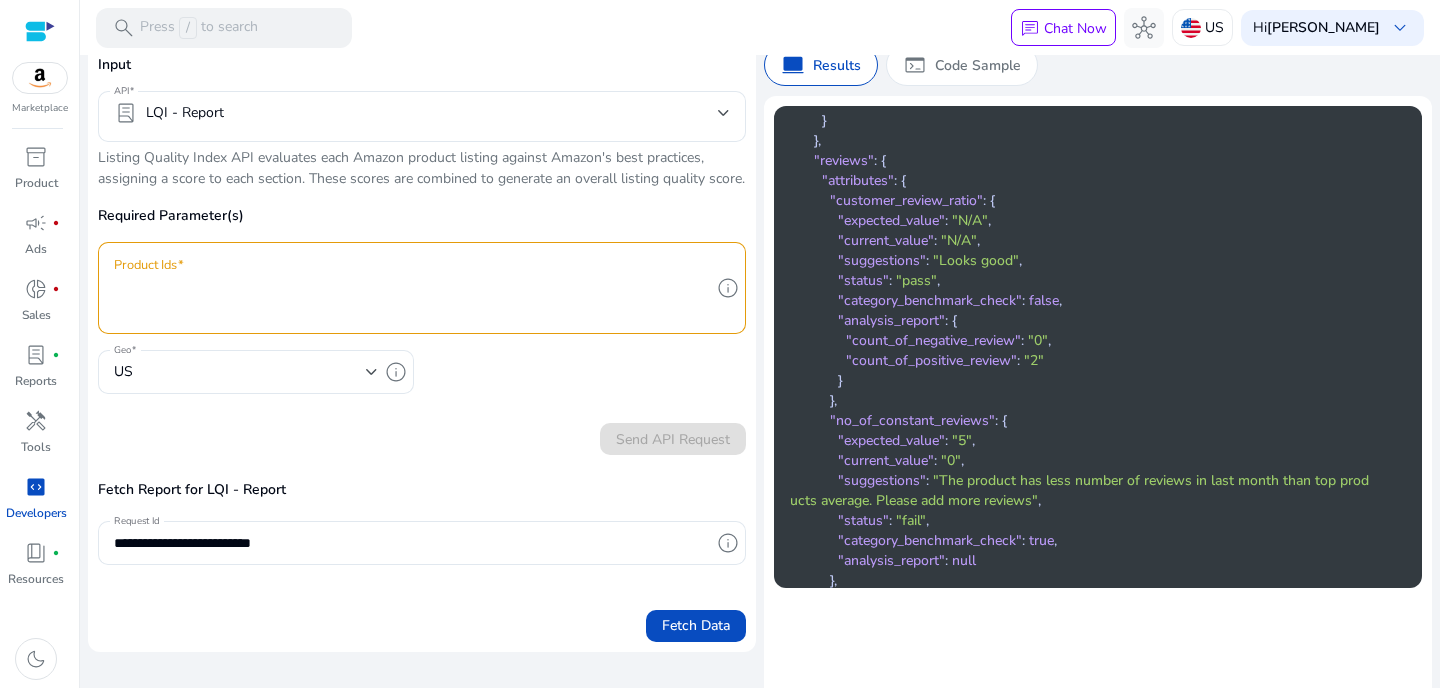 click on "Listing Quality Index API evaluates each Amazon product listing against Amazon's best practices, assigning a score to each section. These scores are combined to generate an overall listing quality score." 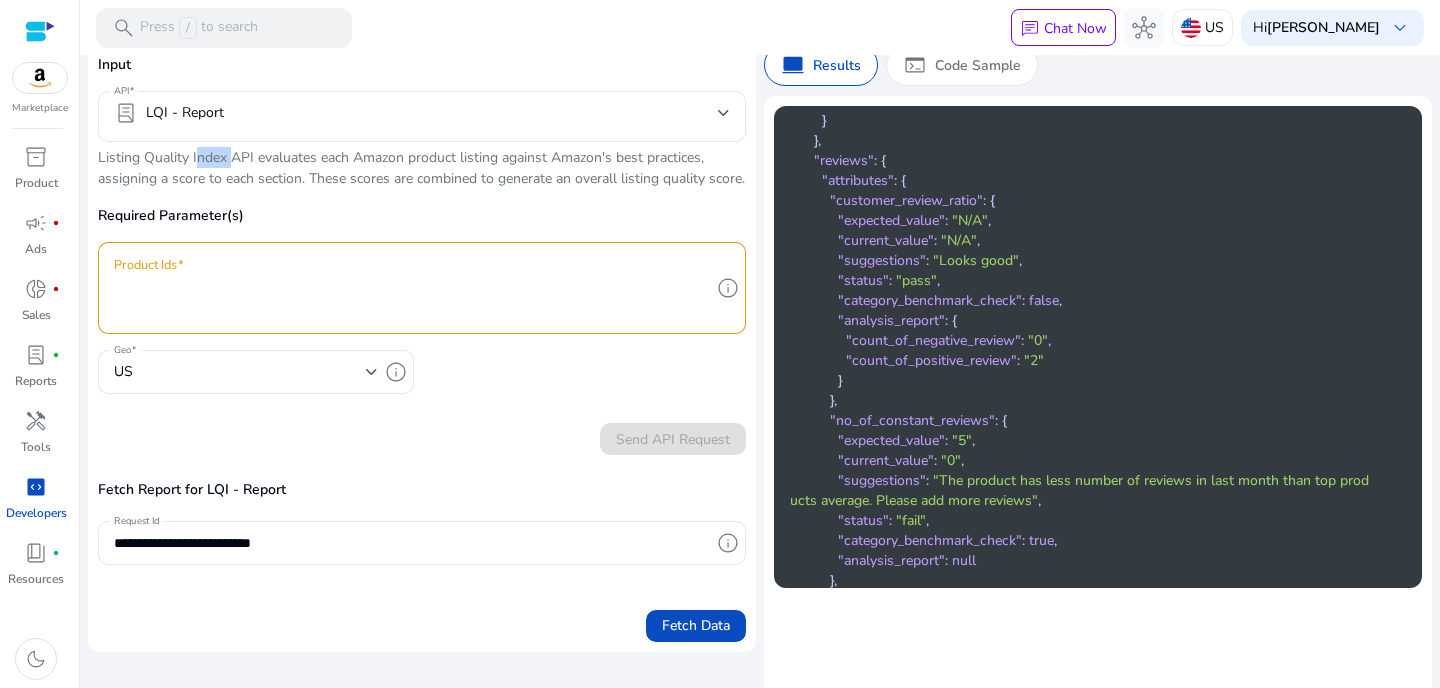 click on "Listing Quality Index API evaluates each Amazon product listing against Amazon's best practices, assigning a score to each section. These scores are combined to generate an overall listing quality score." 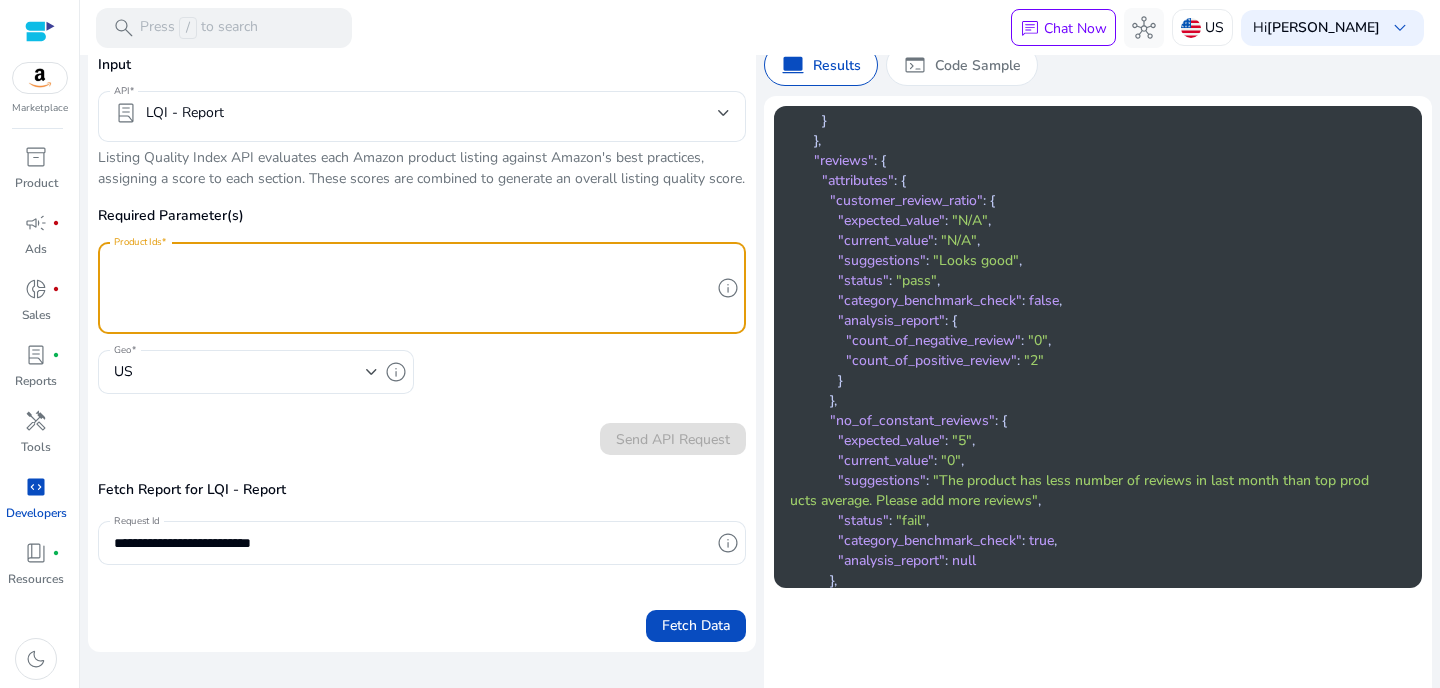 click on "Product Ids" at bounding box center [412, 288] 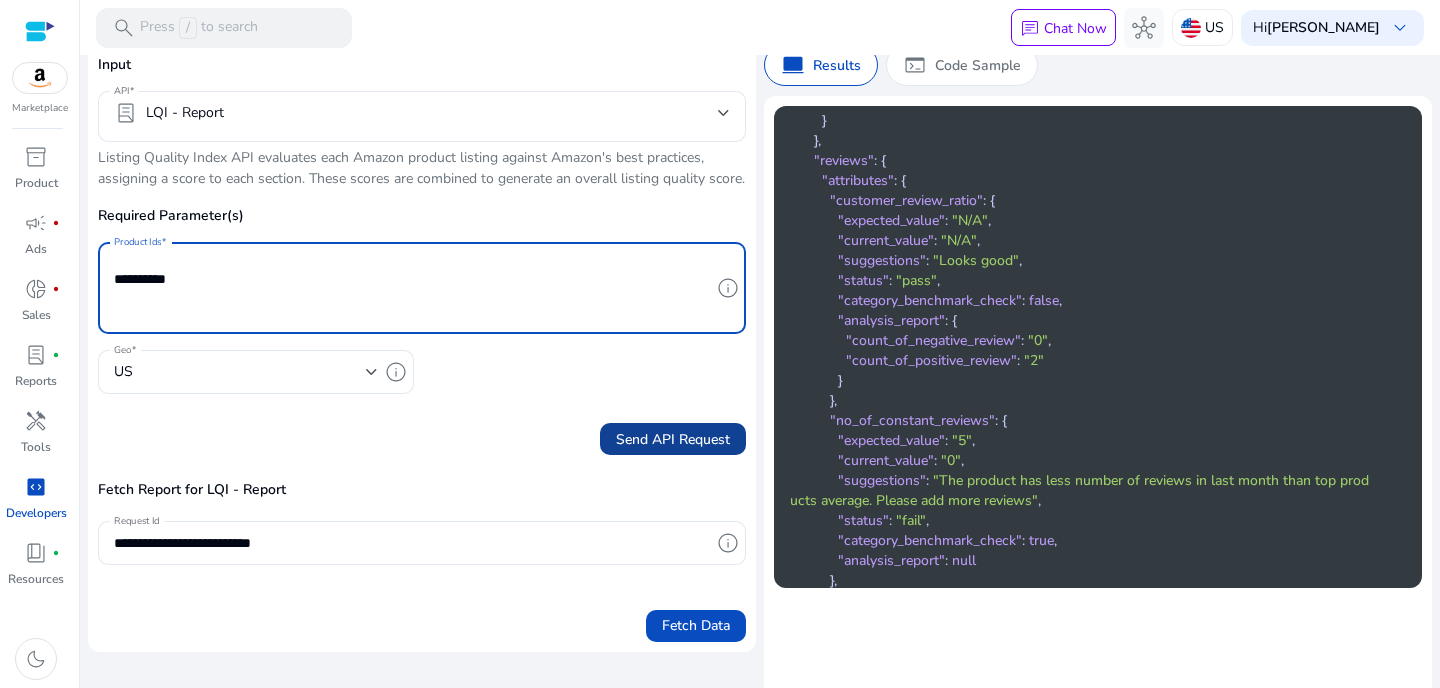 type on "**********" 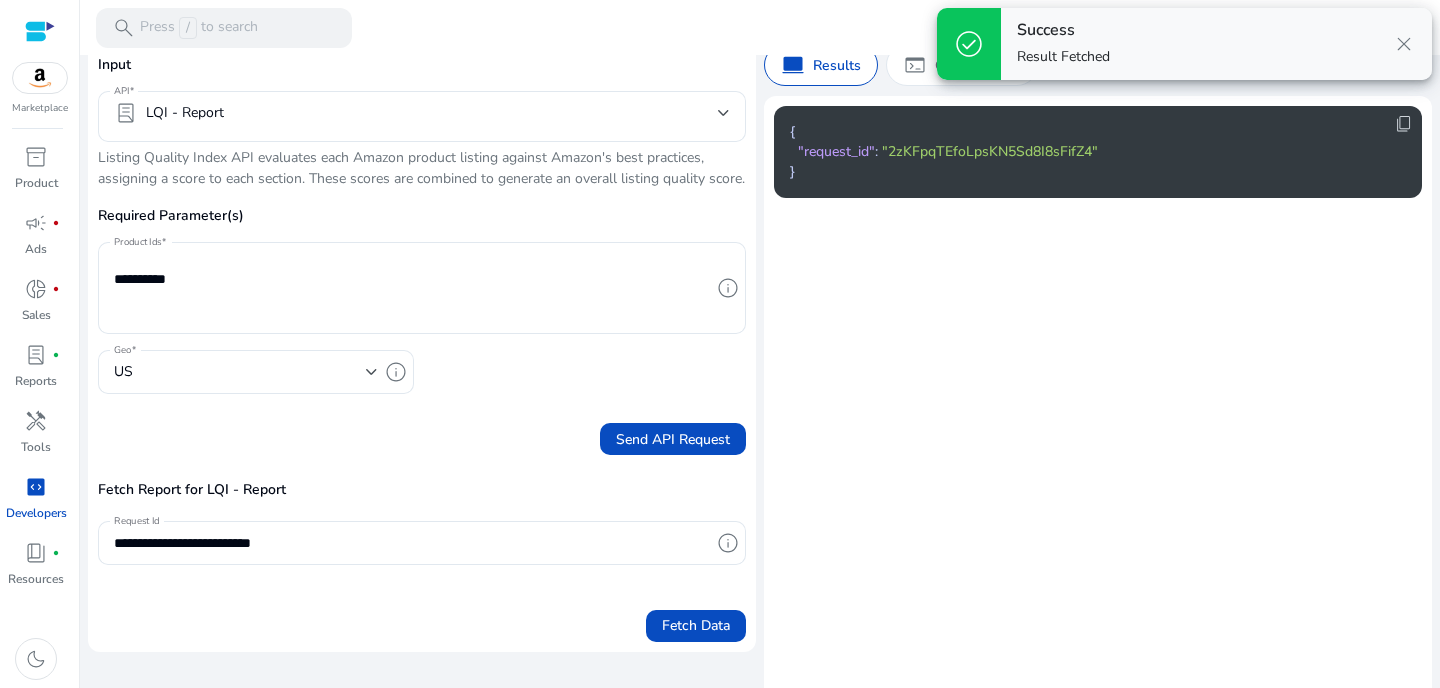 click on ""2zKFpqTEfoLpsKN5Sd8I8sFifZ4"" 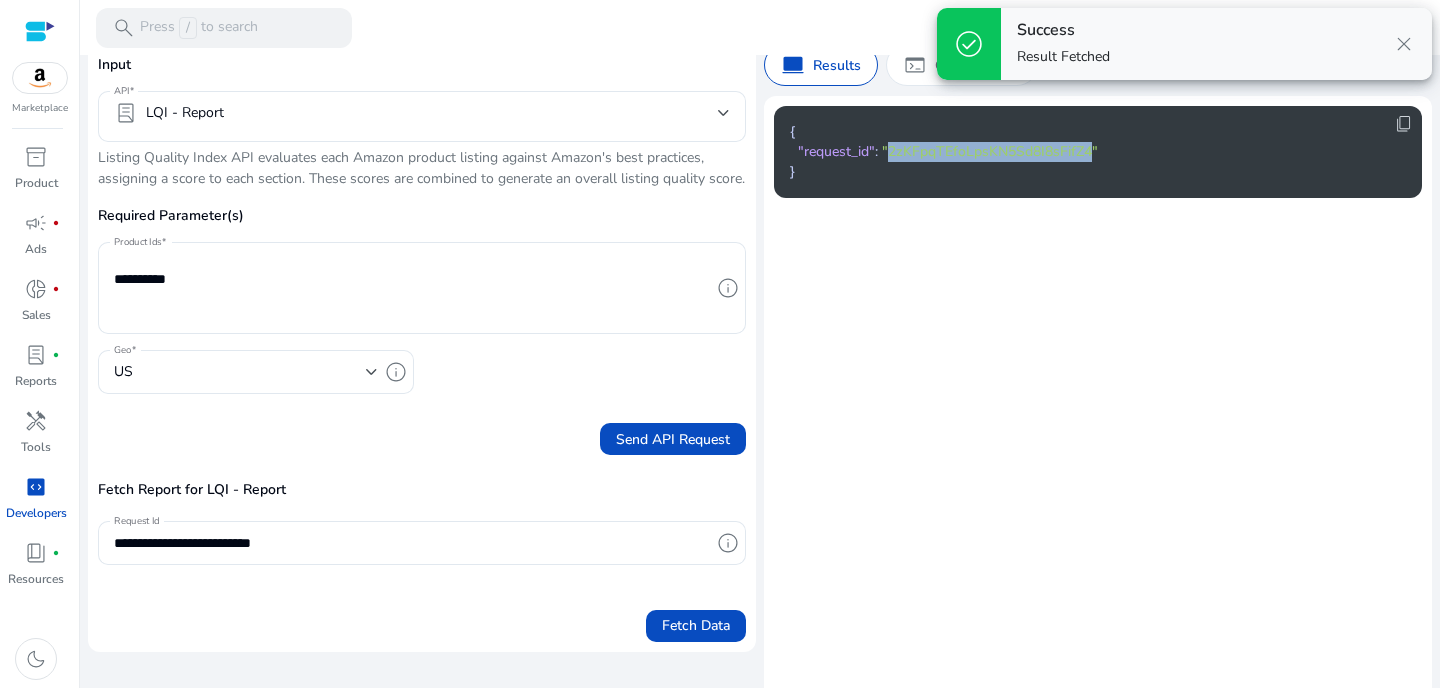 click on ""2zKFpqTEfoLpsKN5Sd8I8sFifZ4"" 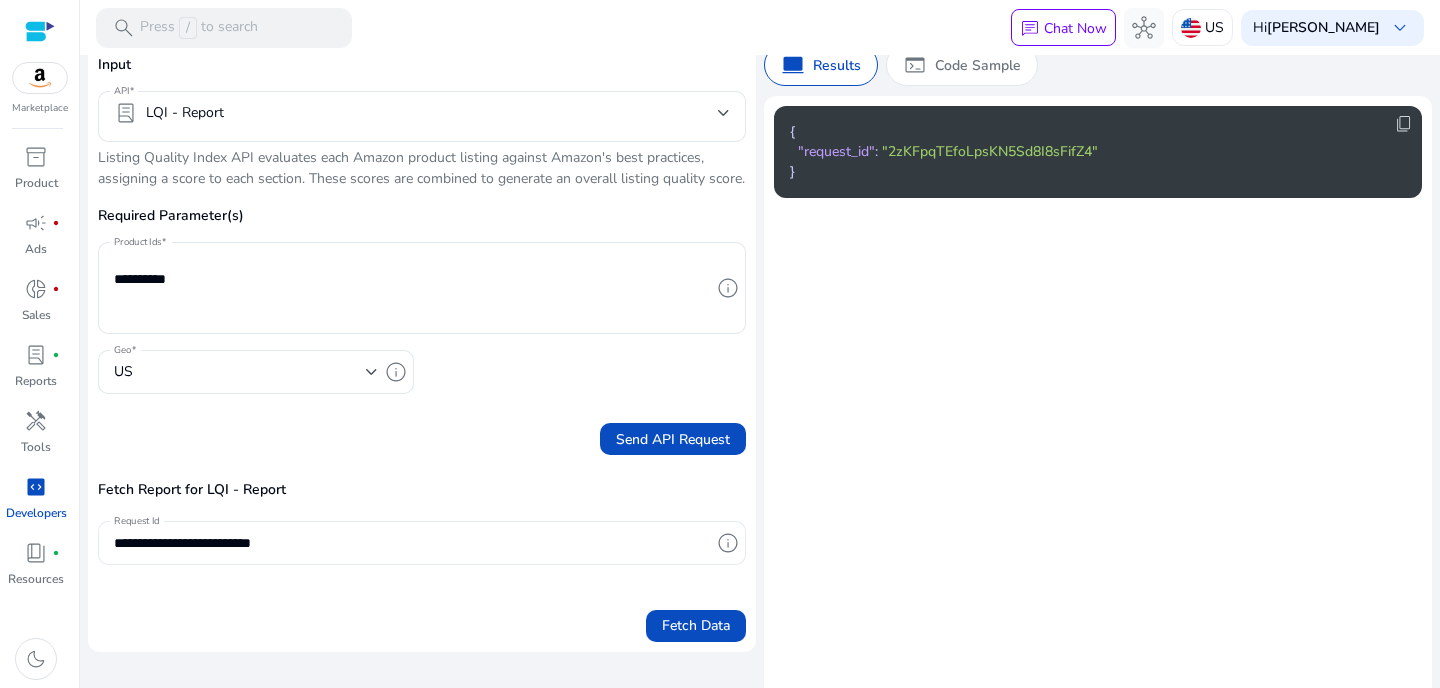 click on "**********" 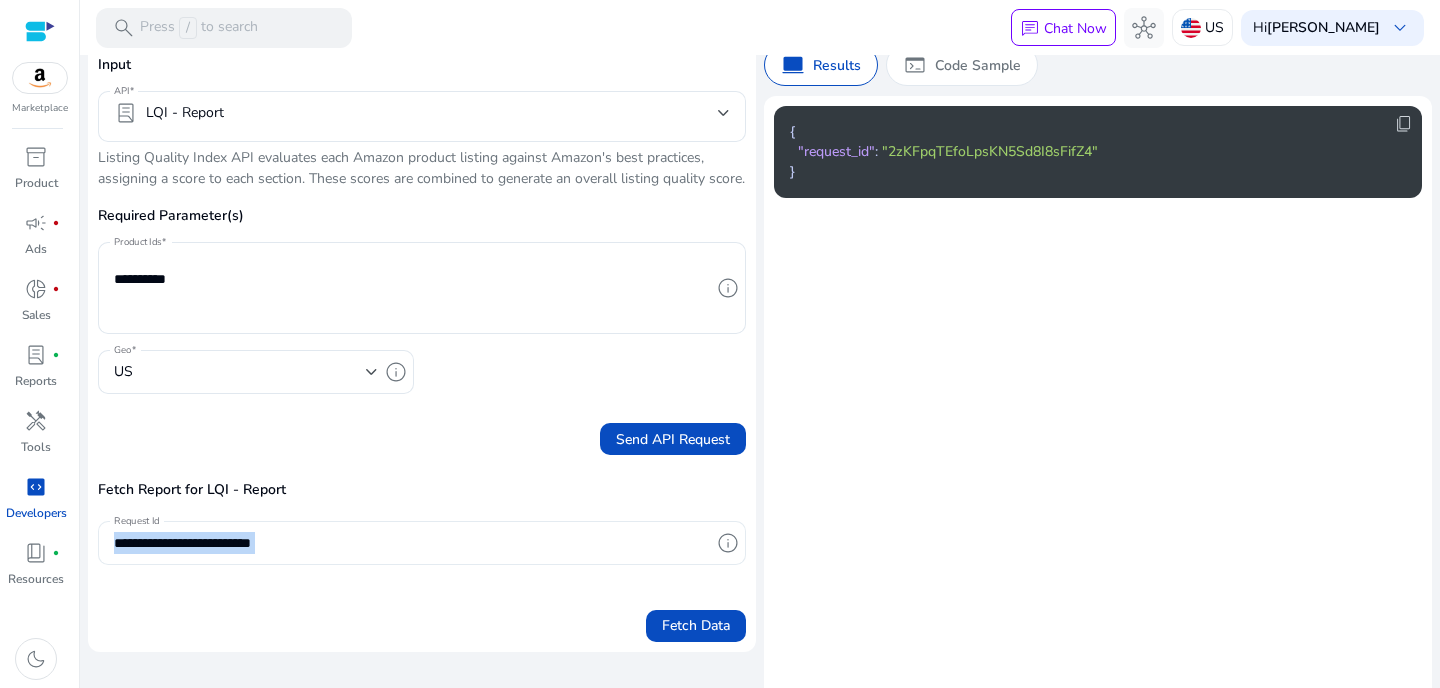 click on "**********" 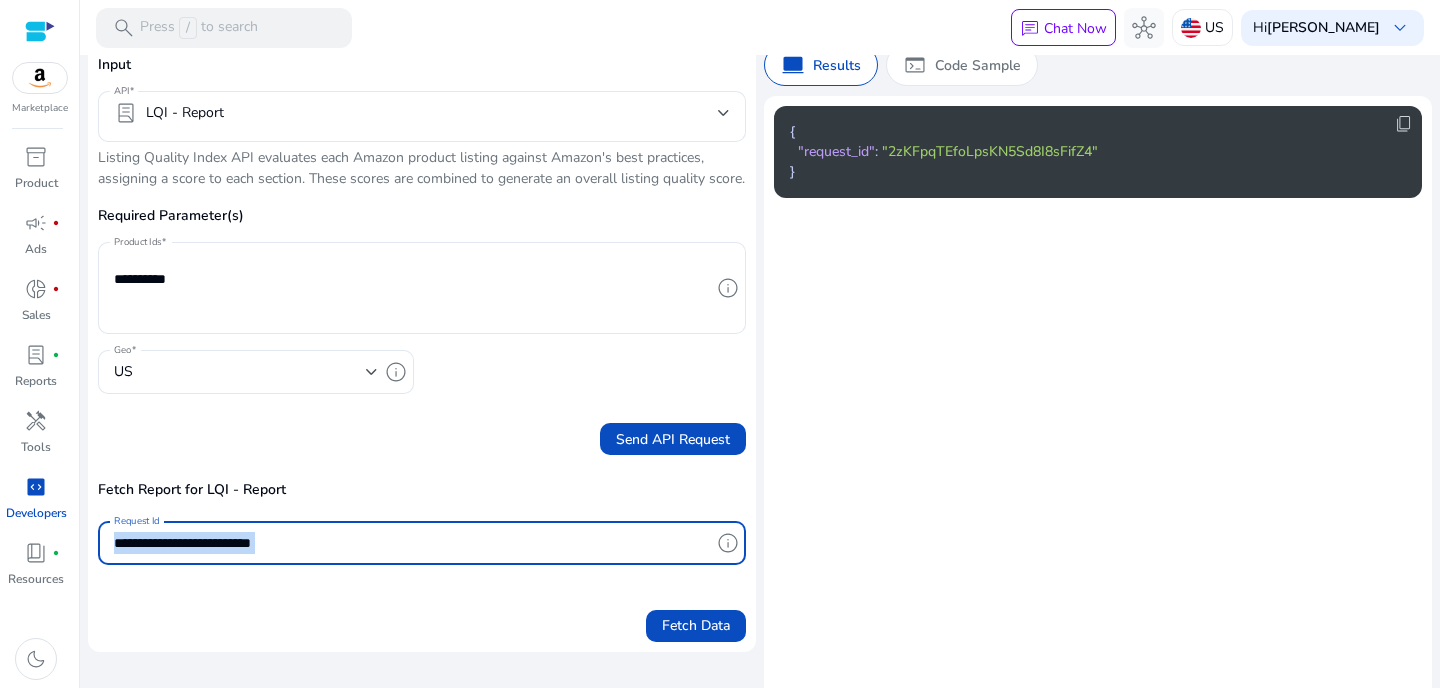 click on "**********" 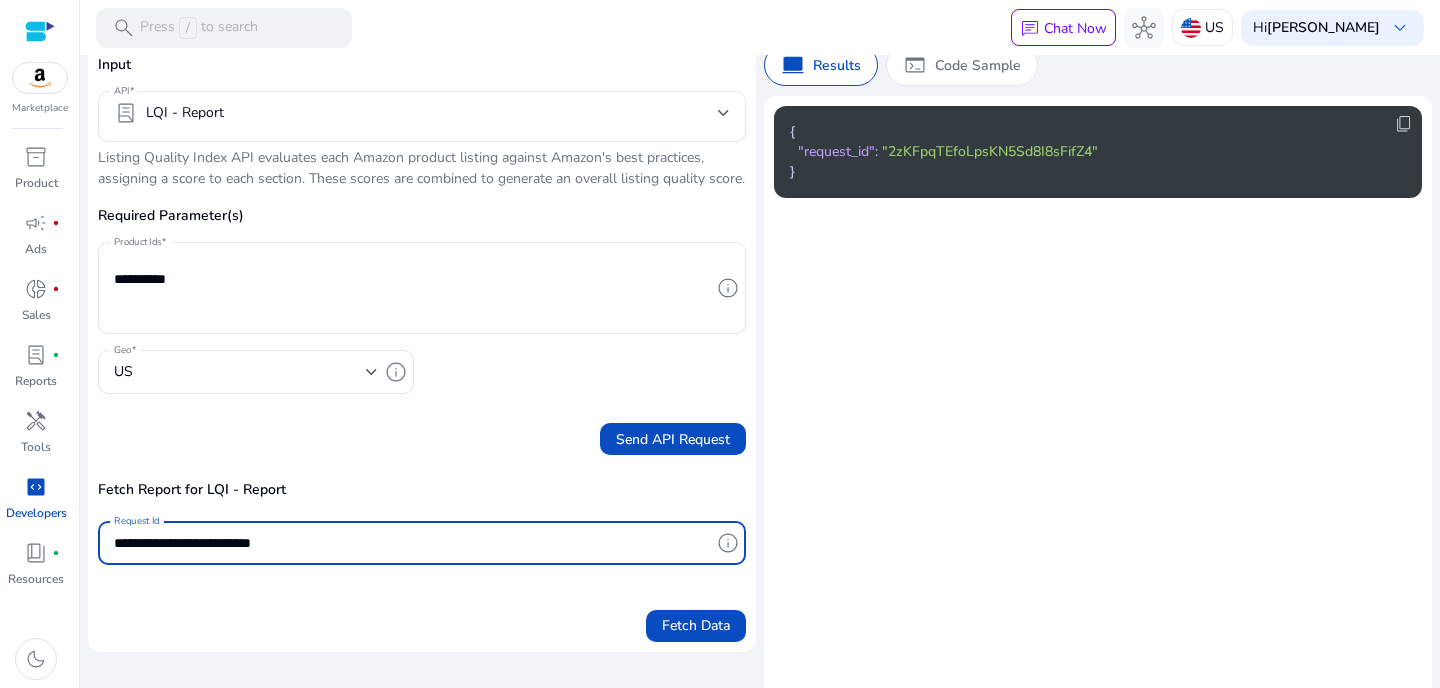click on "**********" at bounding box center [412, 543] 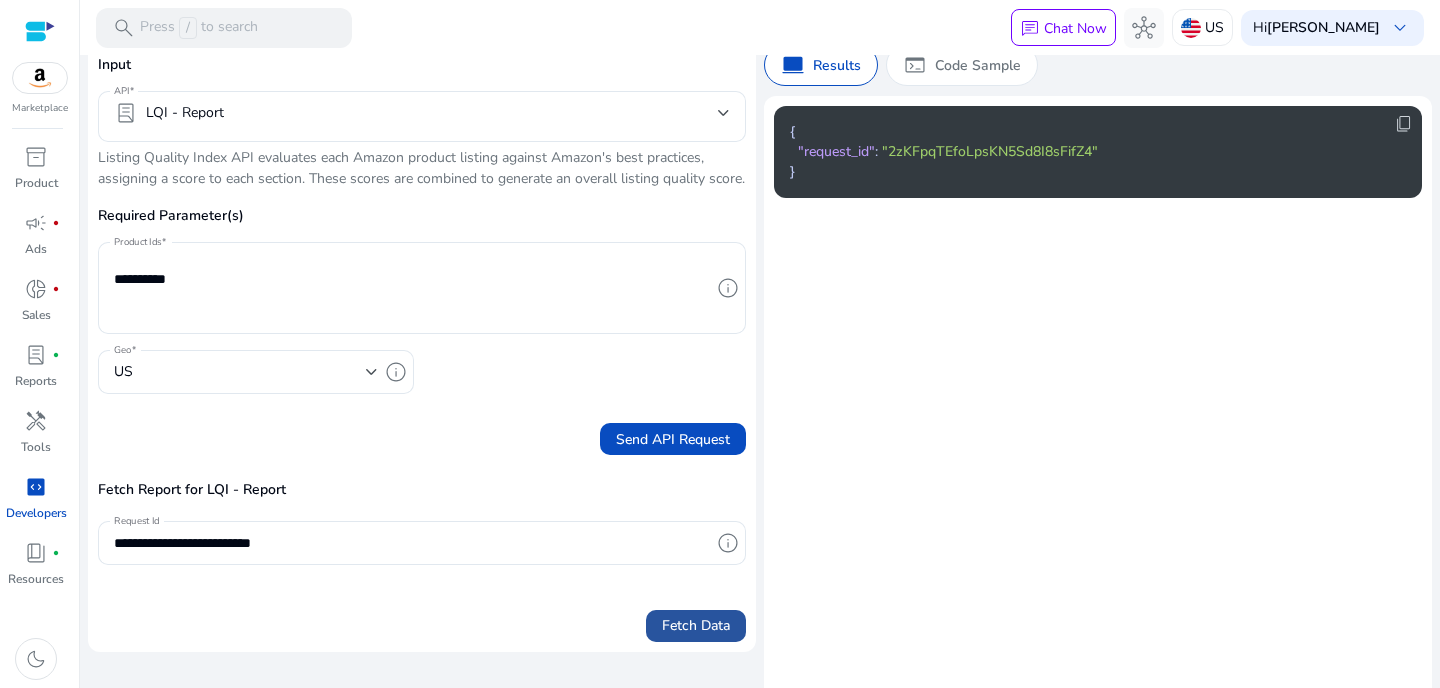 click 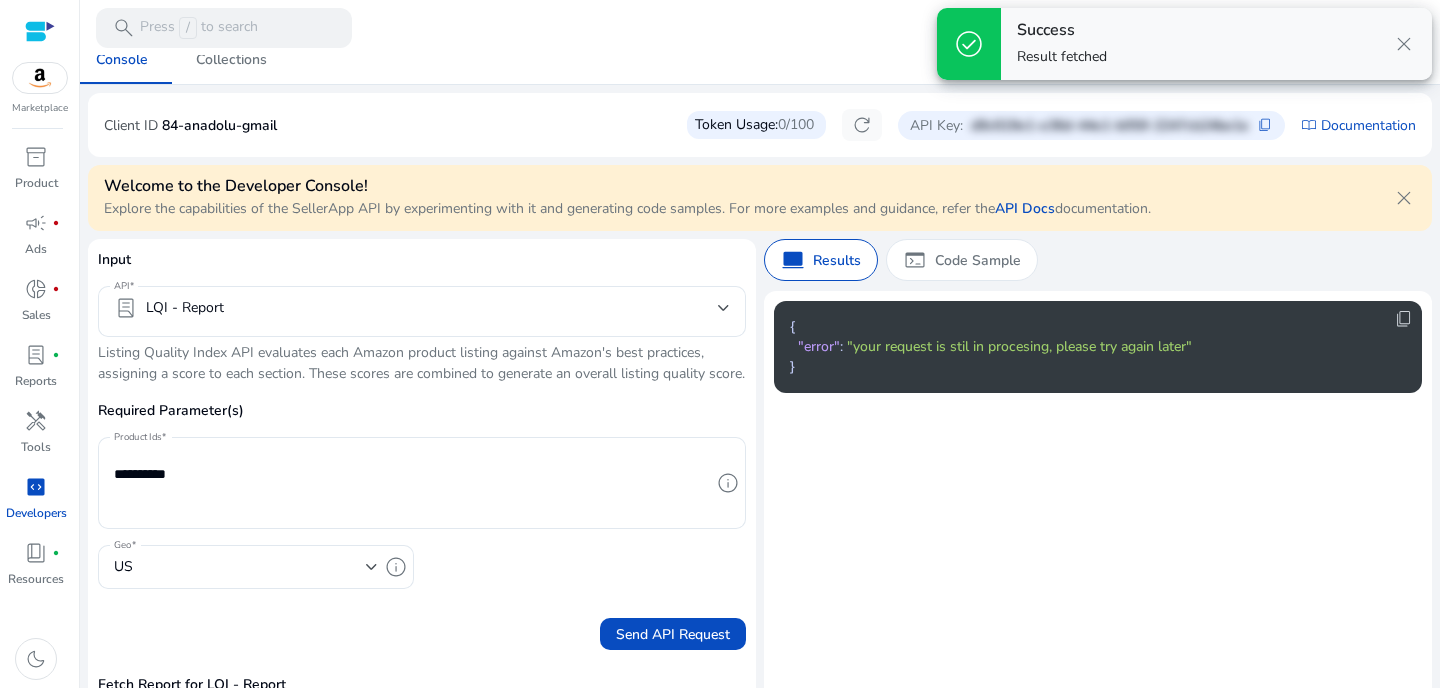 scroll, scrollTop: 17, scrollLeft: 0, axis: vertical 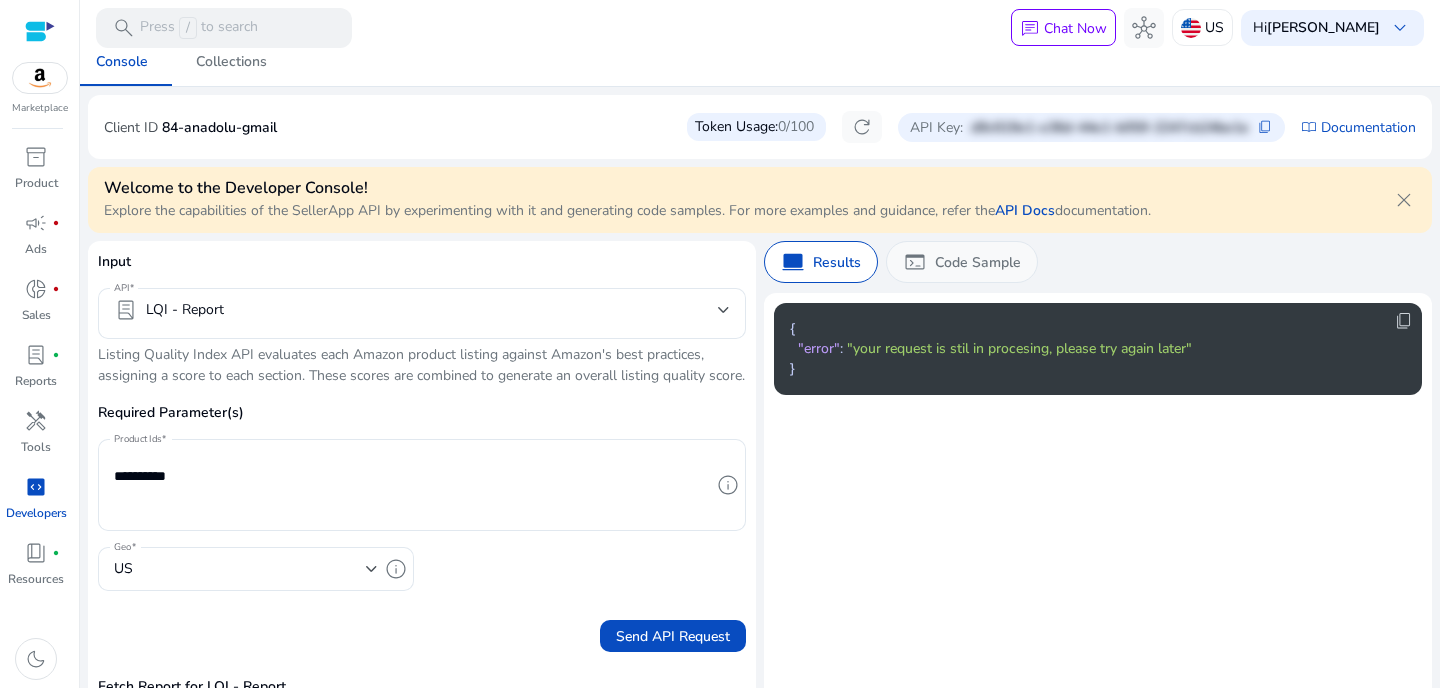 click on "terminal   Code Sample" 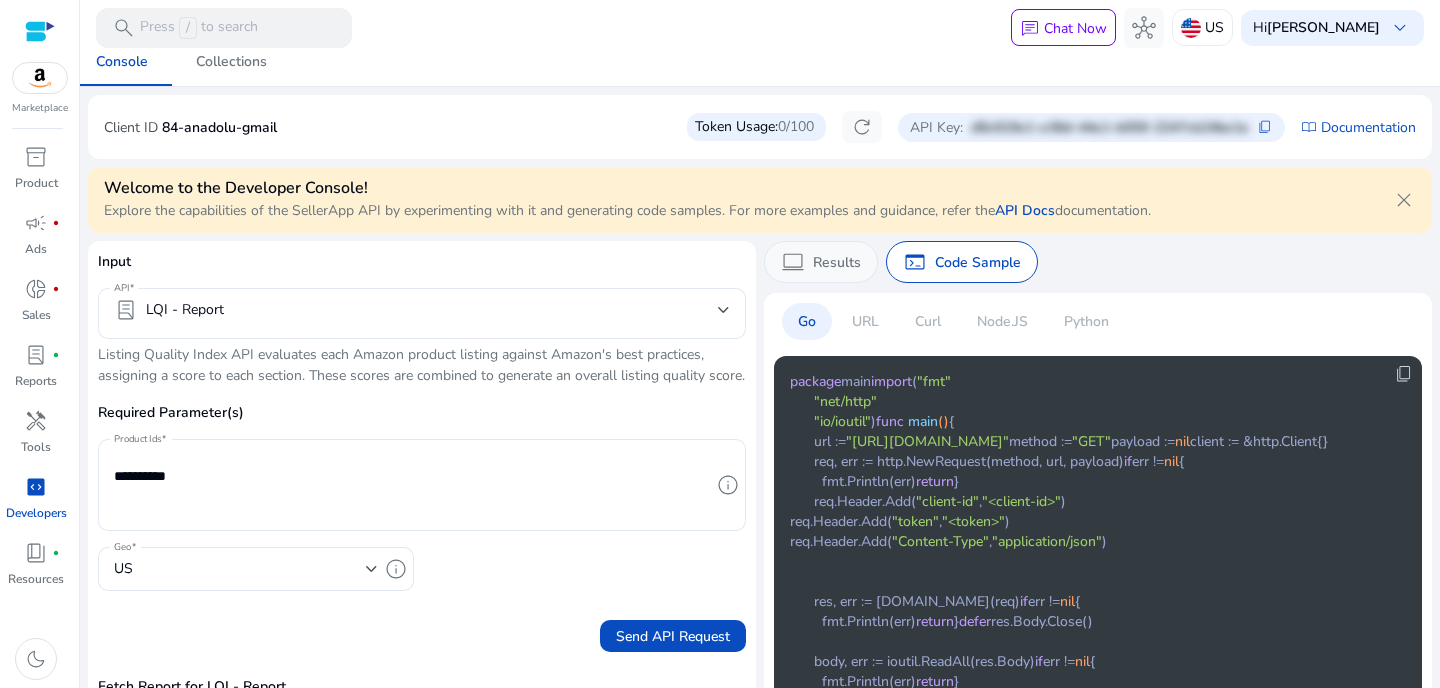 click on "Results" 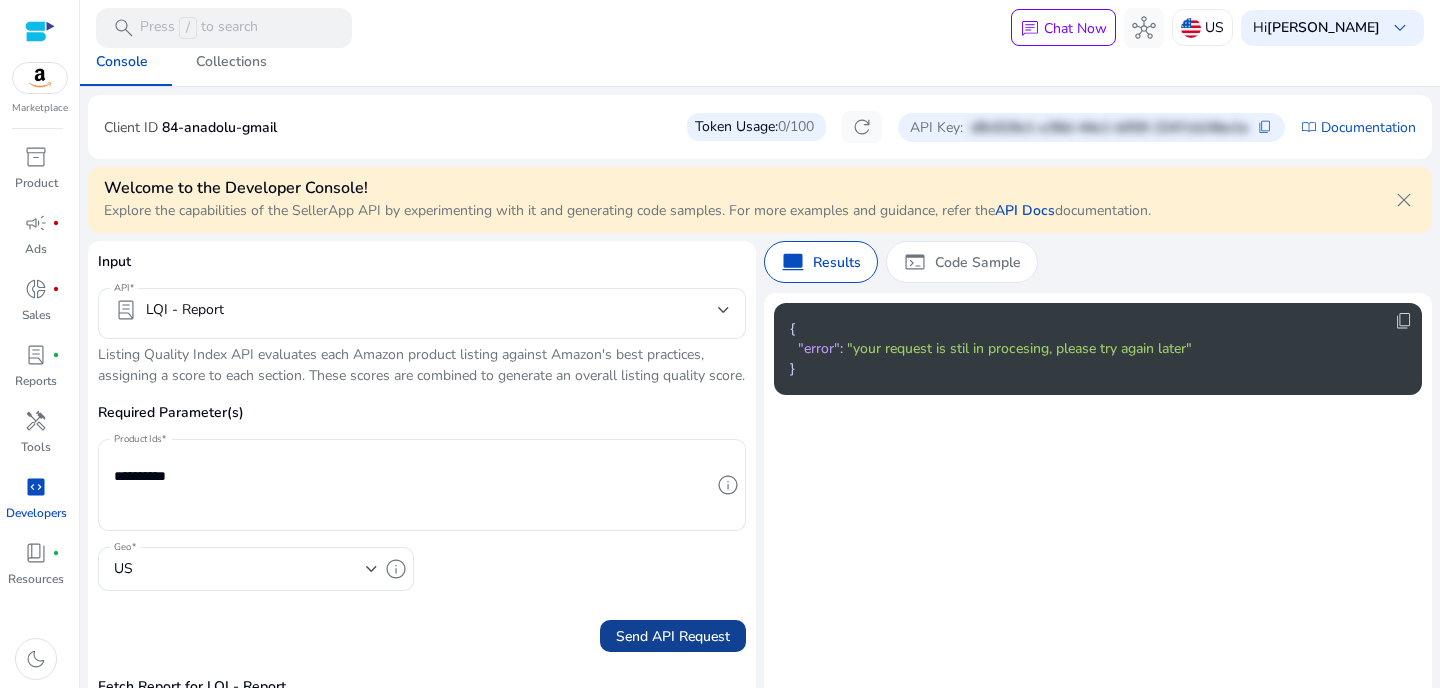 click on "Send API Request" 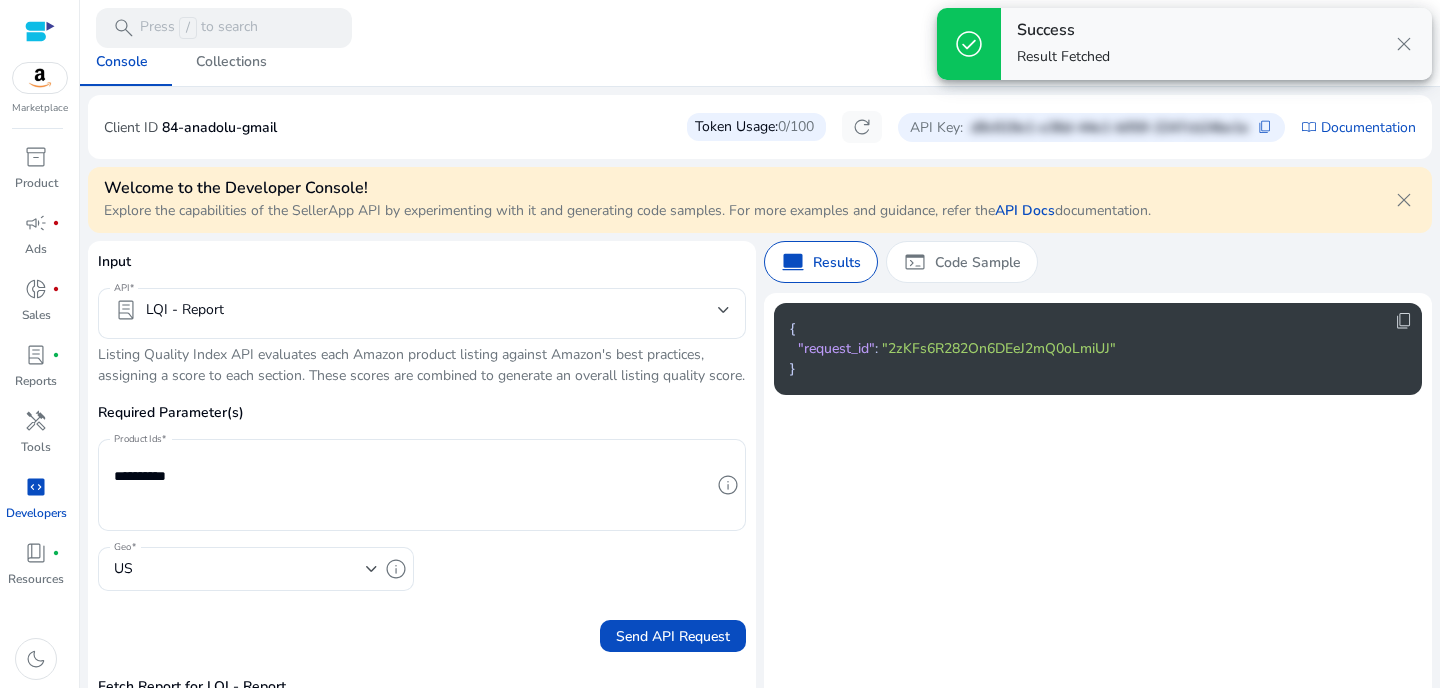 click on ""2zKFs6R282On6DEeJ2mQ0oLmiUJ"" 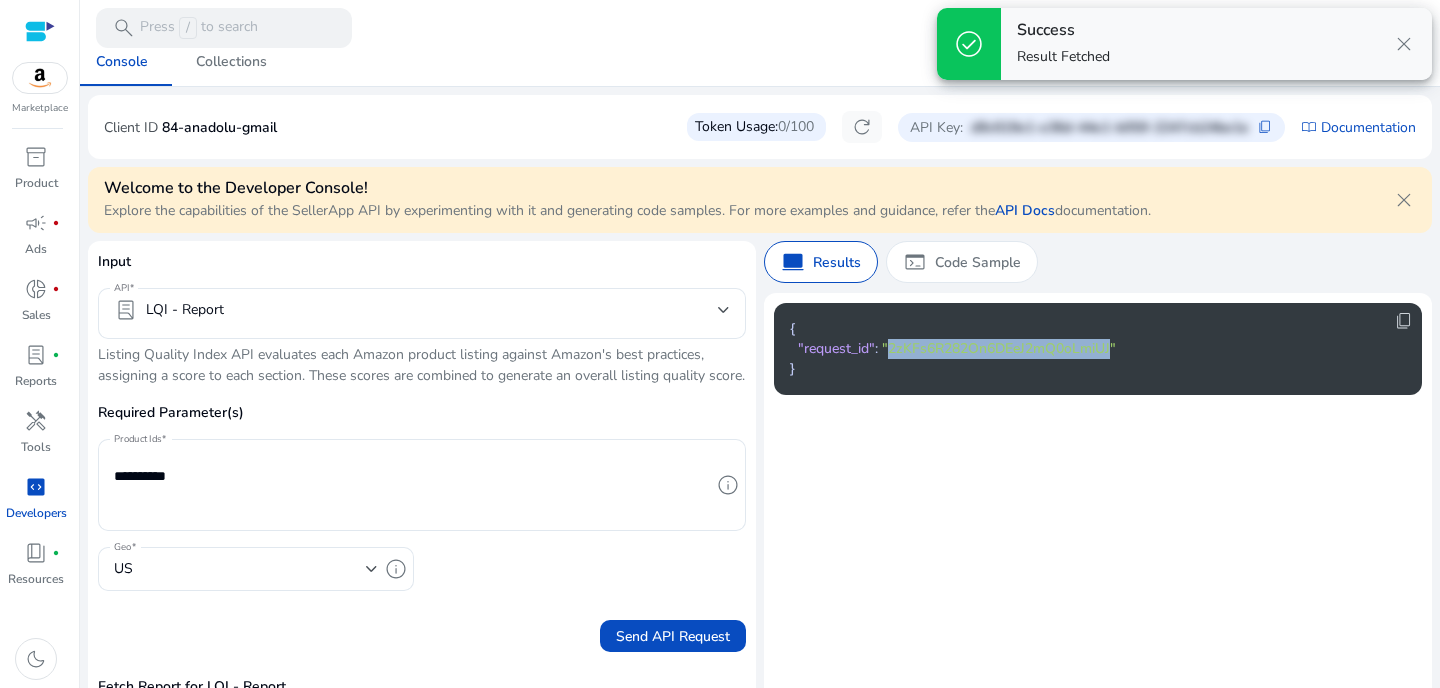 click on ""2zKFs6R282On6DEeJ2mQ0oLmiUJ"" 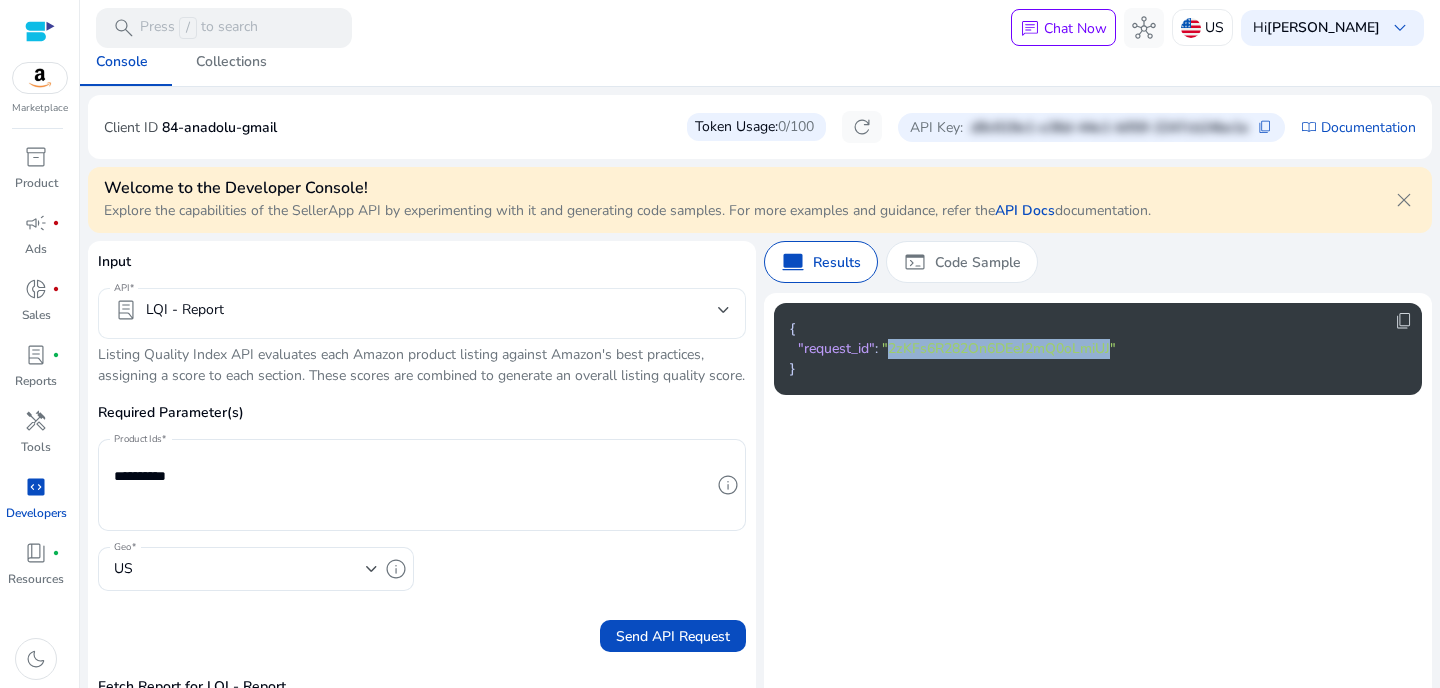scroll, scrollTop: 250, scrollLeft: 0, axis: vertical 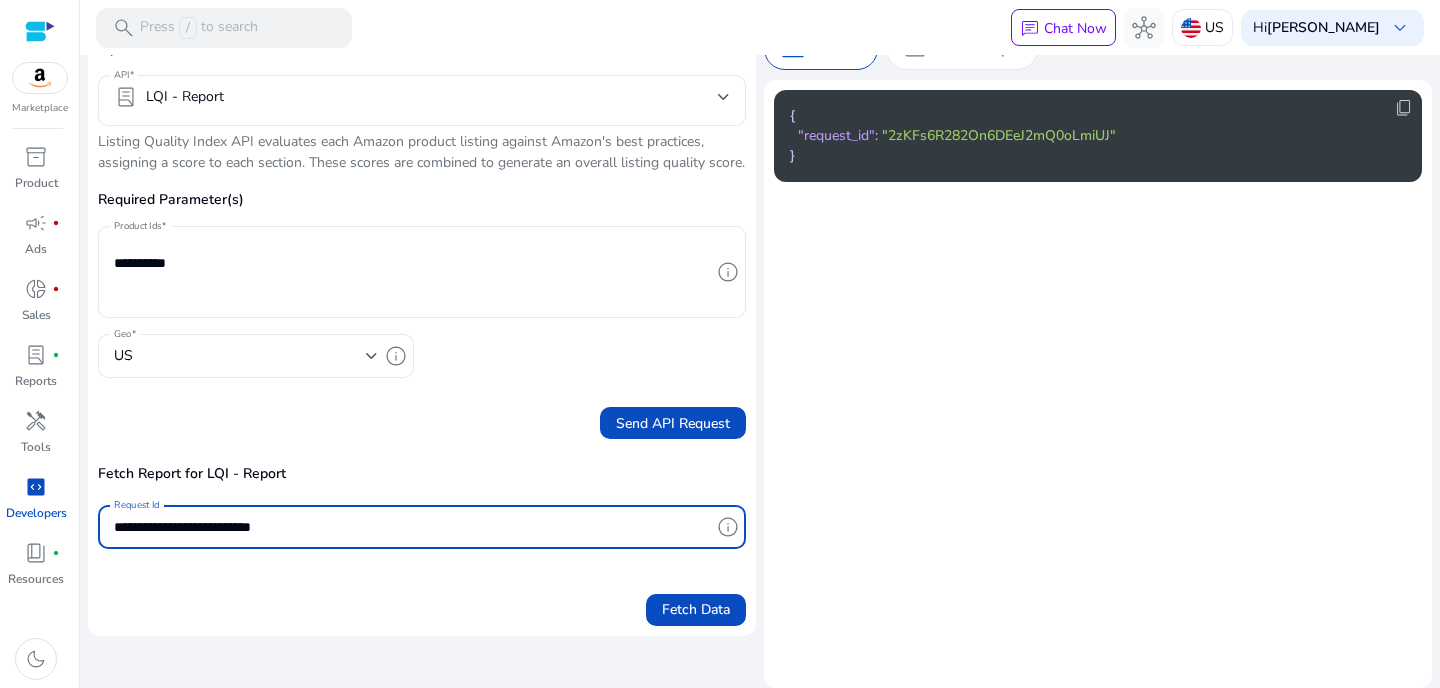 click on "**********" at bounding box center (412, 527) 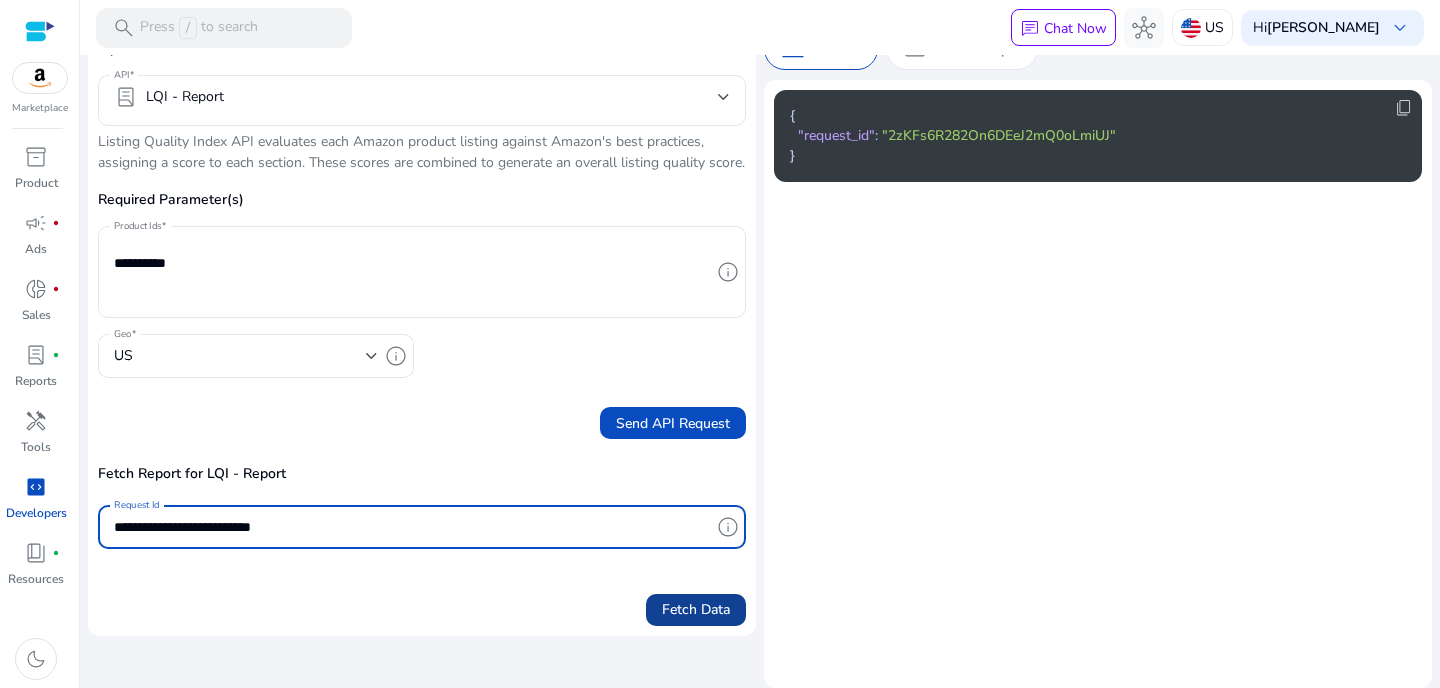 type on "**********" 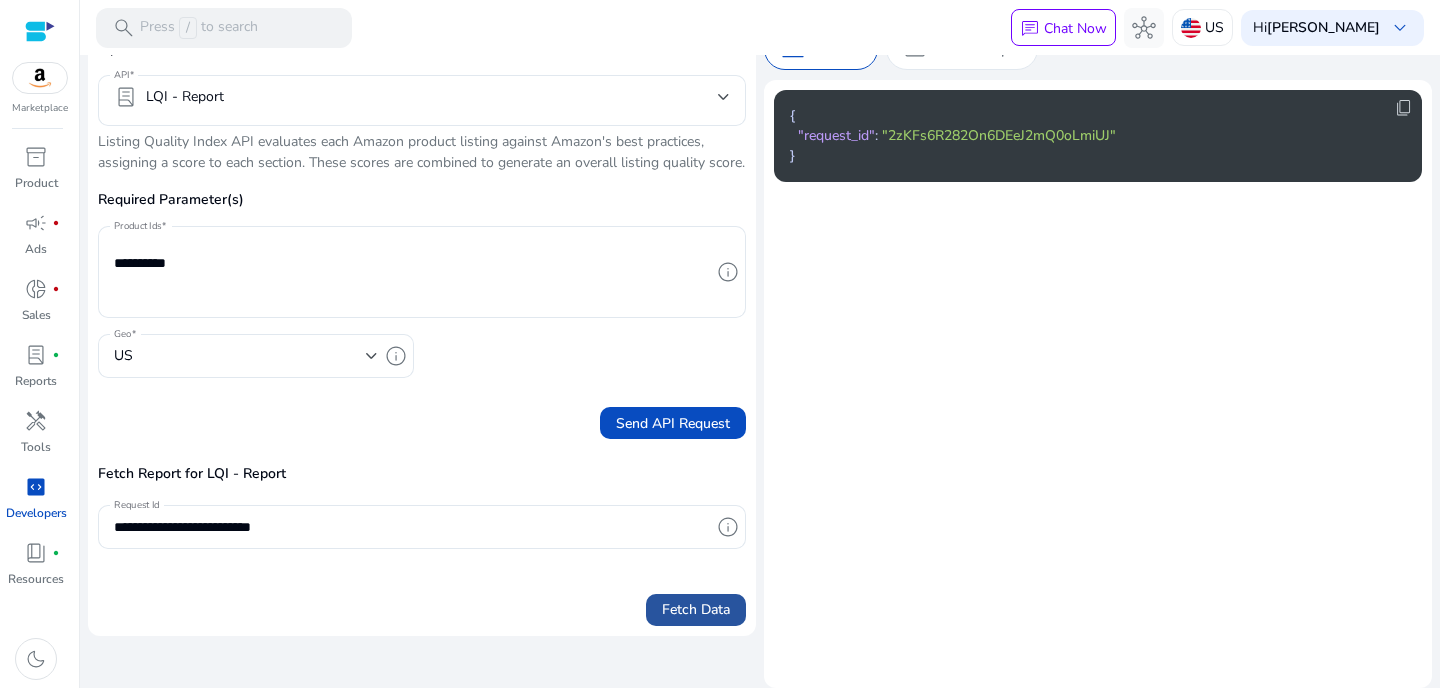 click 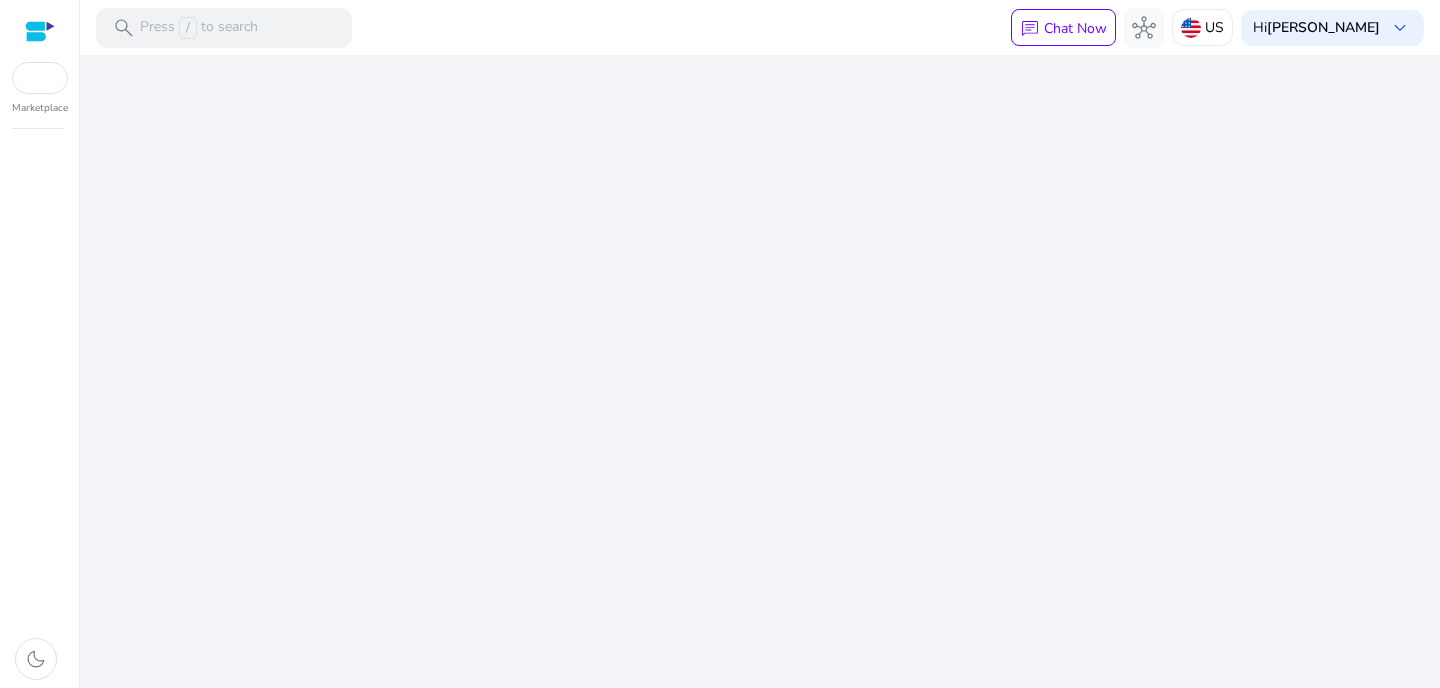scroll, scrollTop: 0, scrollLeft: 0, axis: both 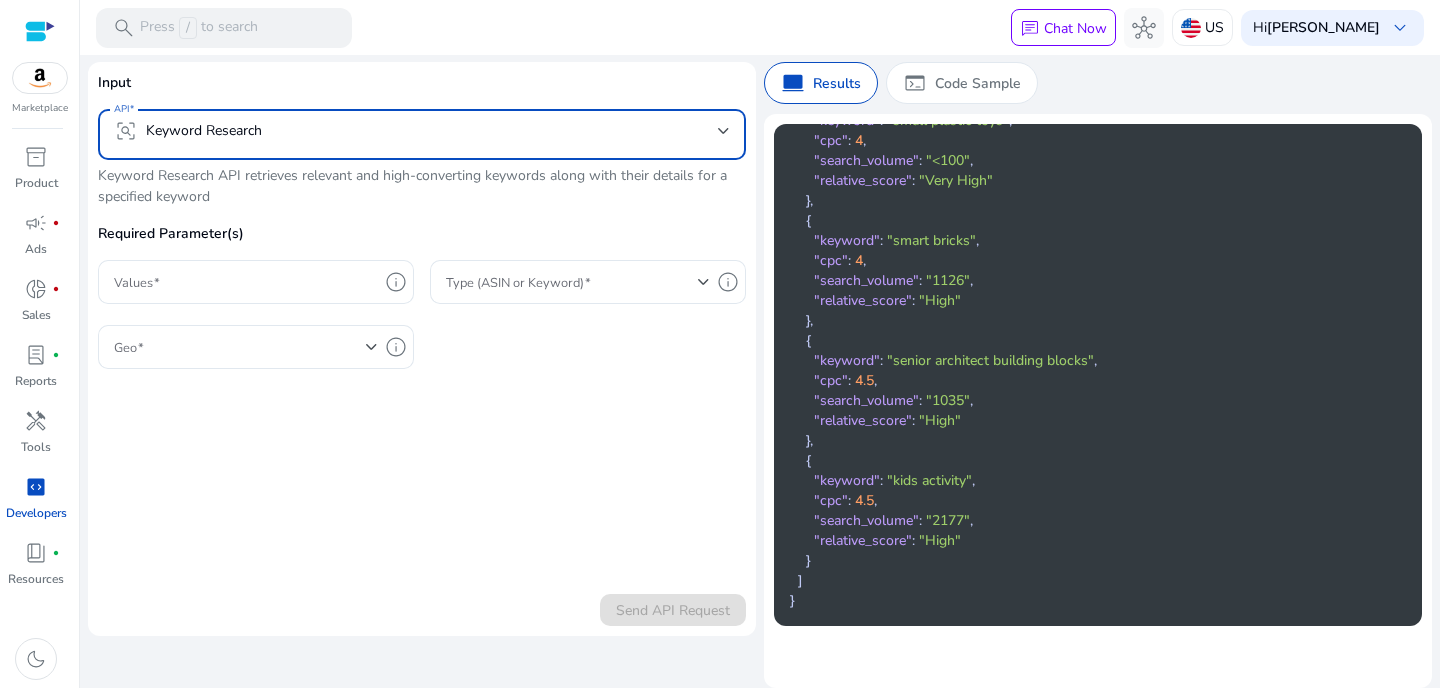 click on "frame_inspect   Keyword Research" at bounding box center [416, 131] 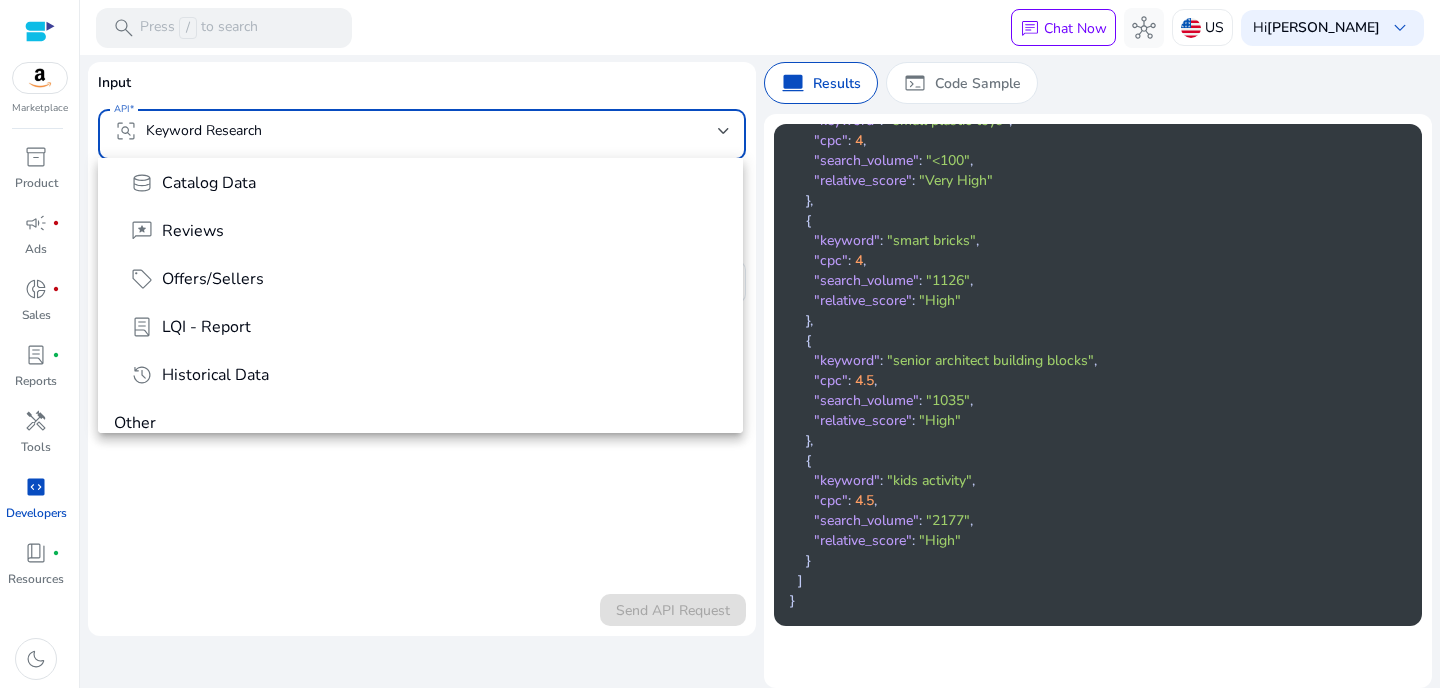 scroll, scrollTop: 350, scrollLeft: 0, axis: vertical 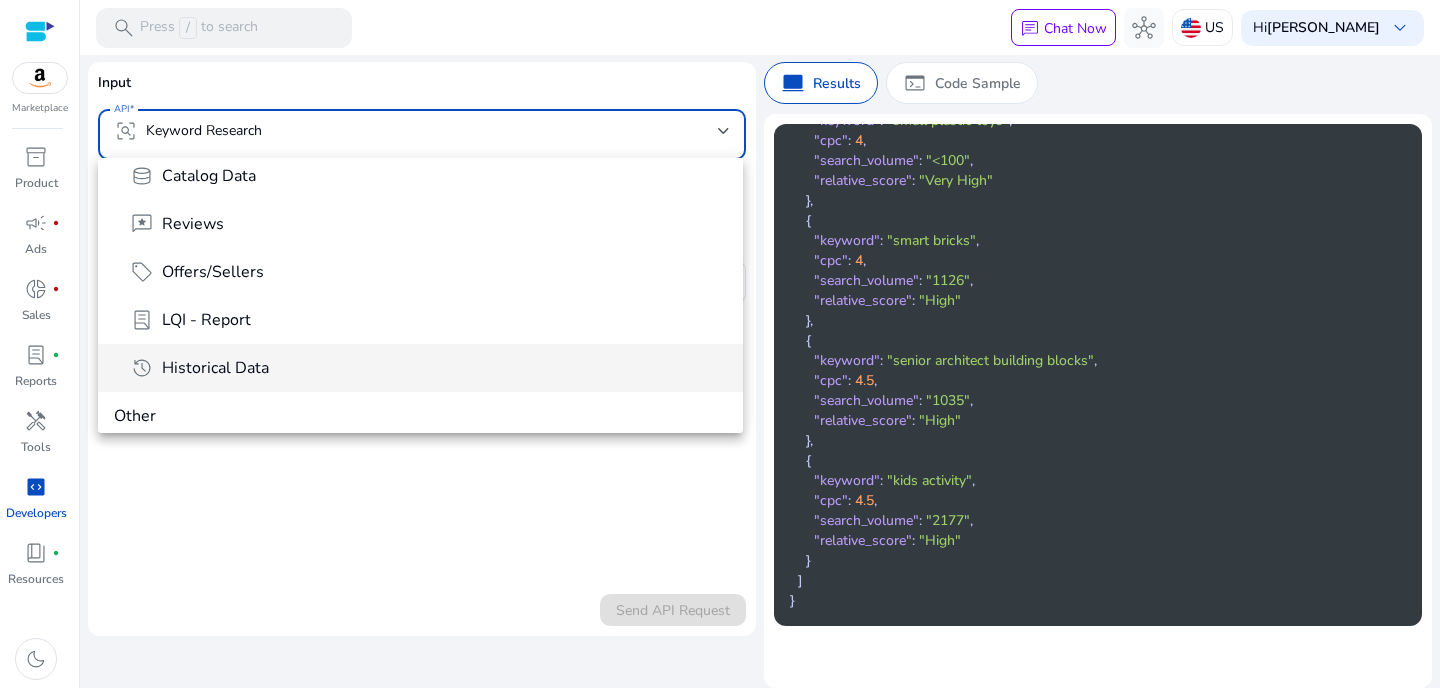 click on "history  Historical Data" at bounding box center [428, 368] 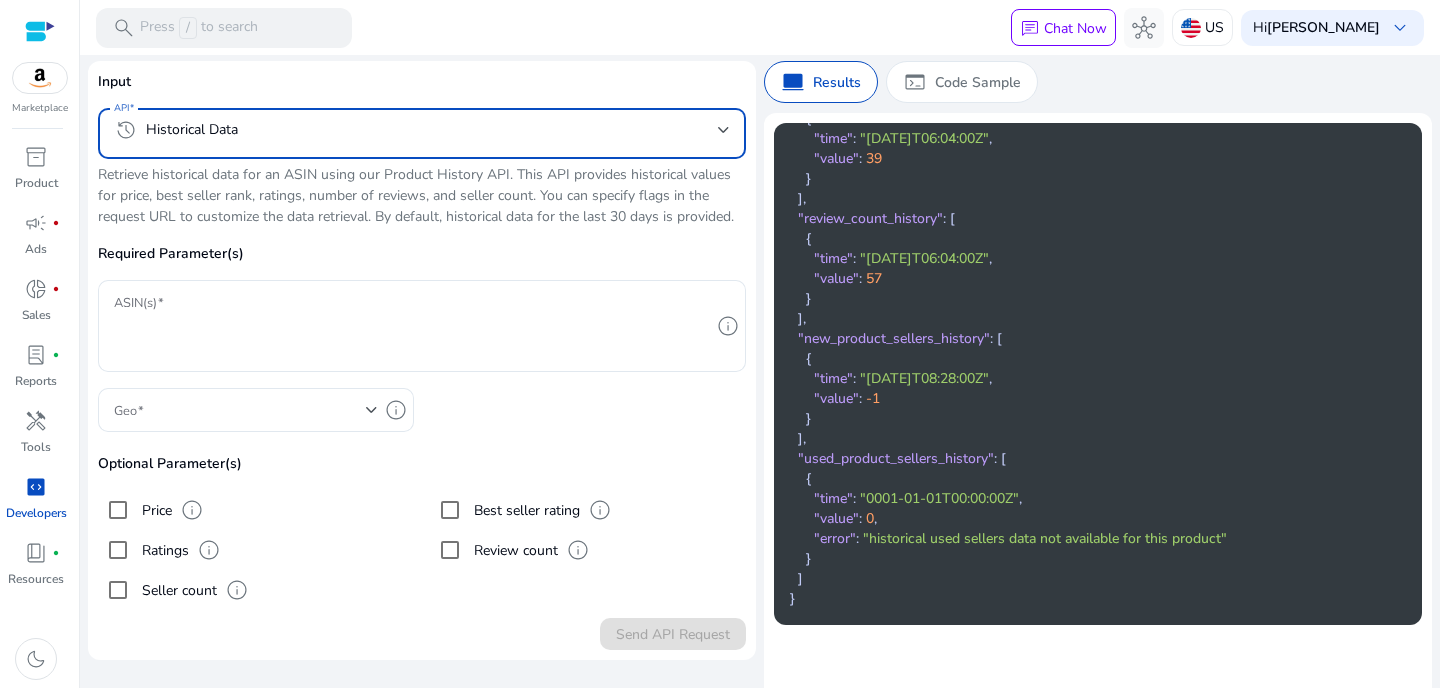 scroll, scrollTop: 343, scrollLeft: 0, axis: vertical 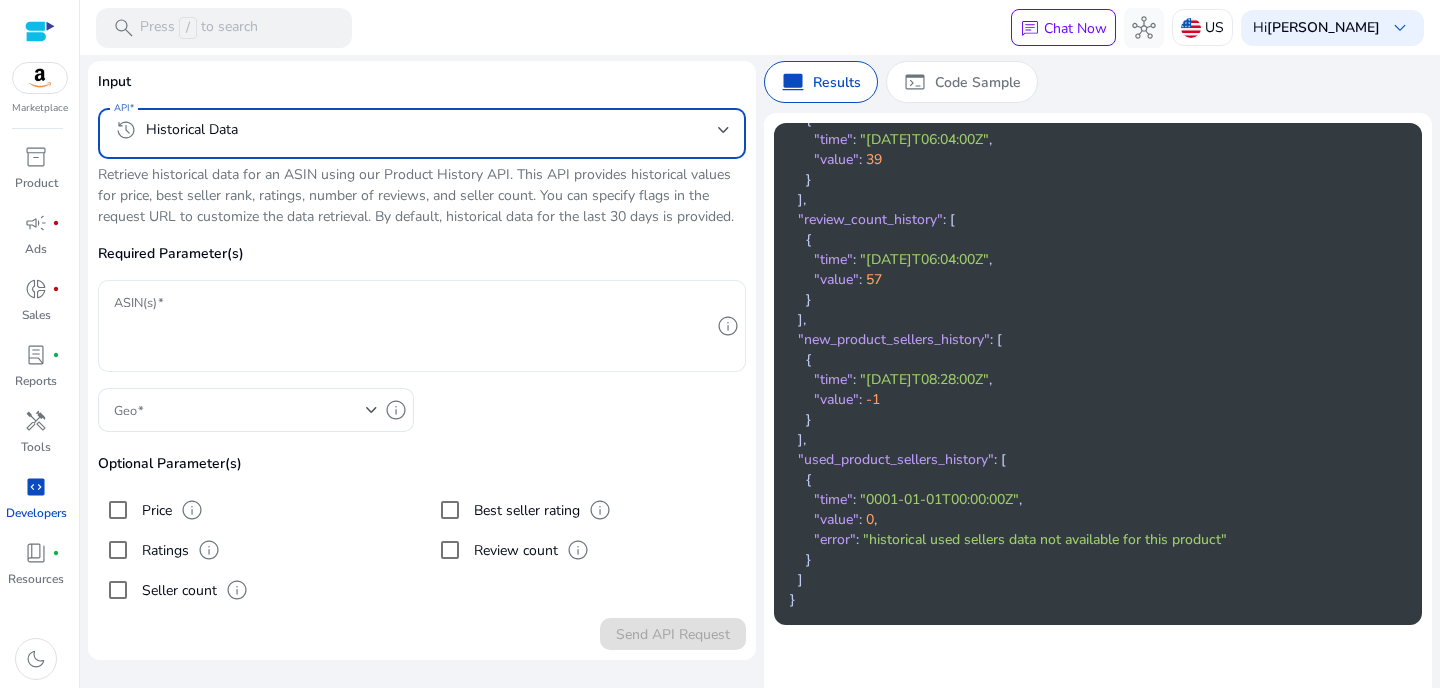 click on "ASIN(s)" at bounding box center (412, 326) 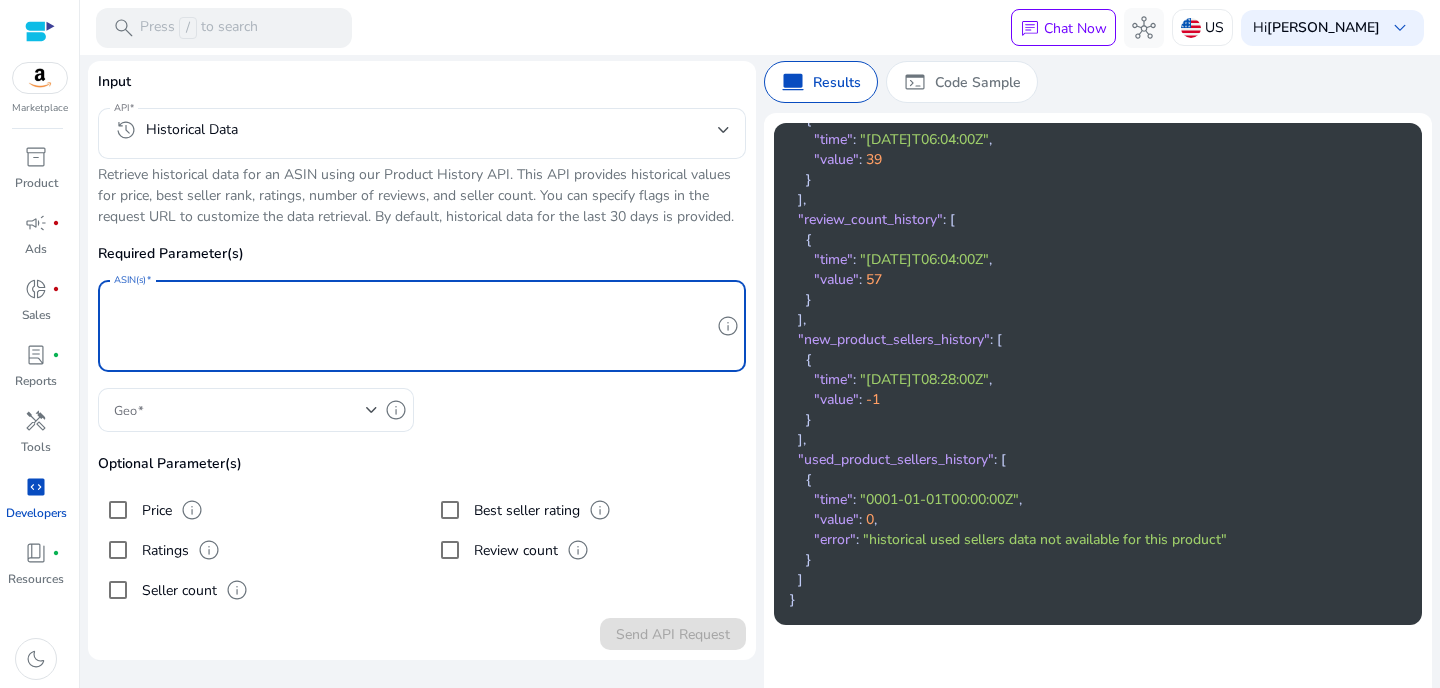 paste on "**********" 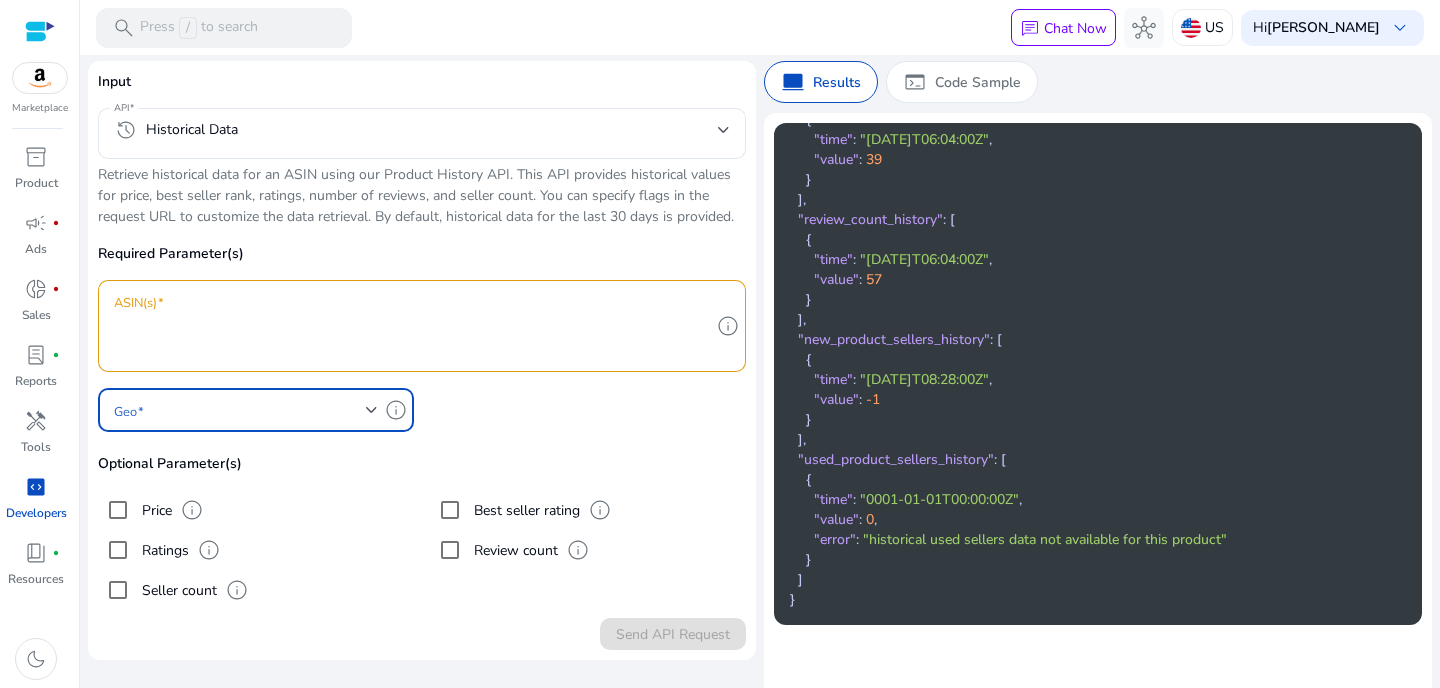 click at bounding box center (240, 410) 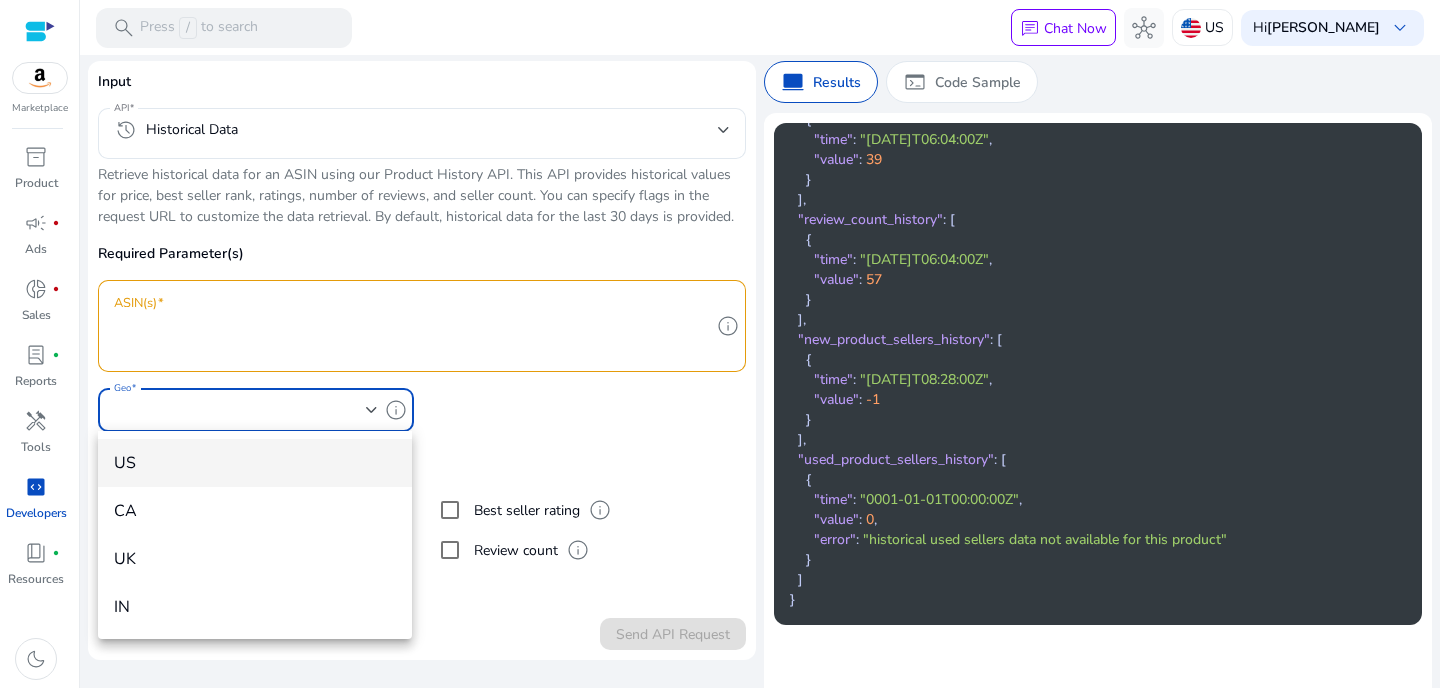 click on "US" at bounding box center (255, 463) 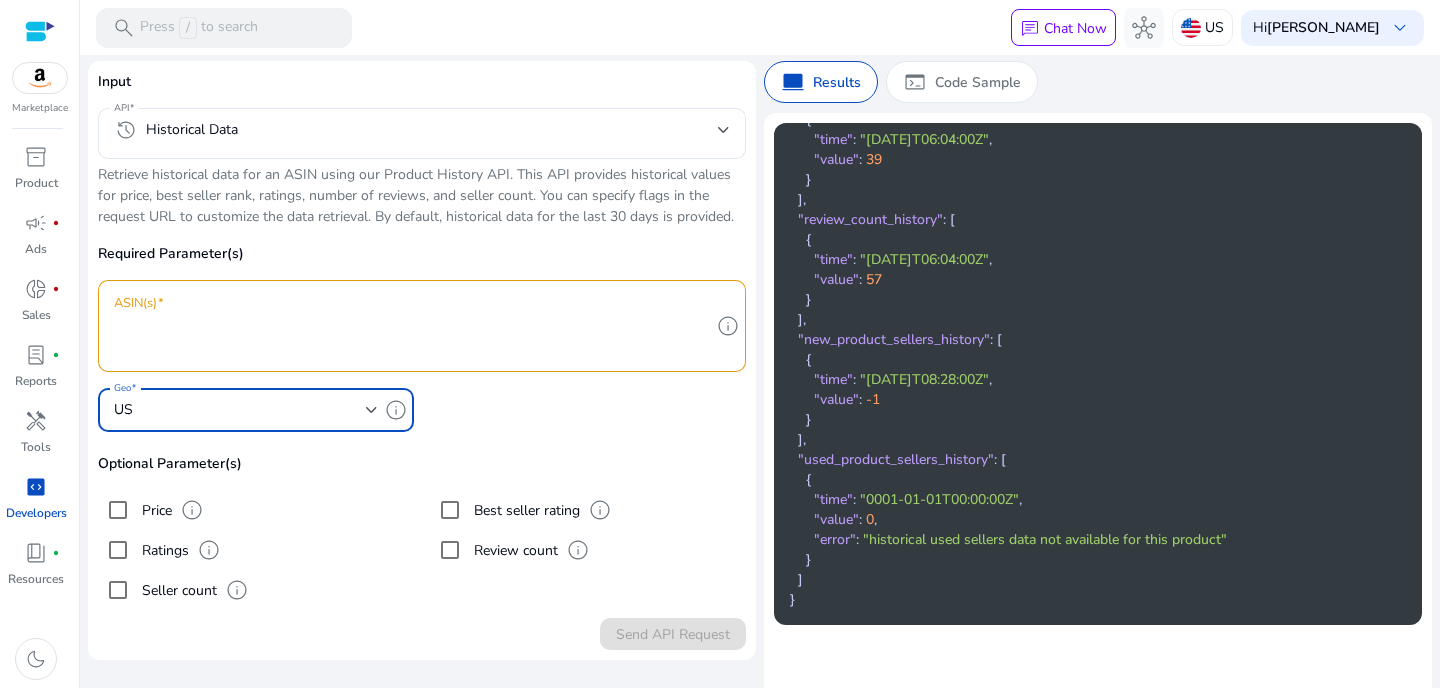 click on "ASIN(s)" at bounding box center (412, 326) 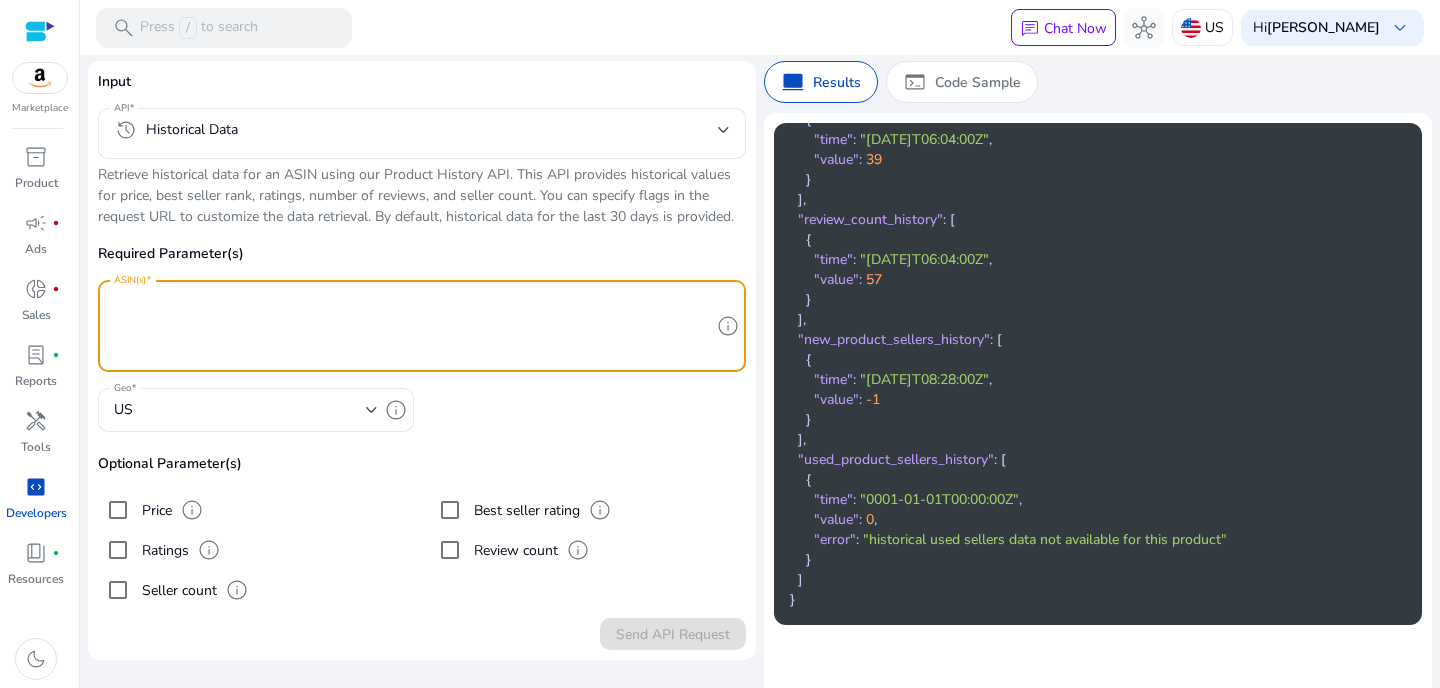 paste on "**********" 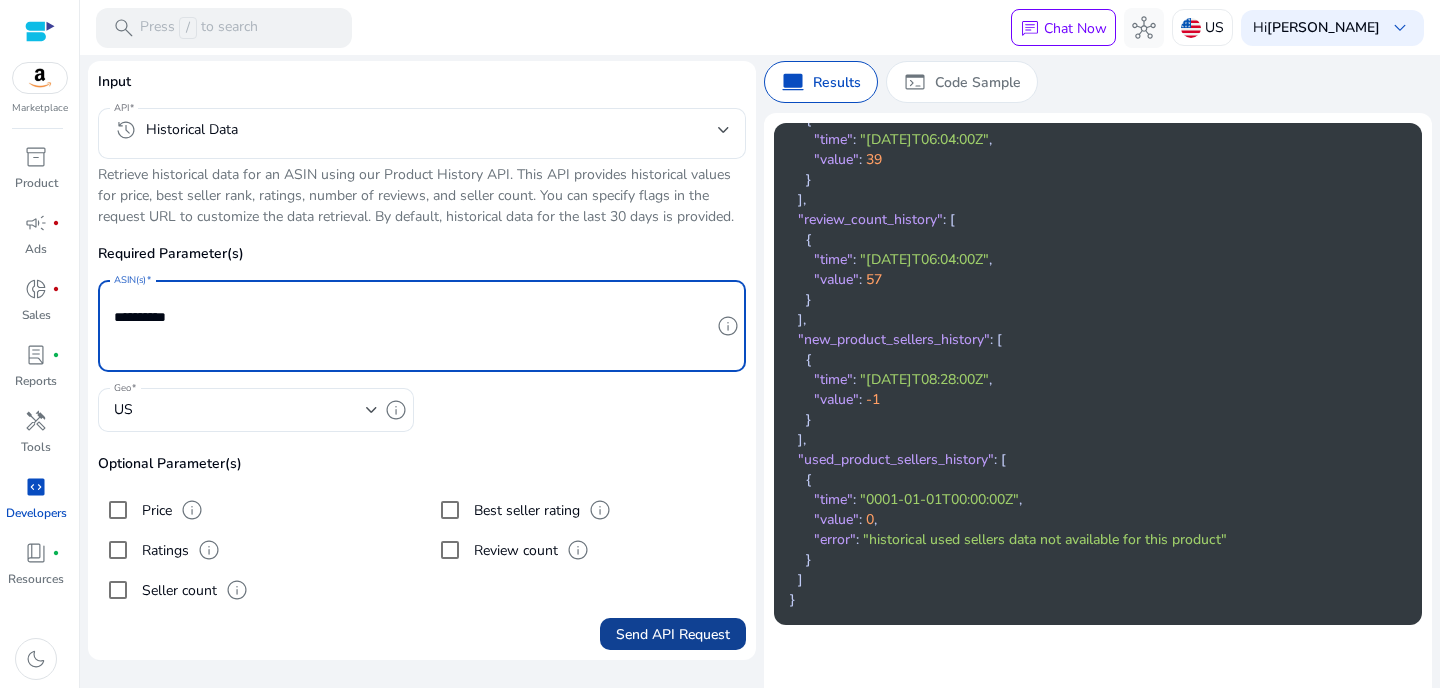 type on "**********" 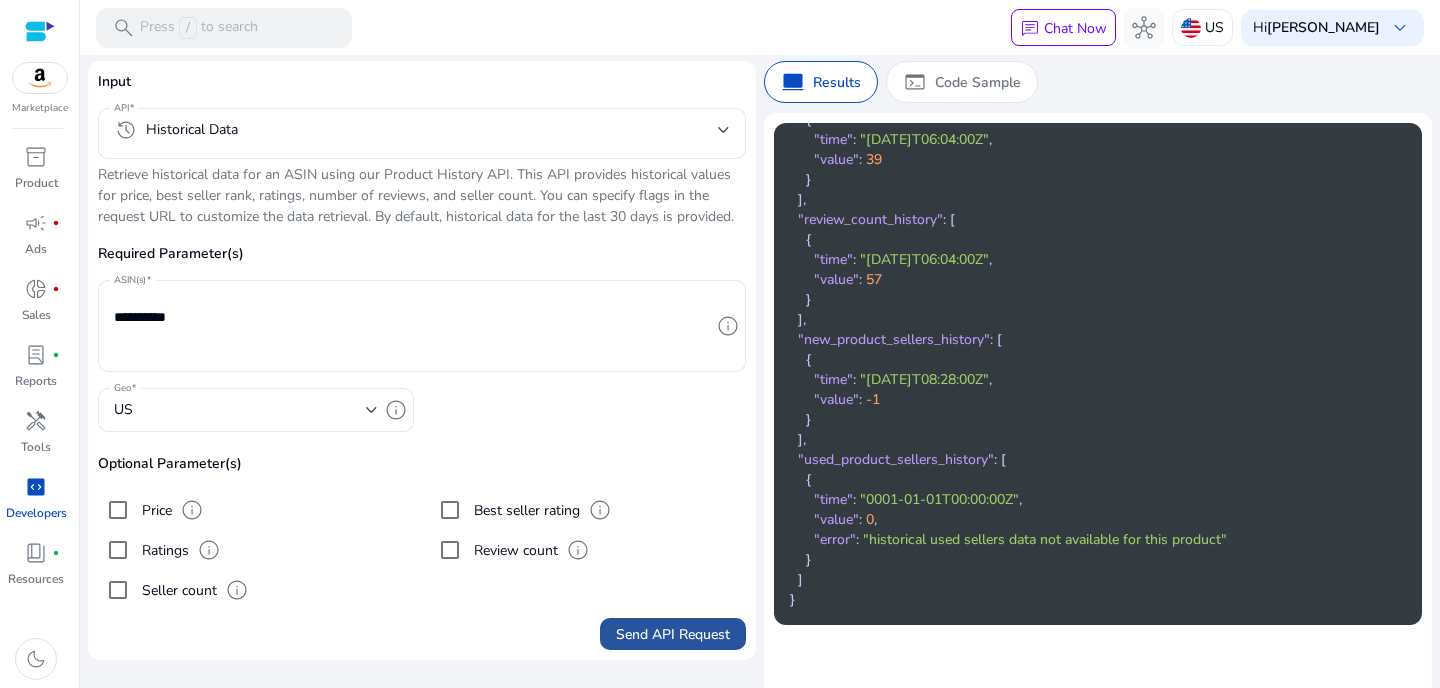 click on "Send API Request" 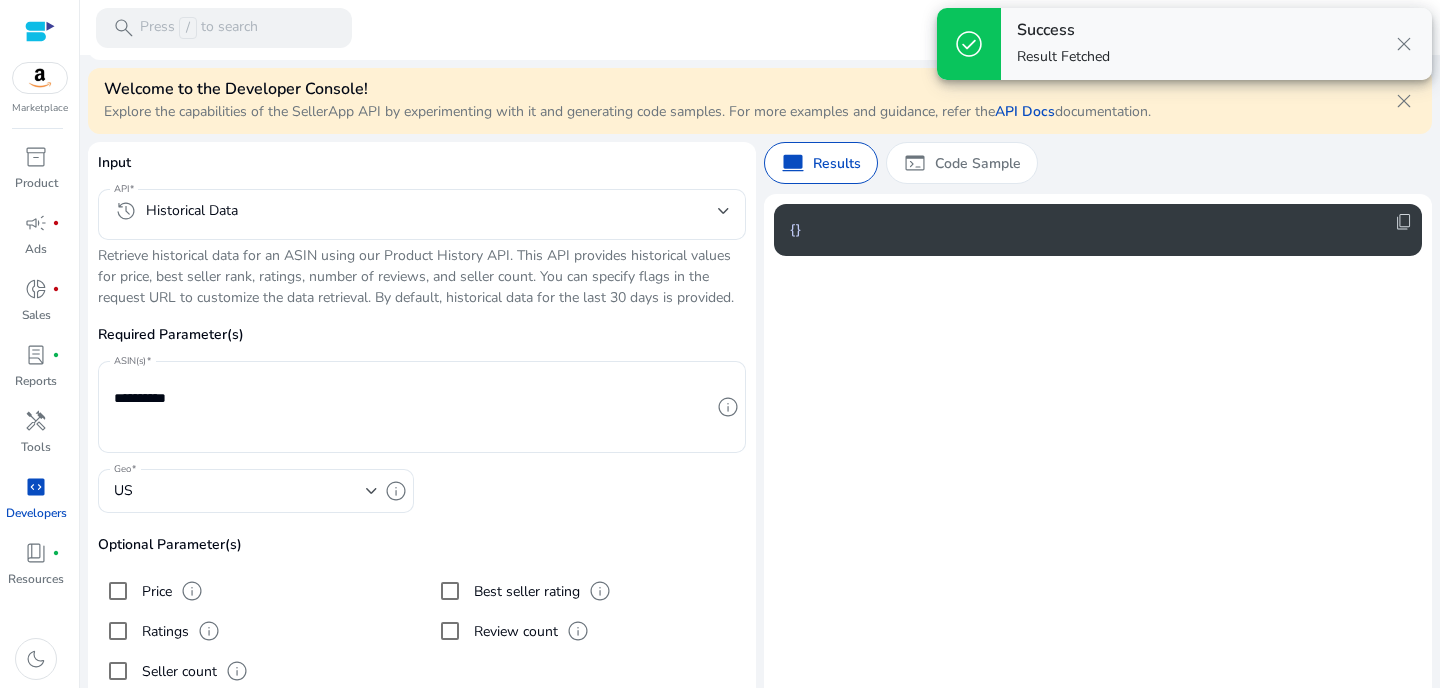 scroll, scrollTop: 118, scrollLeft: 0, axis: vertical 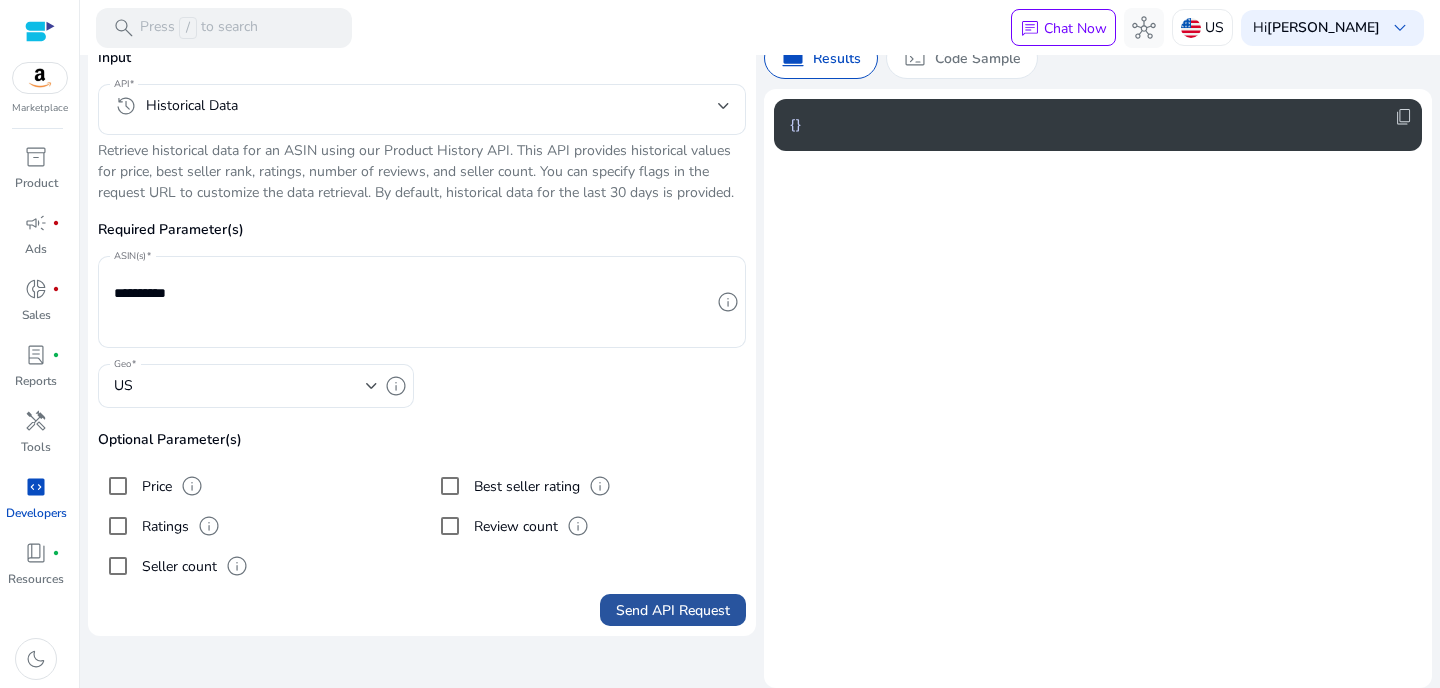 click on "Send API Request" 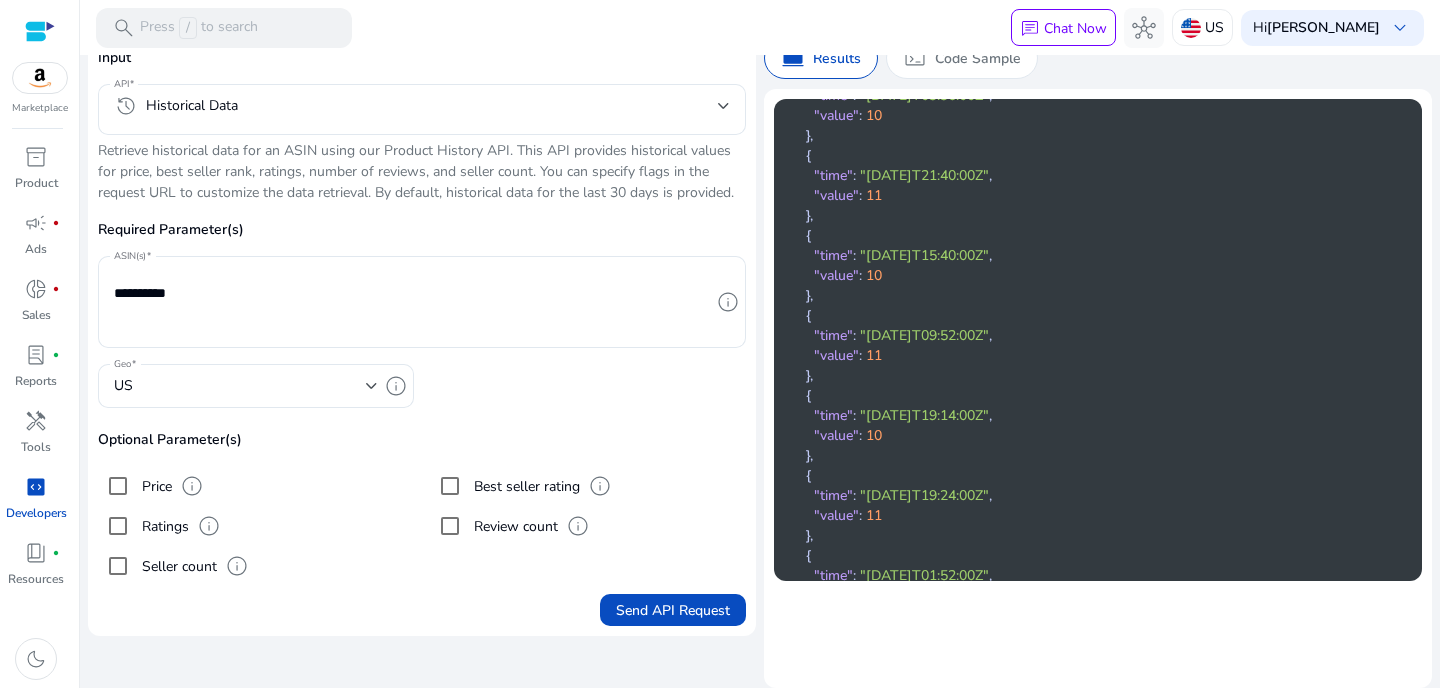 scroll, scrollTop: 16090, scrollLeft: 0, axis: vertical 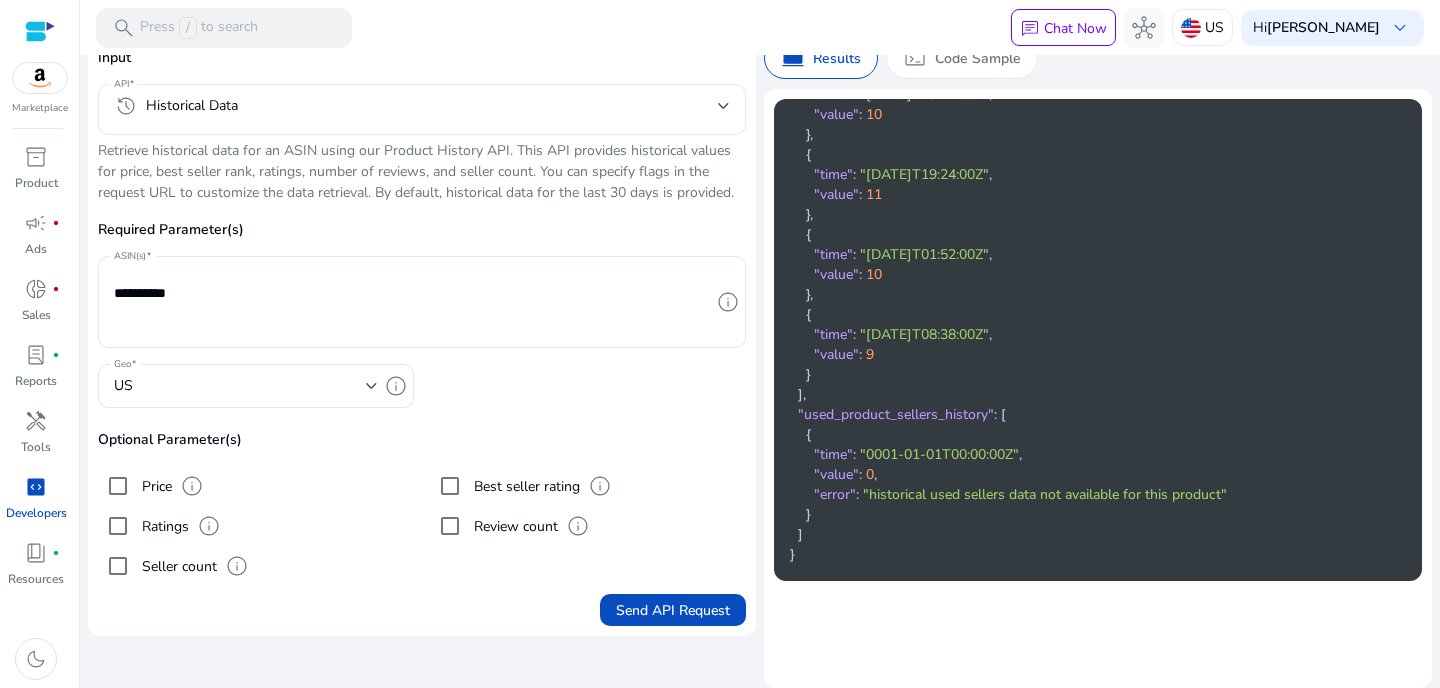 click on "history   Historical Data" at bounding box center [422, 109] 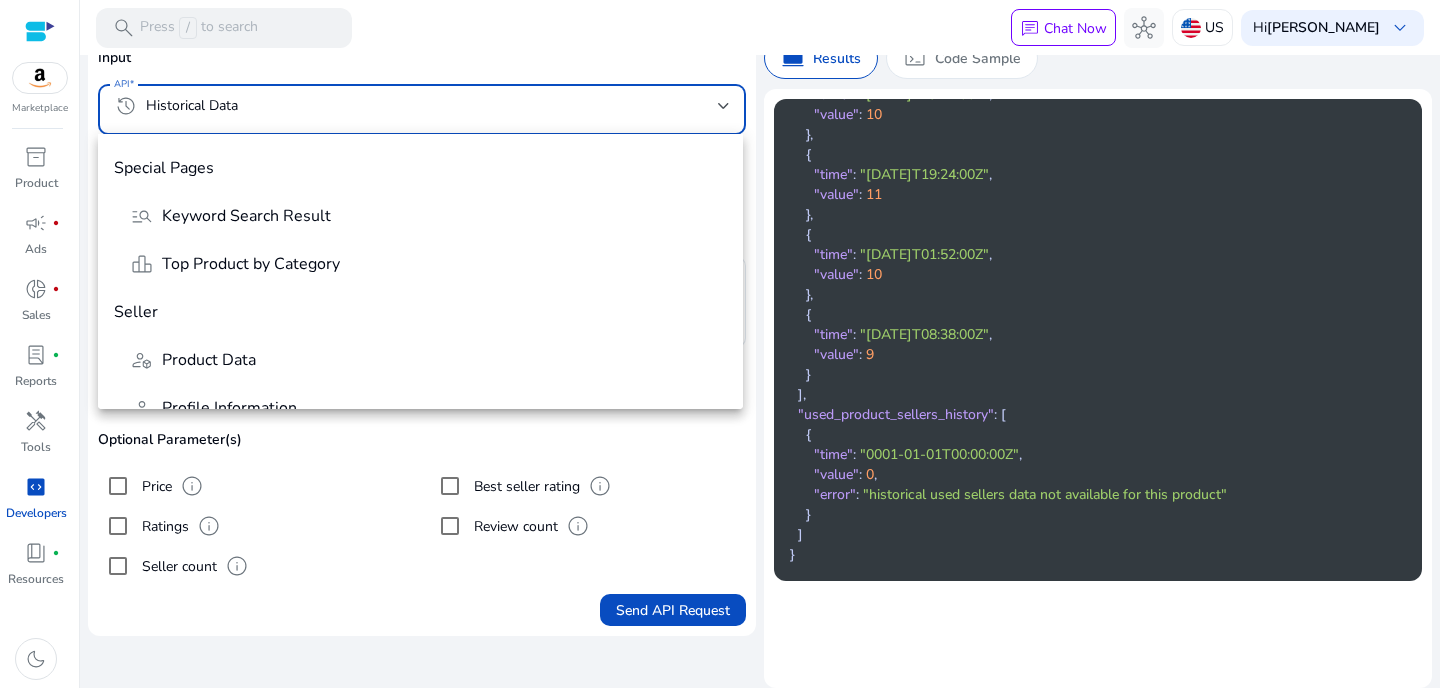 scroll, scrollTop: 941, scrollLeft: 0, axis: vertical 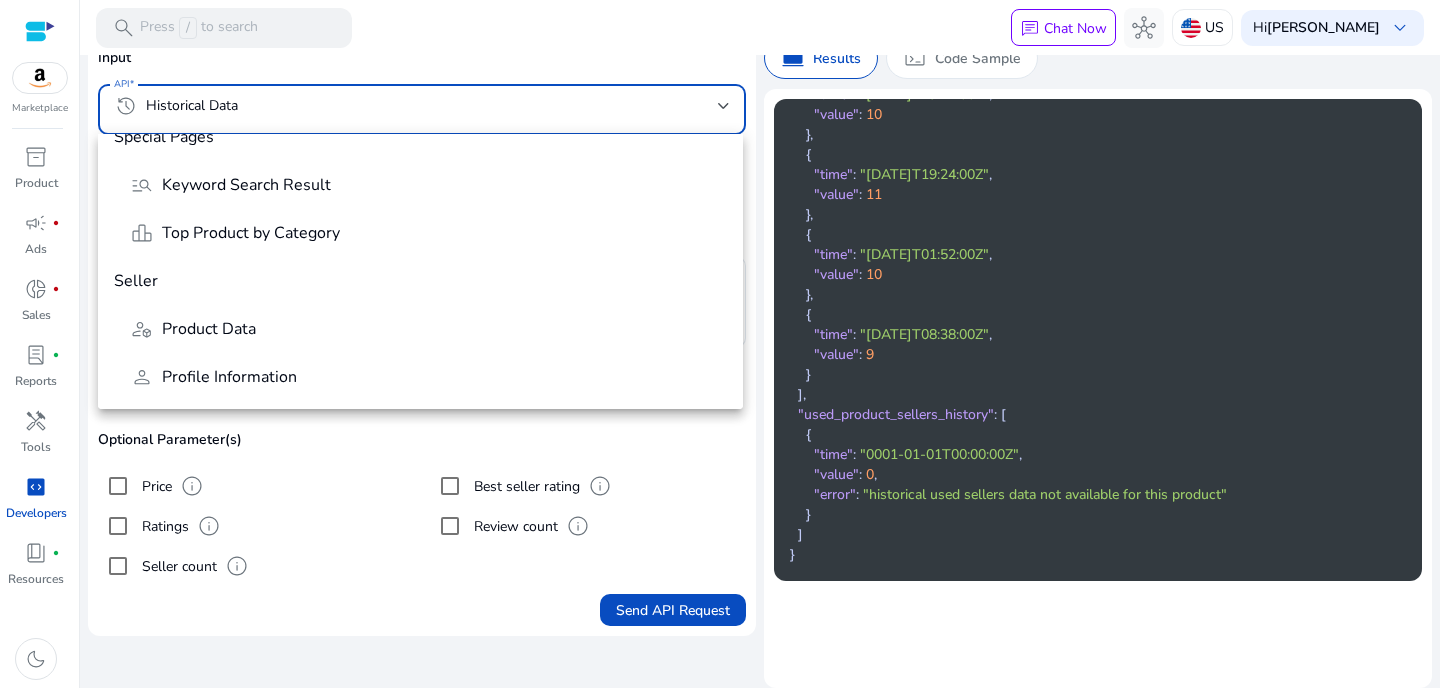 click at bounding box center (720, 344) 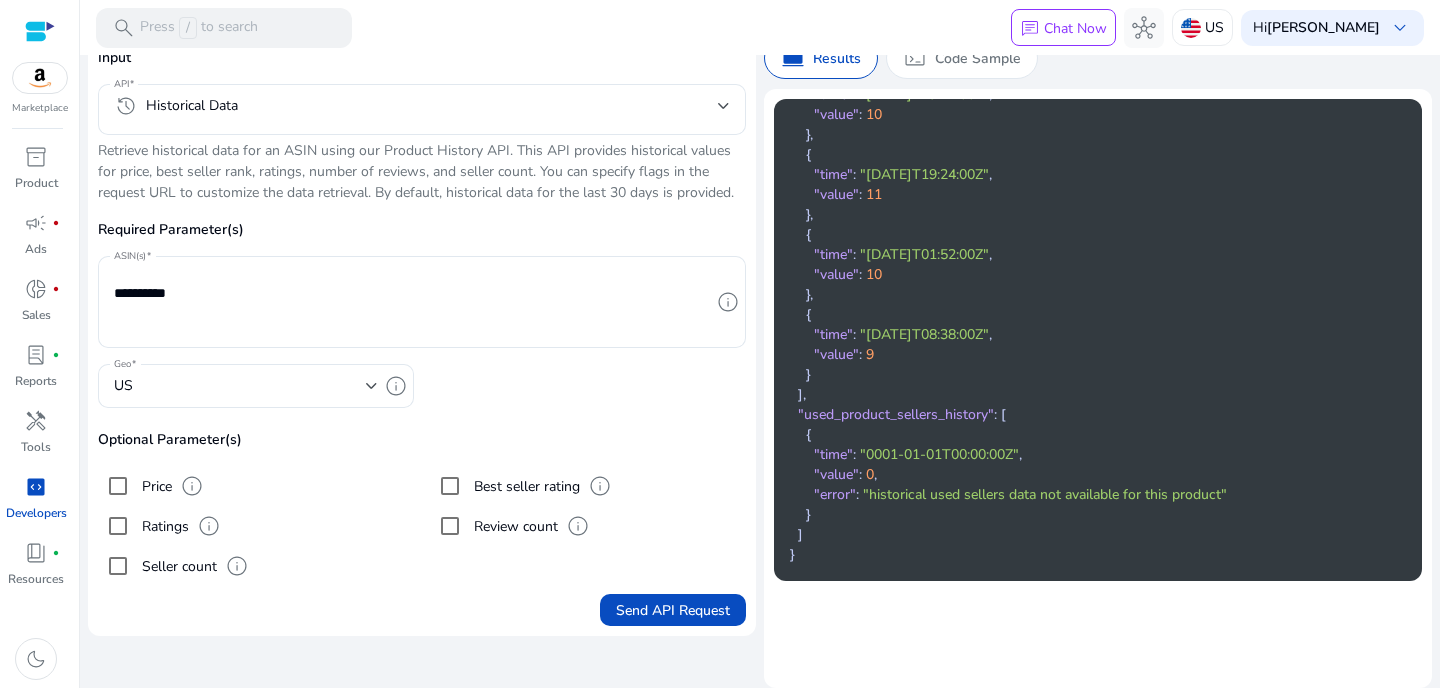click on "Chat Now" at bounding box center (1075, 28) 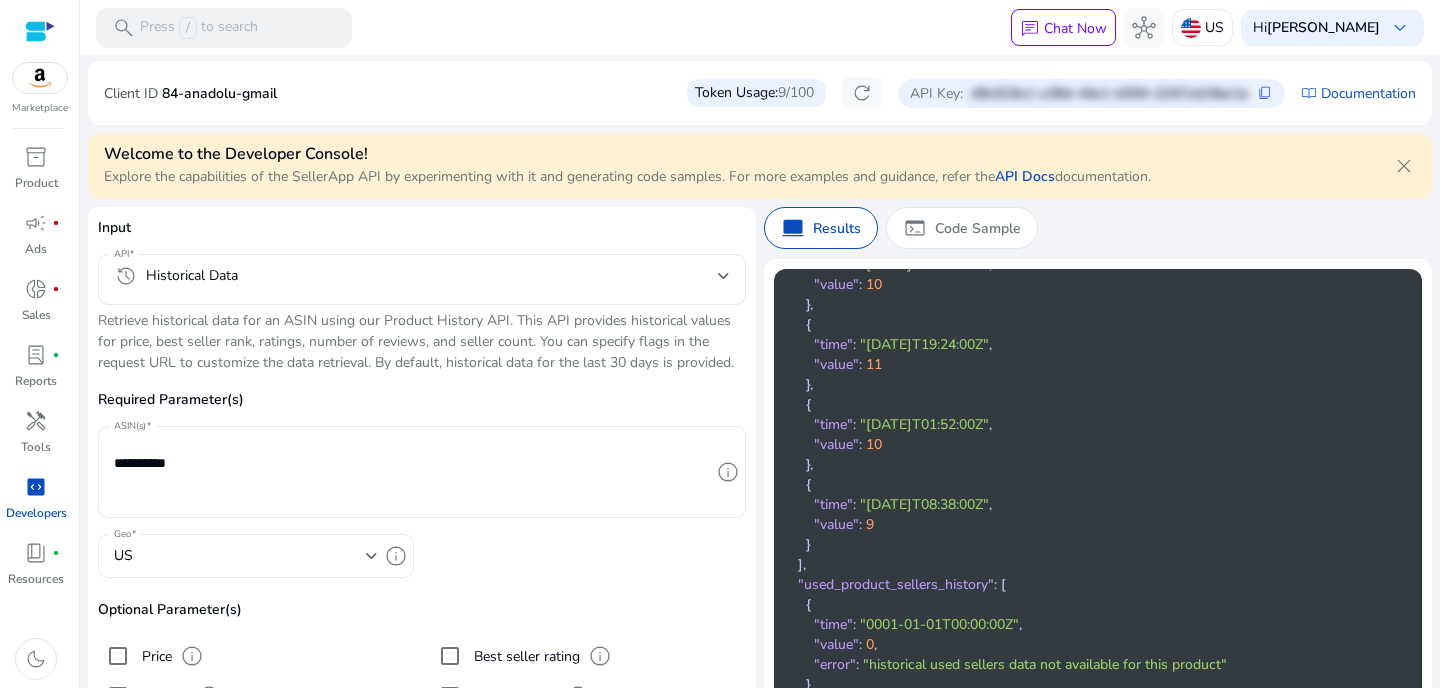 scroll, scrollTop: 0, scrollLeft: 0, axis: both 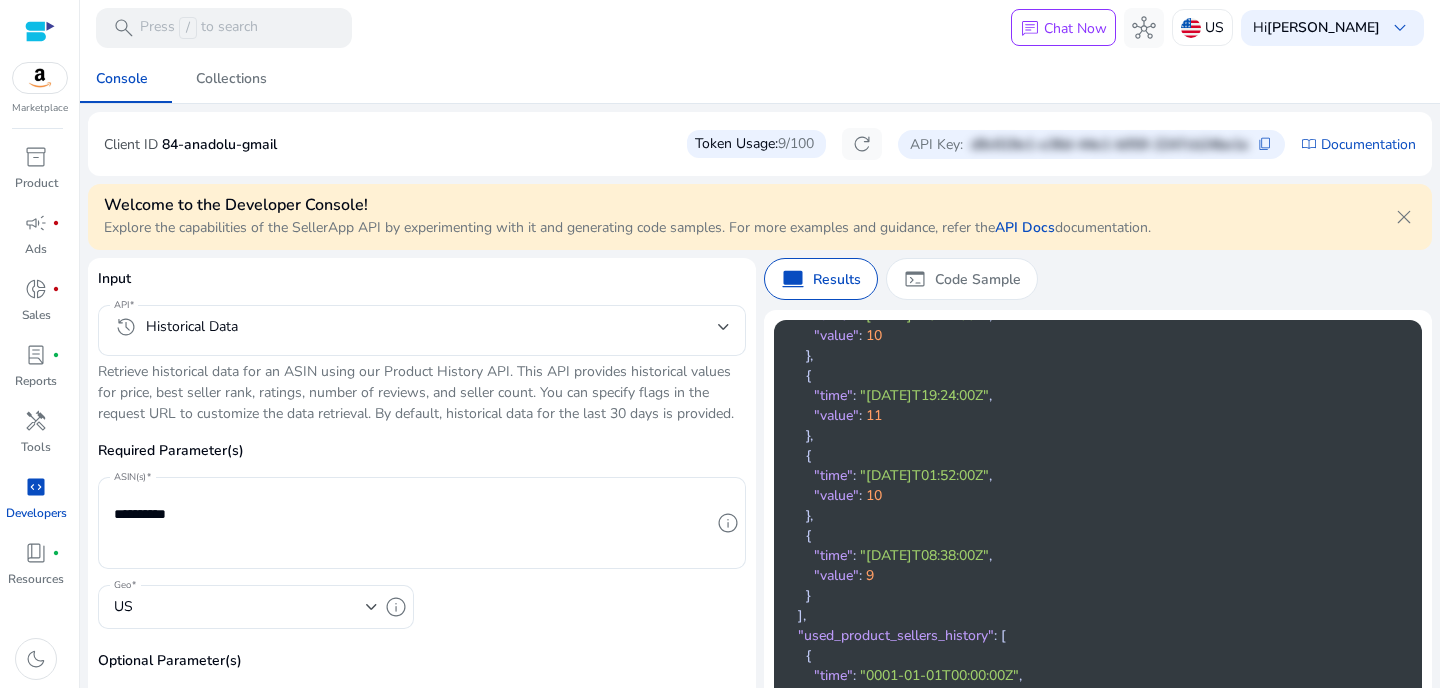 click on "Chat Now" at bounding box center (1075, 28) 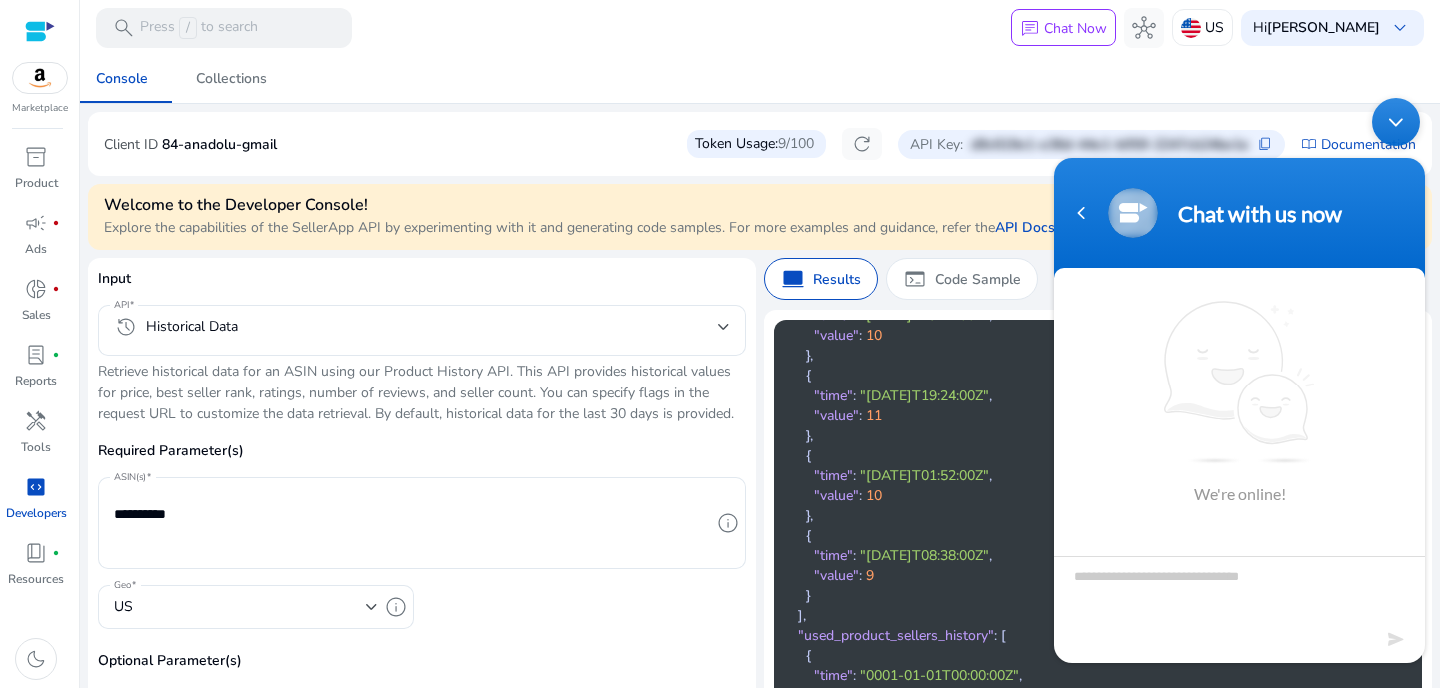scroll, scrollTop: 0, scrollLeft: 0, axis: both 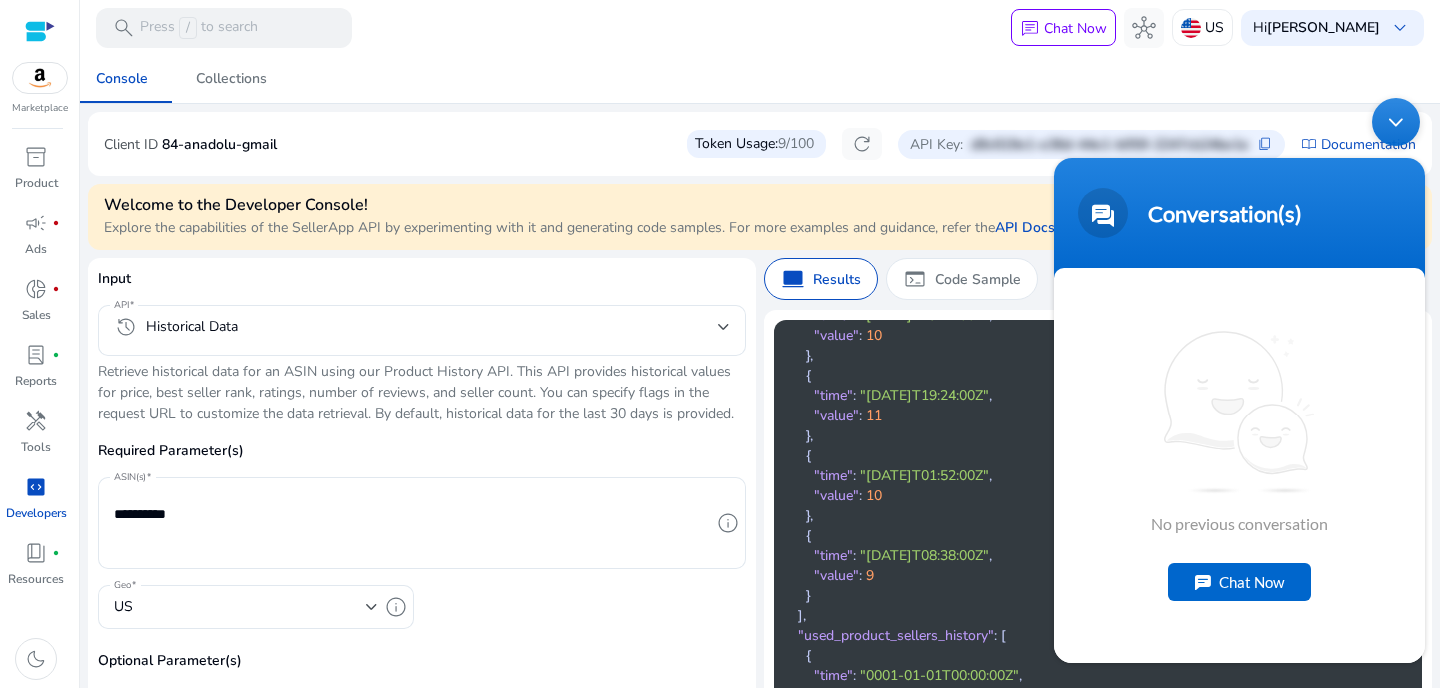 click on "Conversation(s) We're online! No previous conversation Chat Now" at bounding box center [1239, 380] 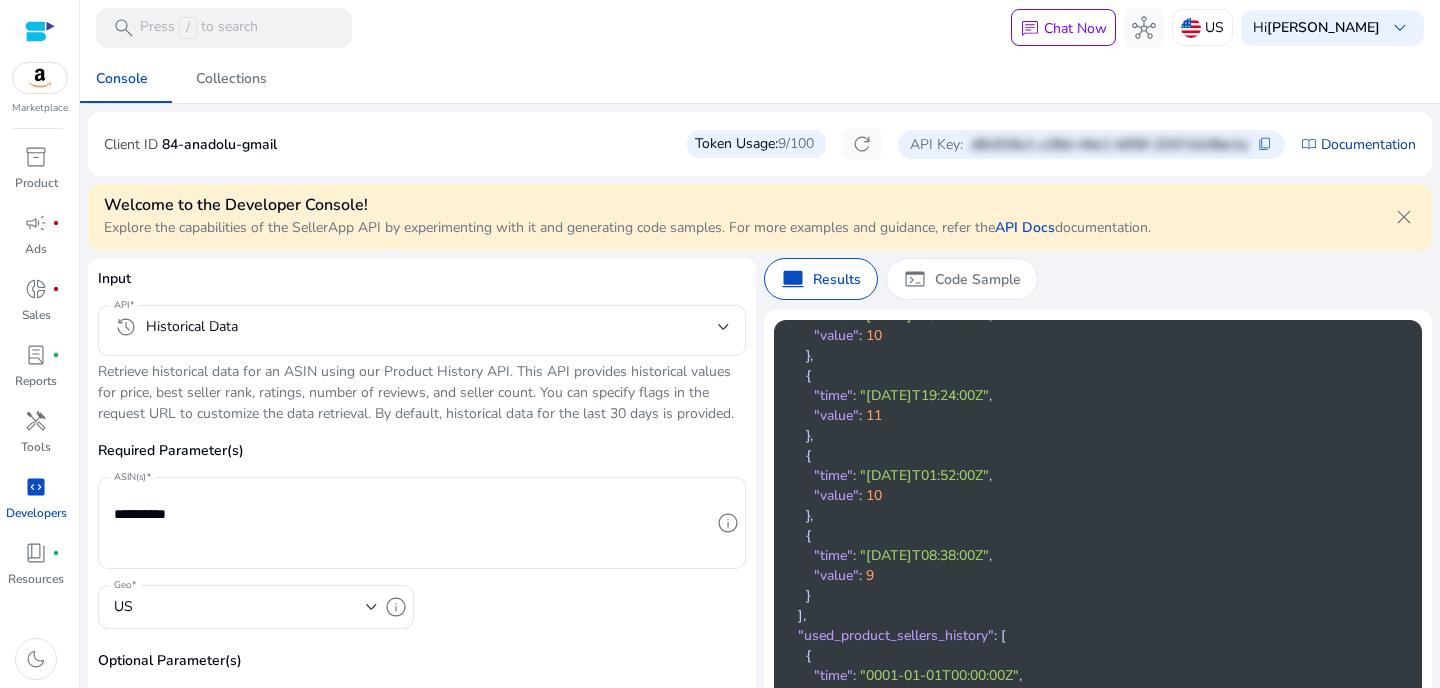 click on "Documentation" 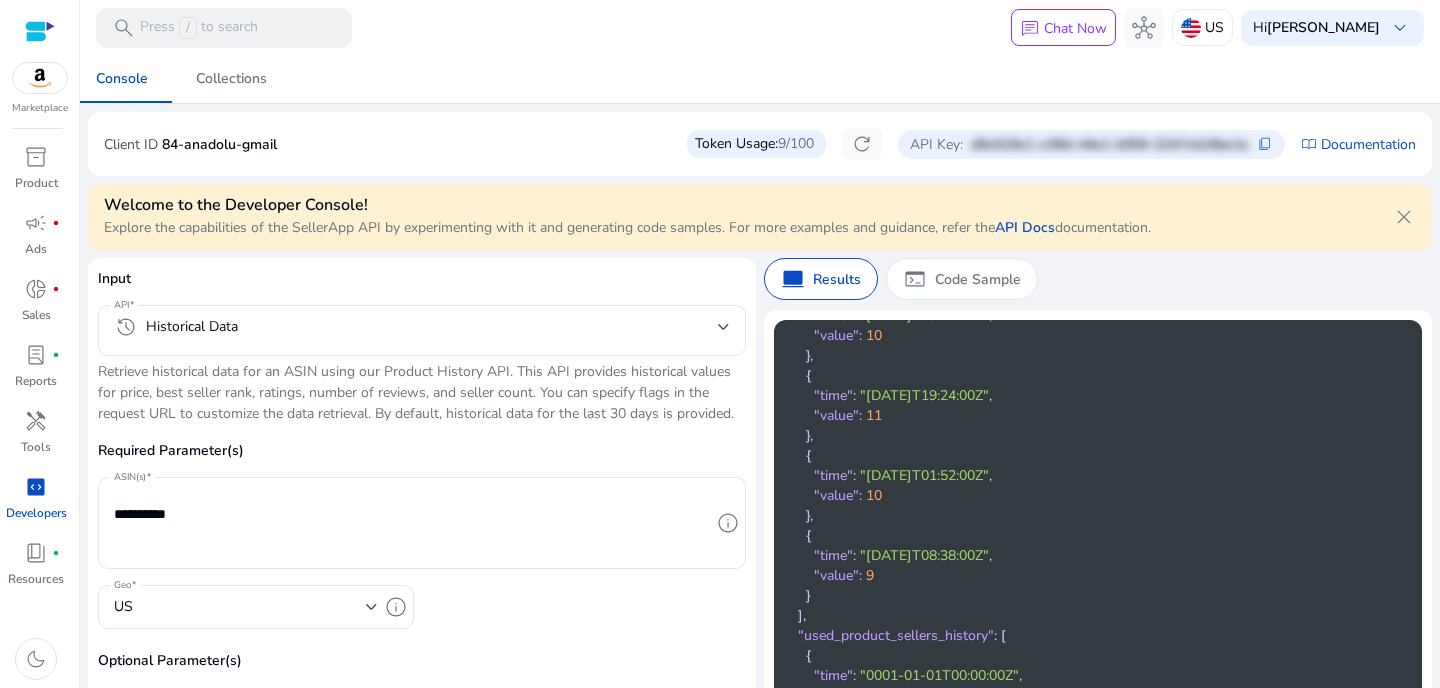 click on "Chat Now" at bounding box center (1075, 28) 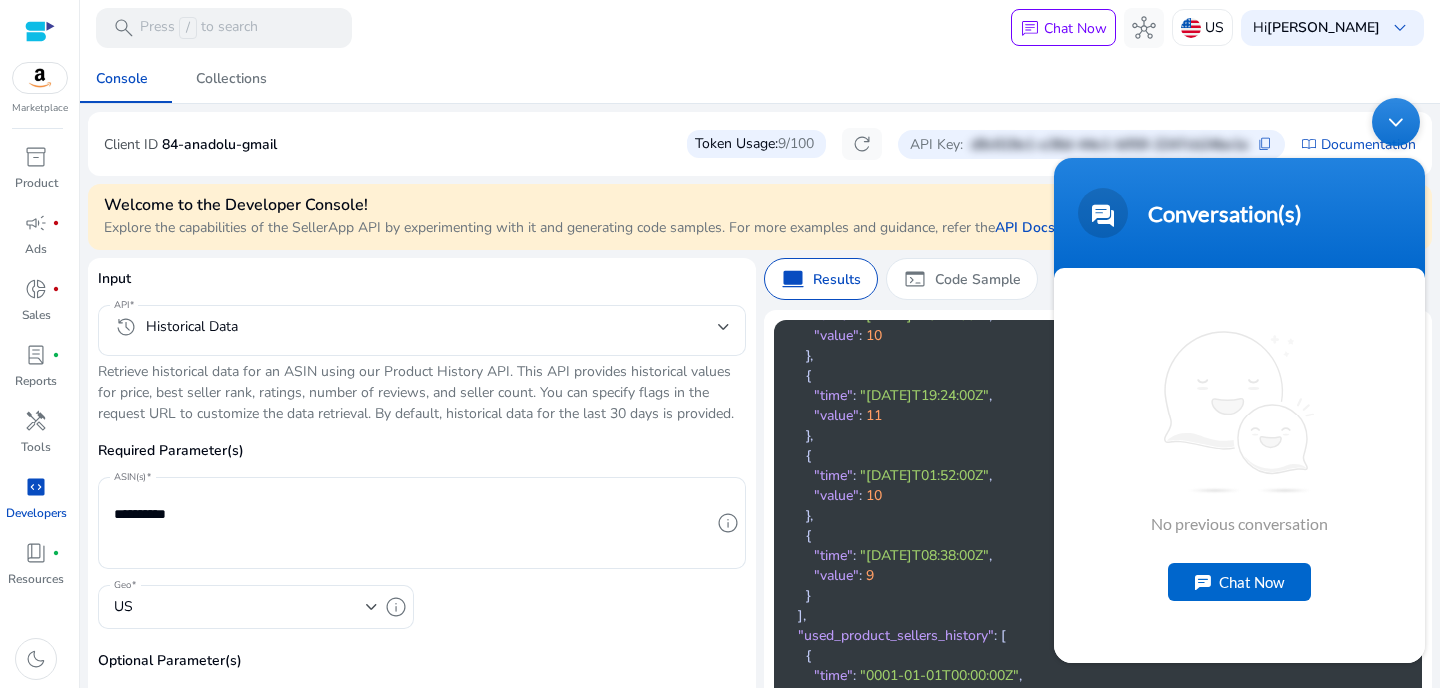 click on "Chat Now" at bounding box center [1239, 582] 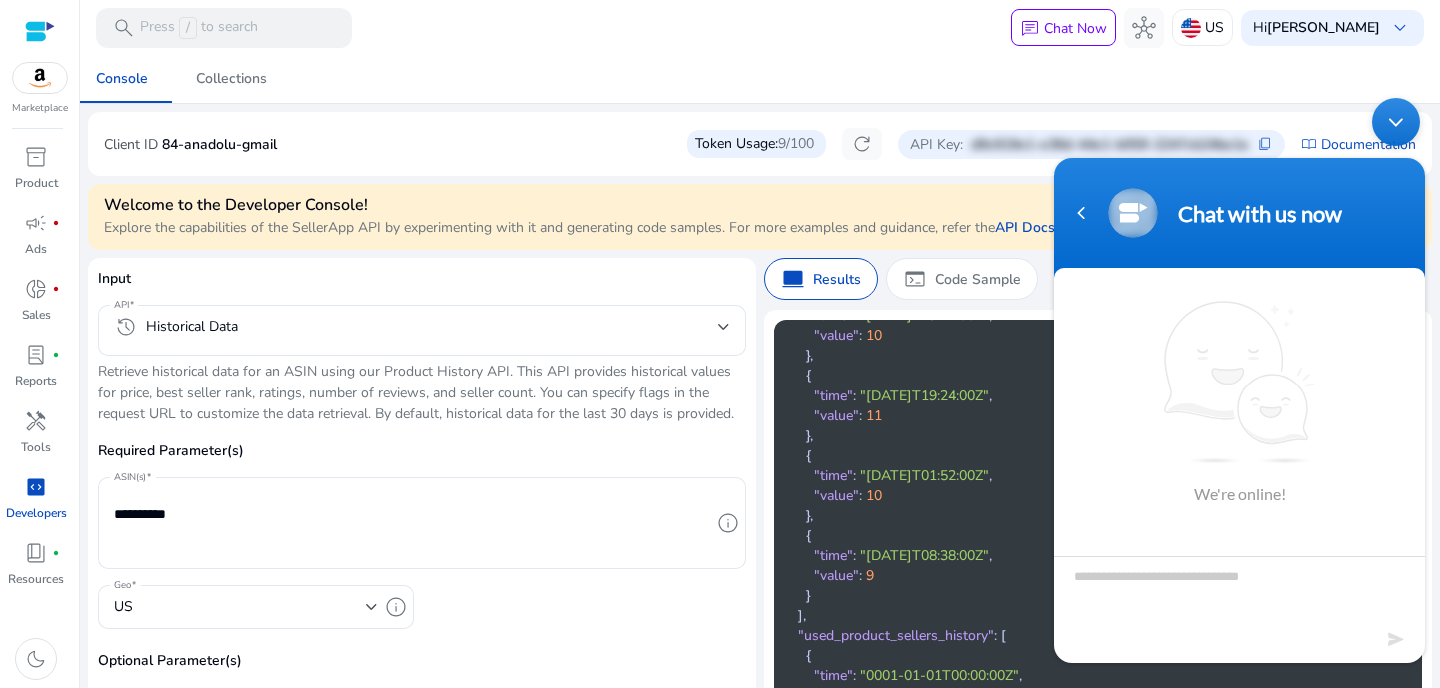 type on "*" 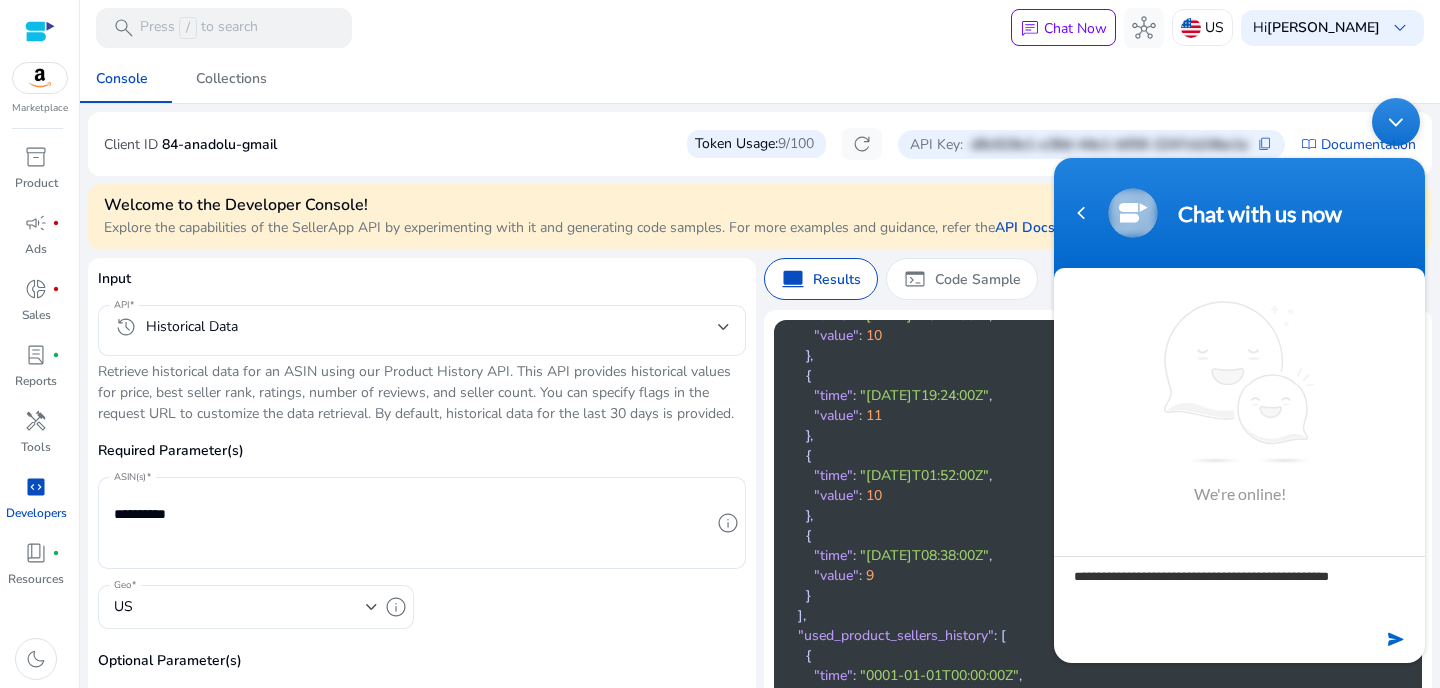 type on "**********" 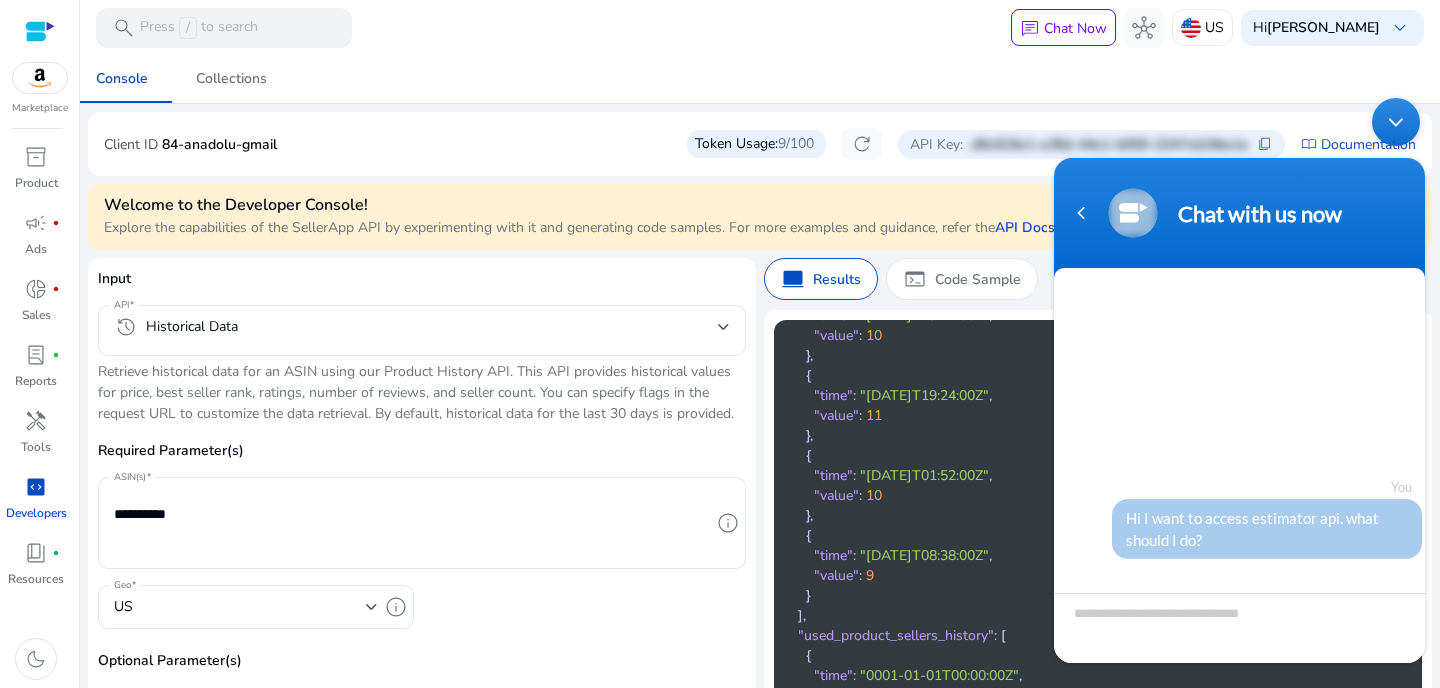 scroll, scrollTop: 191, scrollLeft: 0, axis: vertical 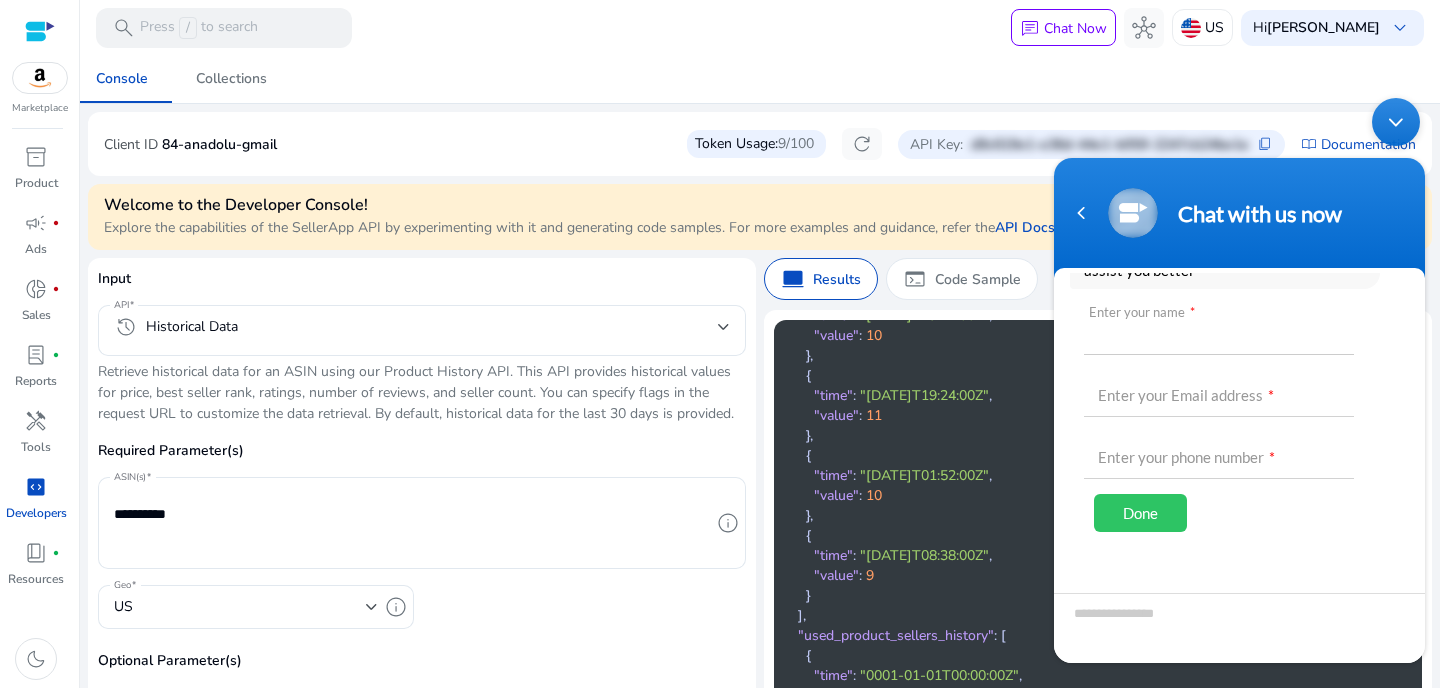 click at bounding box center (1219, 331) 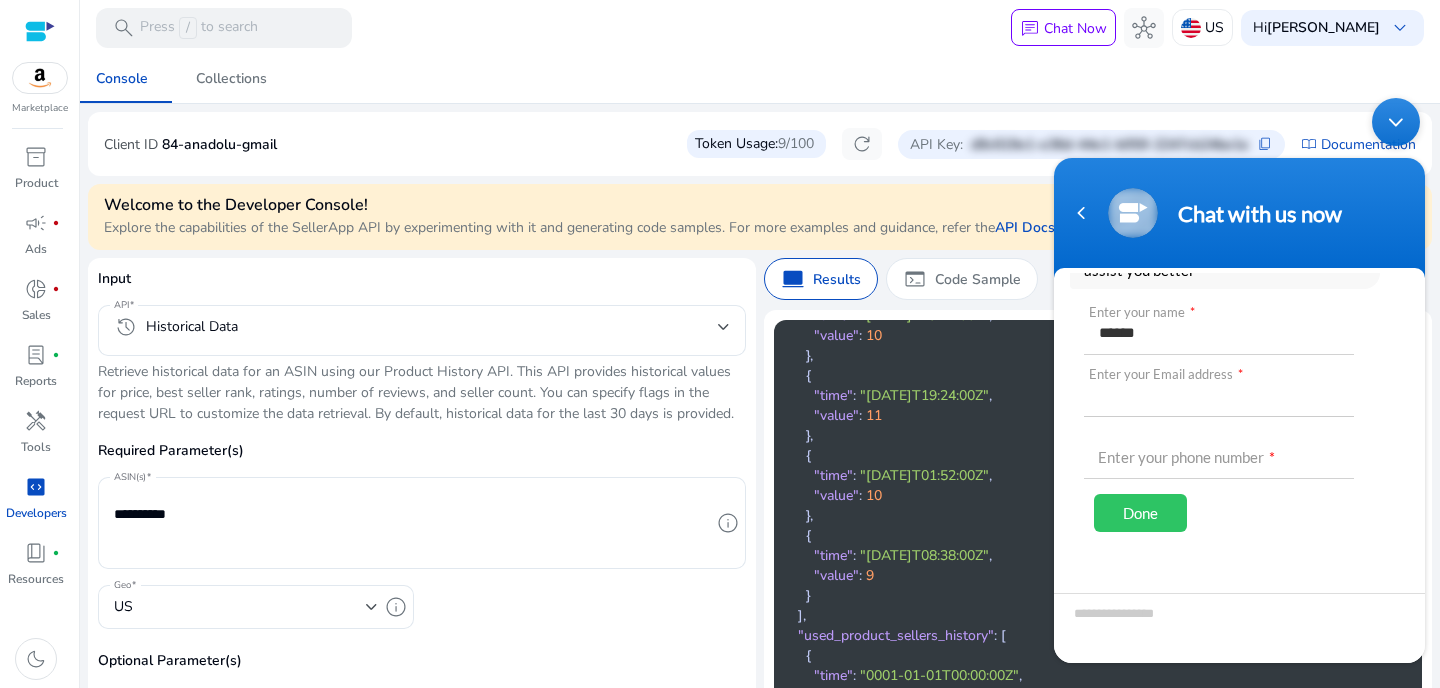 type on "**********" 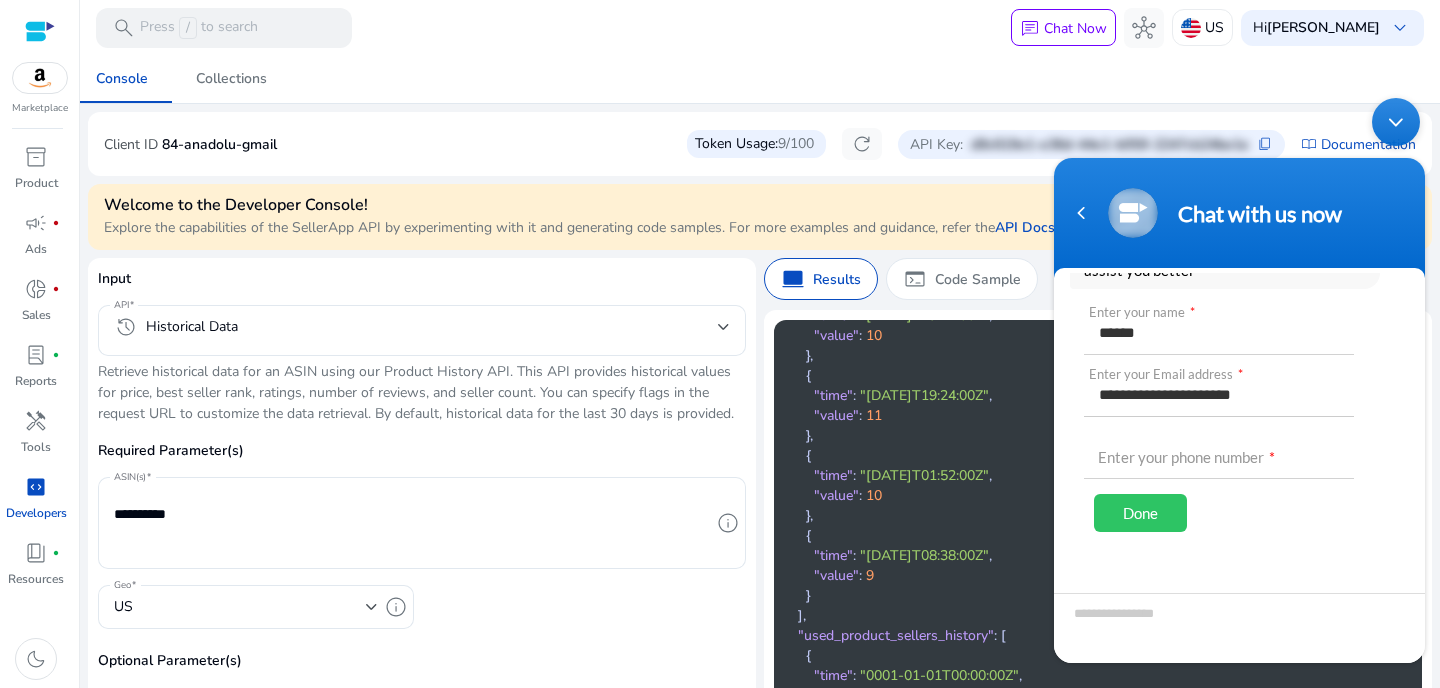 type on "**********" 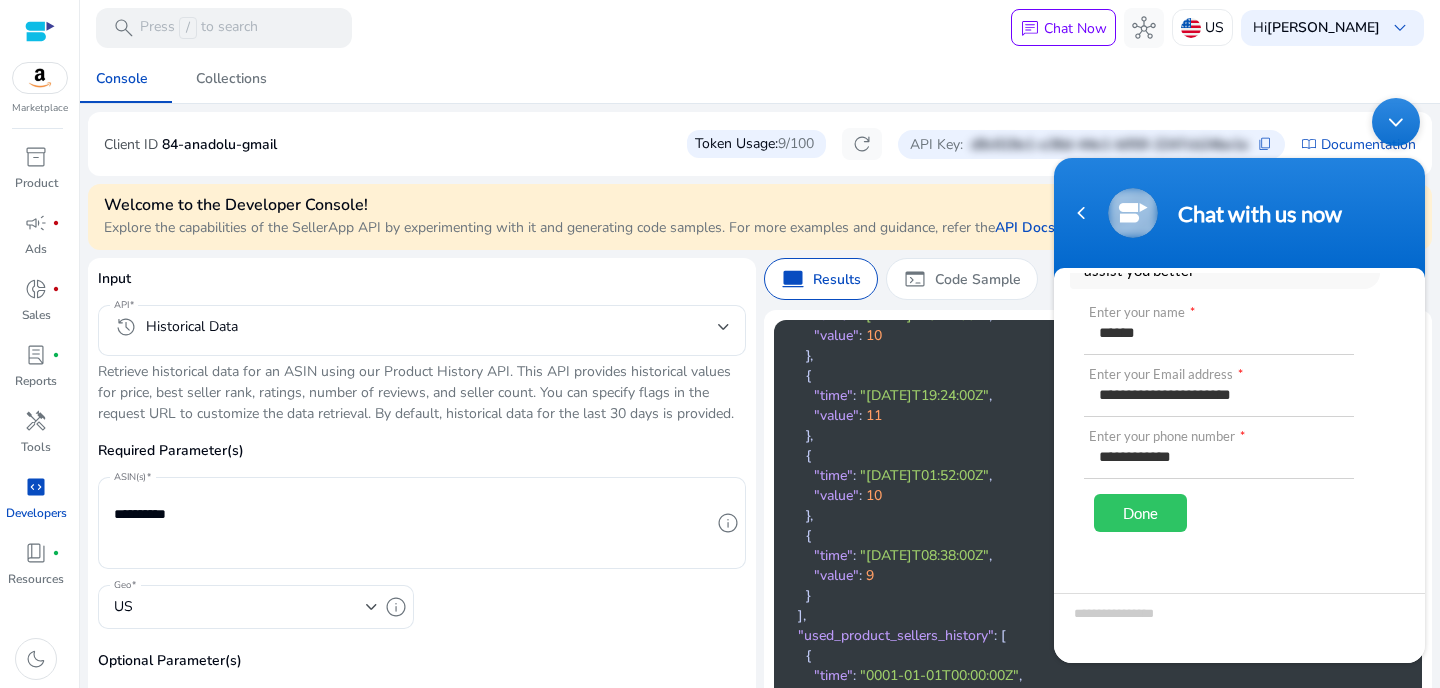 click on "Done" at bounding box center [1140, 513] 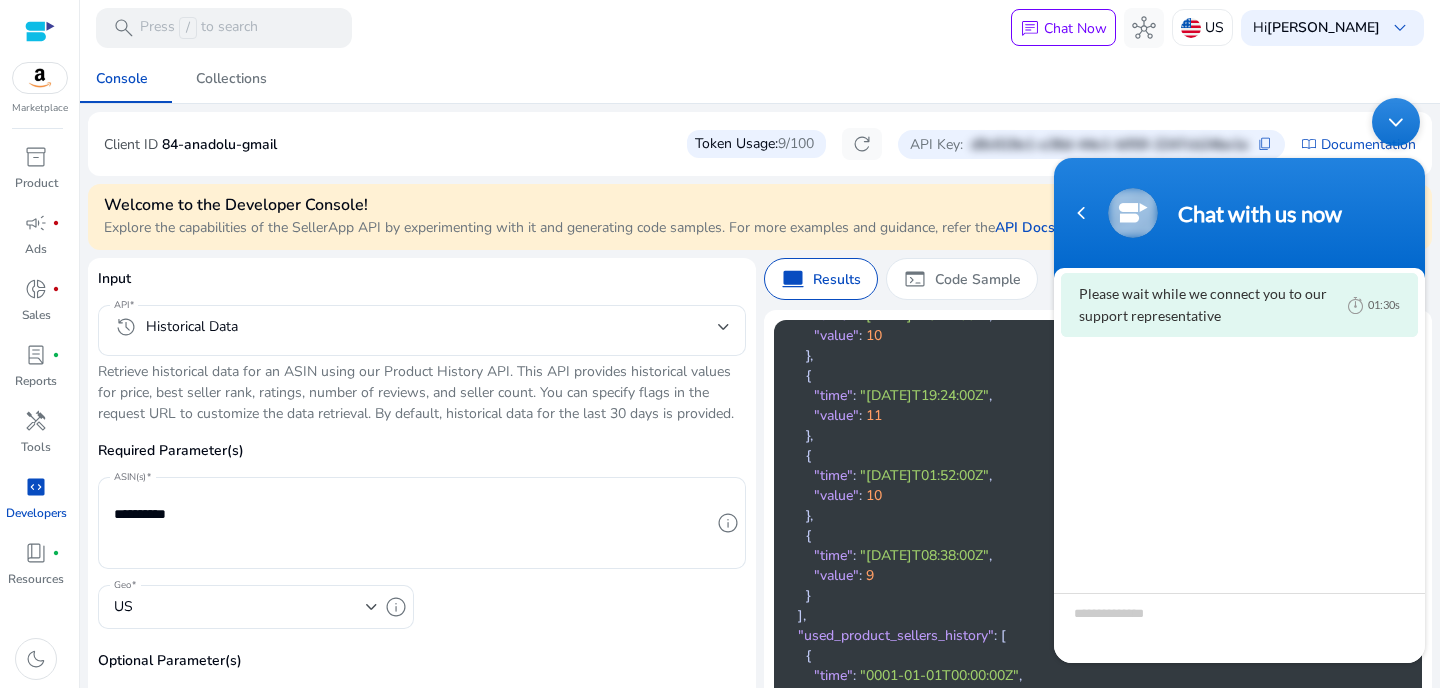 scroll, scrollTop: 165, scrollLeft: 0, axis: vertical 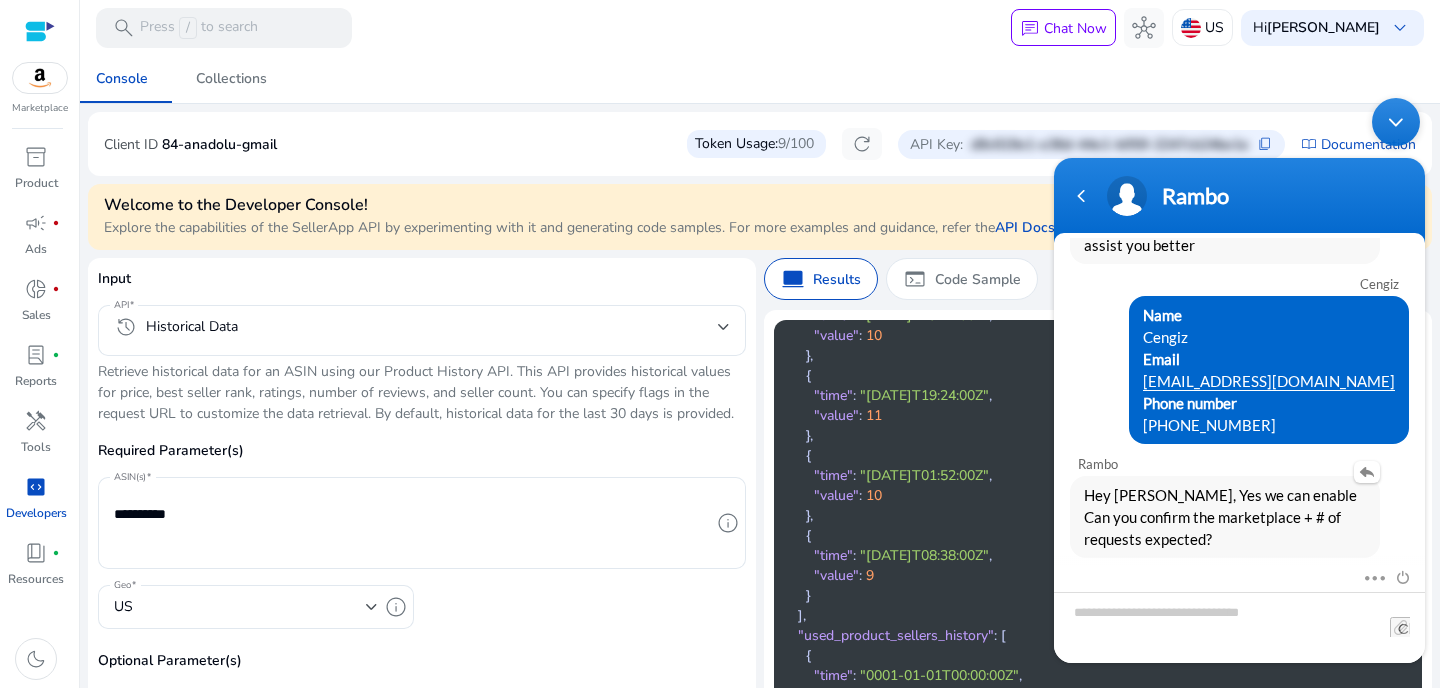 click on "Hey Cengiz, Yes we can enable Can you confirm the marketplace + # of requests expected?" at bounding box center (1225, 517) 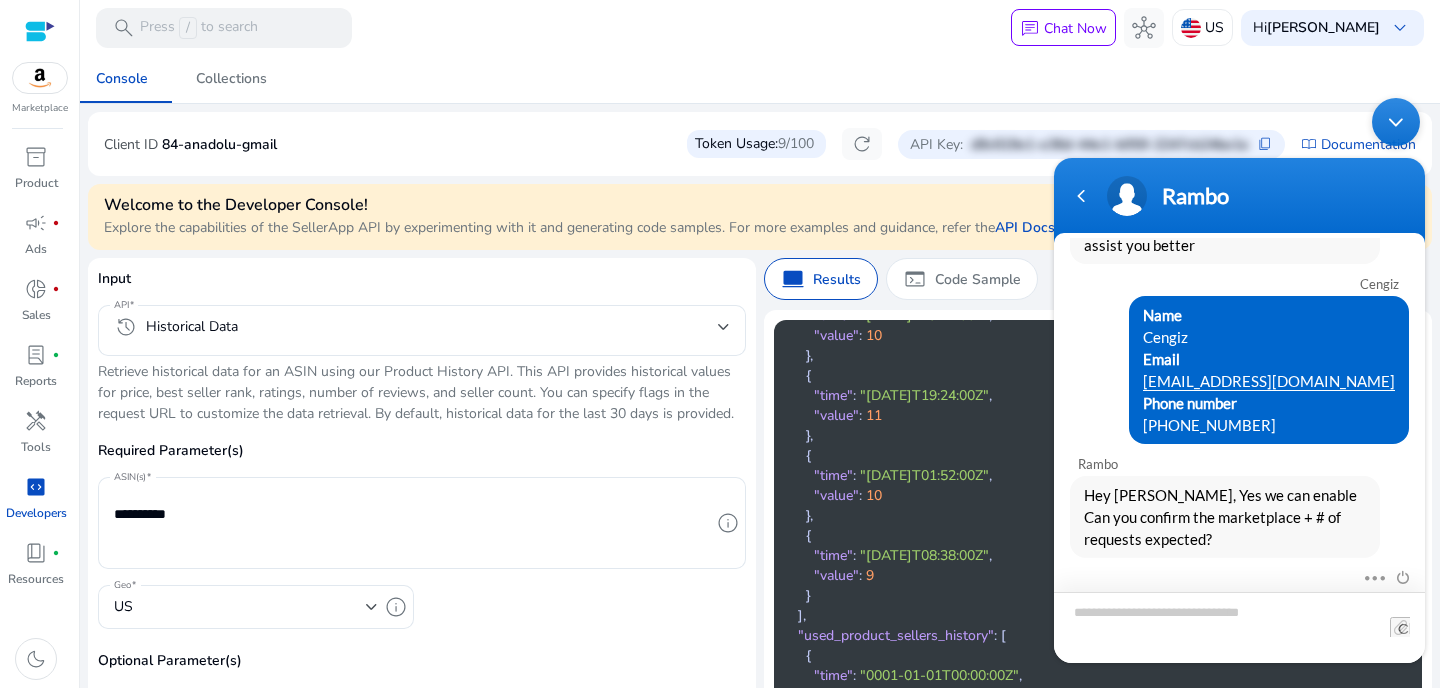click at bounding box center [1239, 627] 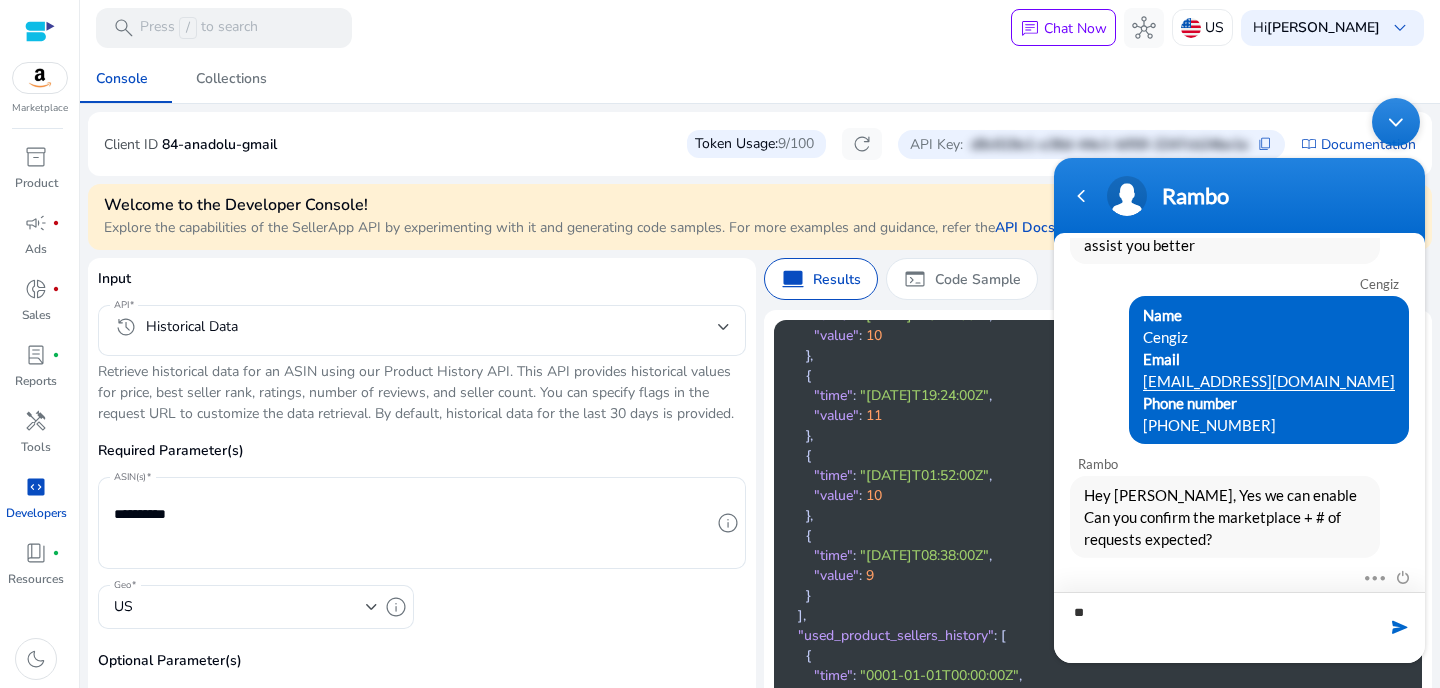 type on "*" 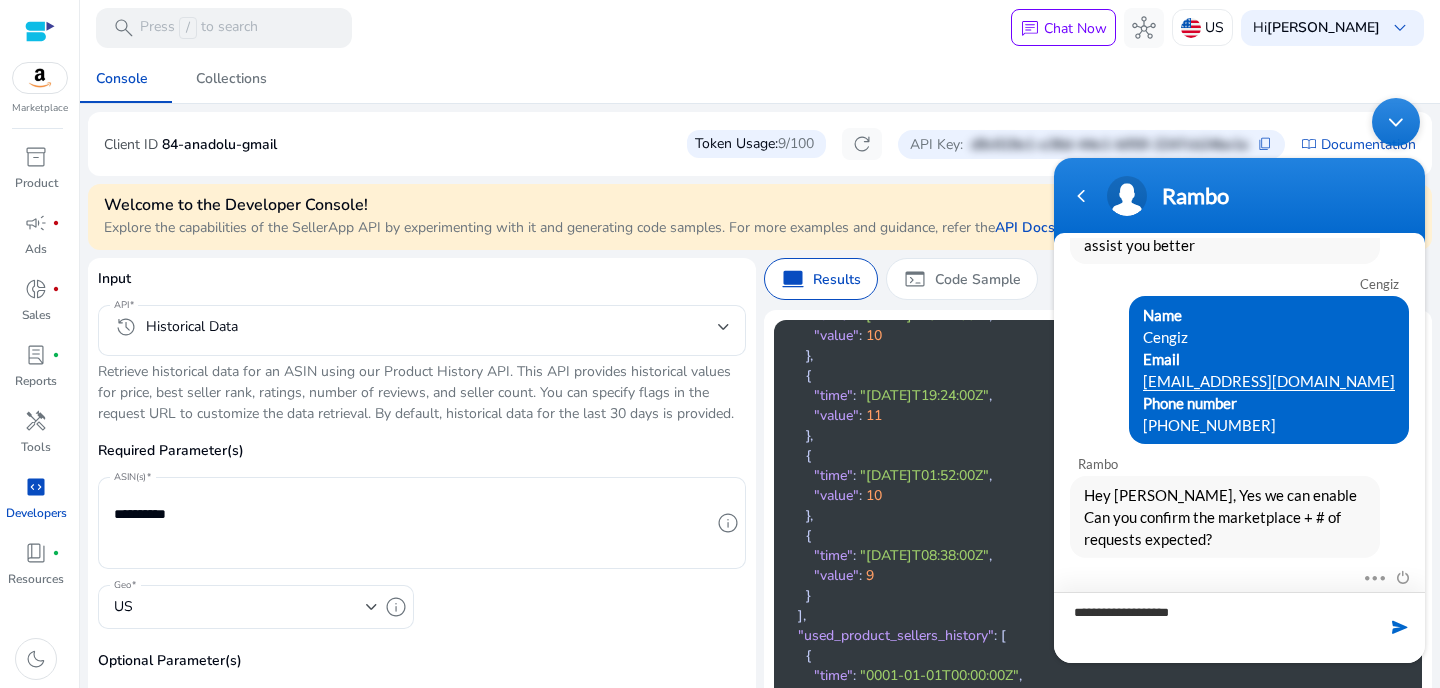 type on "**********" 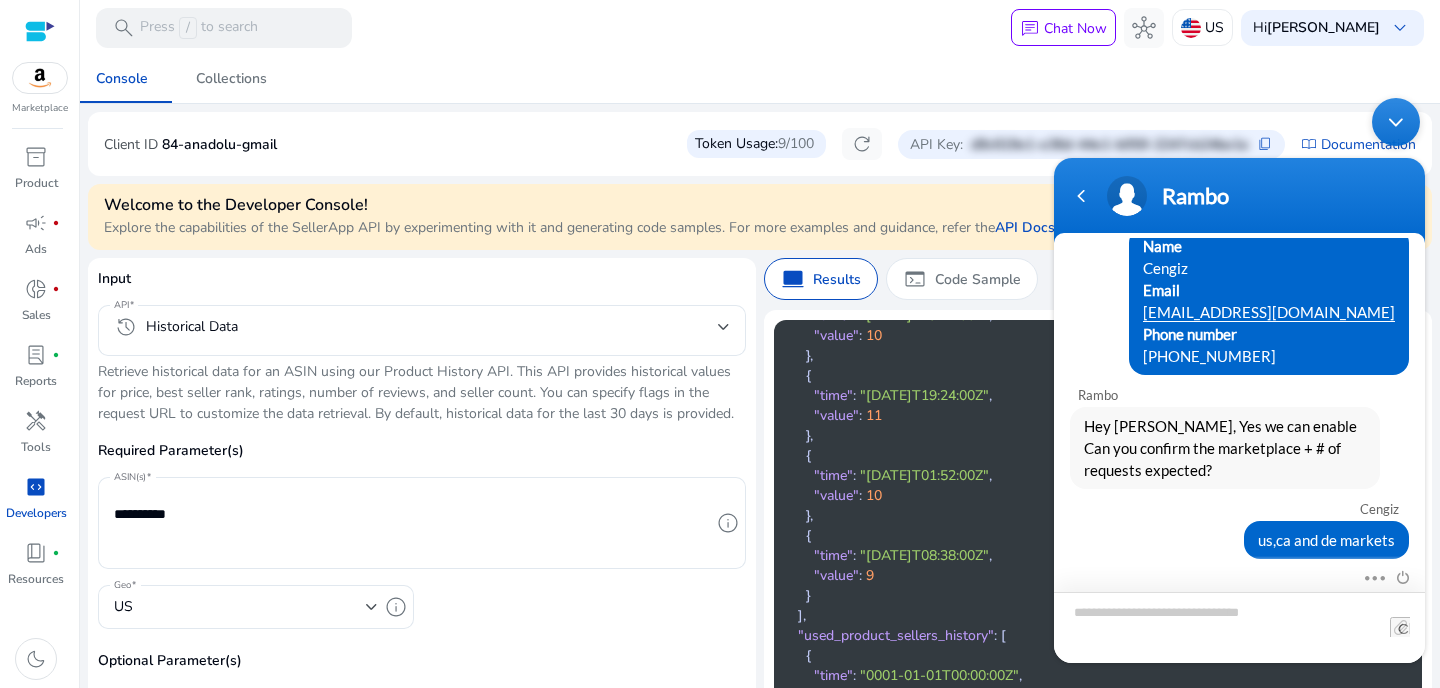 scroll, scrollTop: 357, scrollLeft: 0, axis: vertical 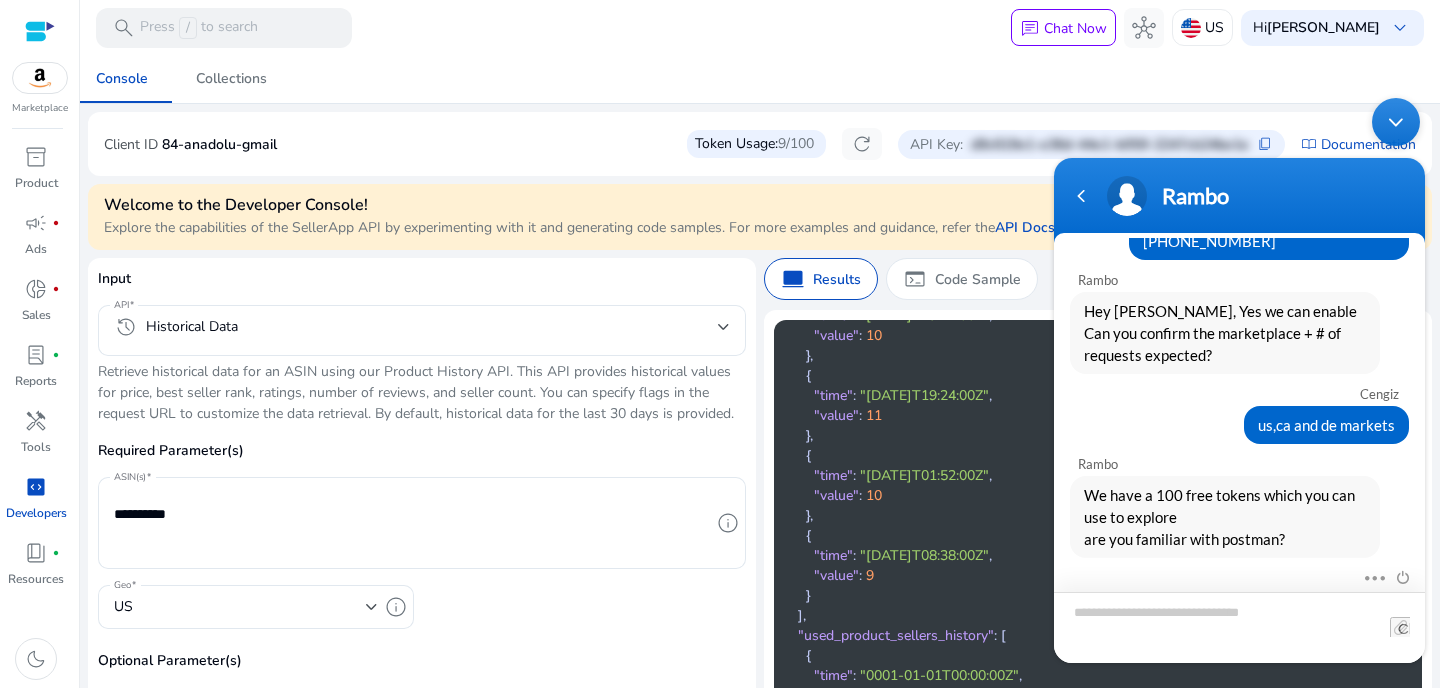 click at bounding box center [1239, 627] 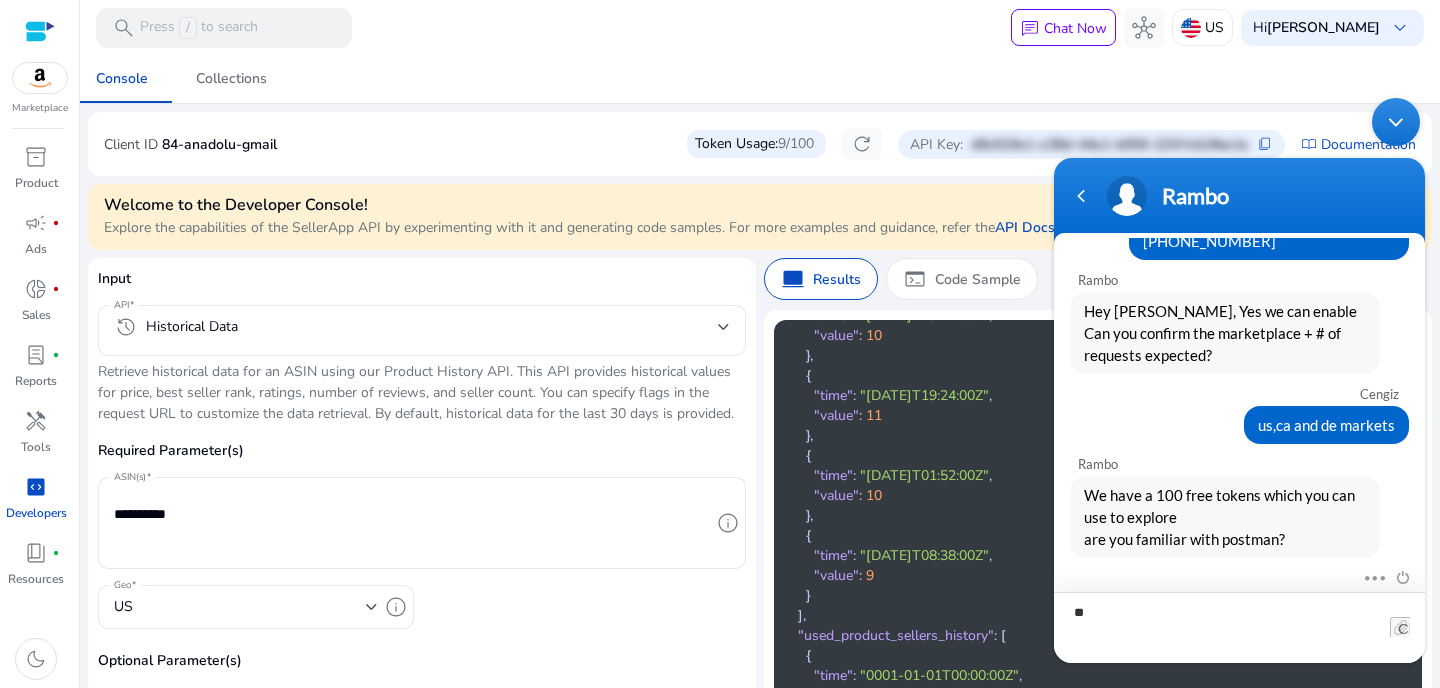 scroll, scrollTop: 356, scrollLeft: 0, axis: vertical 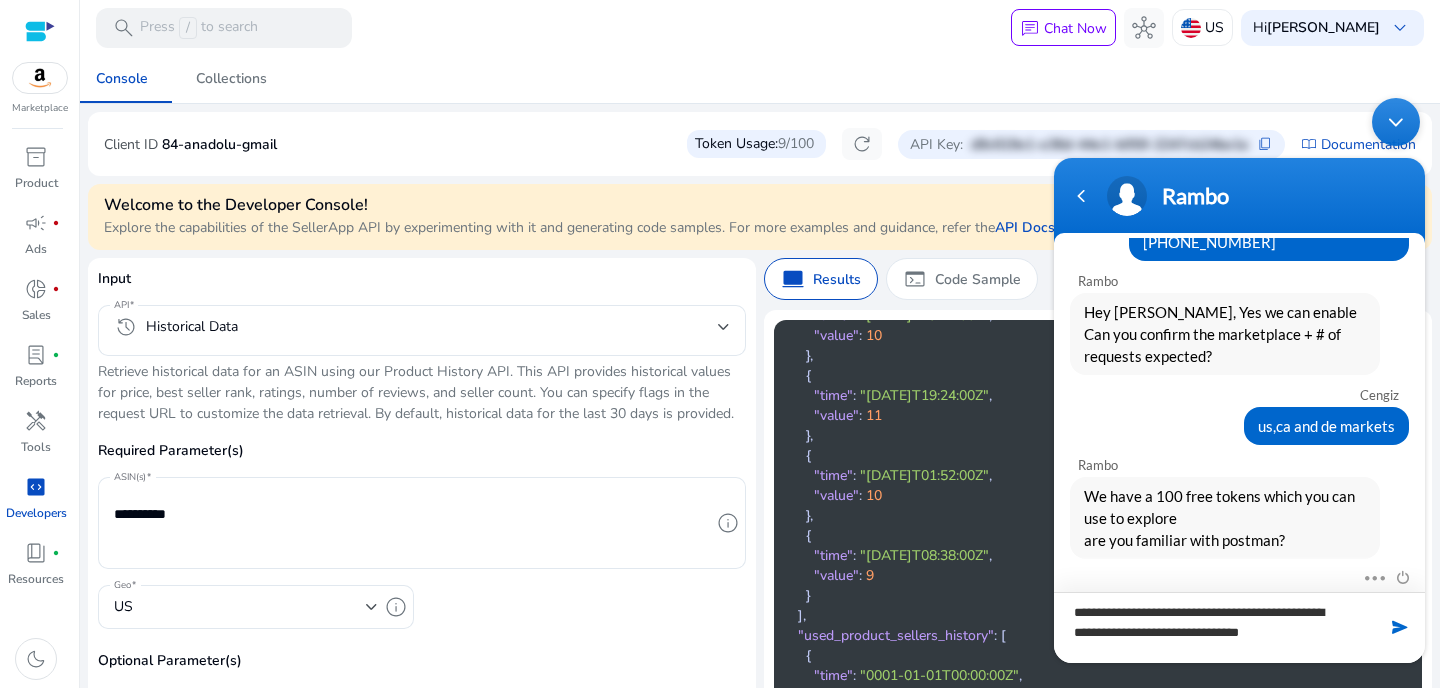 type on "**********" 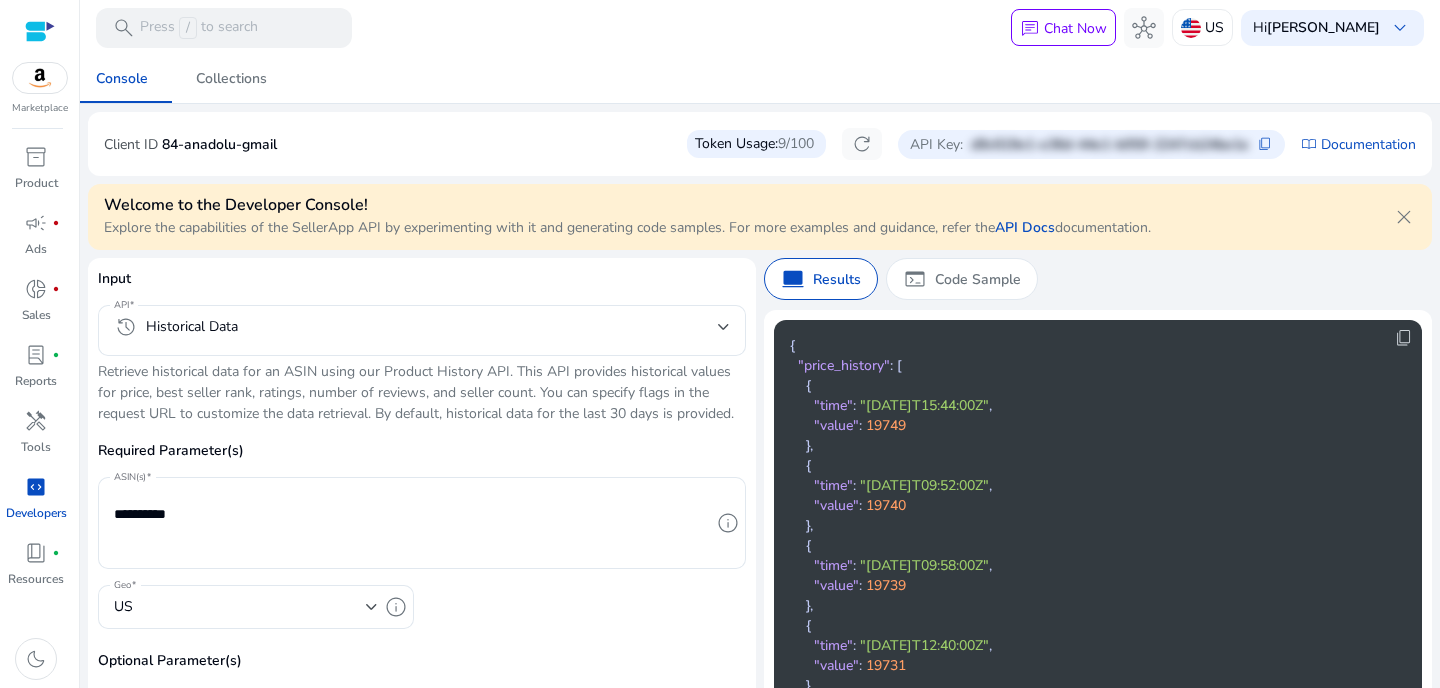 scroll, scrollTop: 0, scrollLeft: 0, axis: both 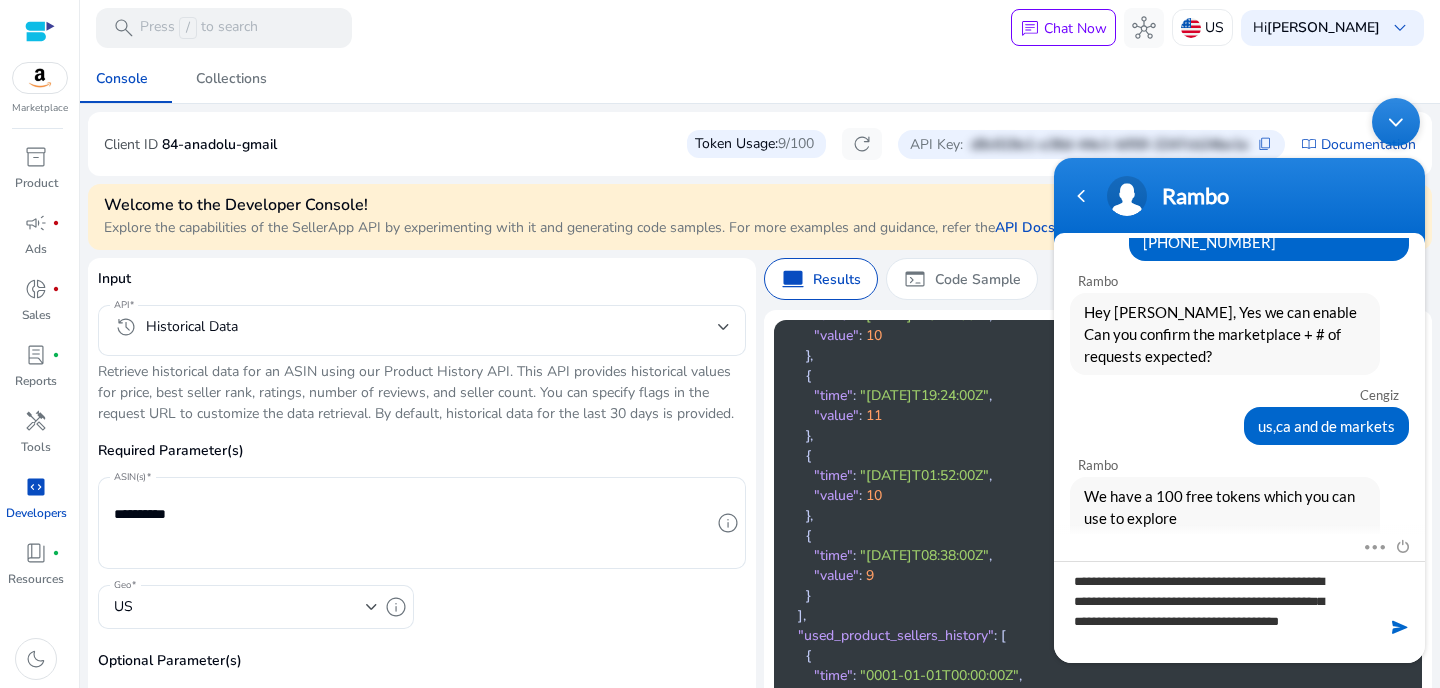 type on "**********" 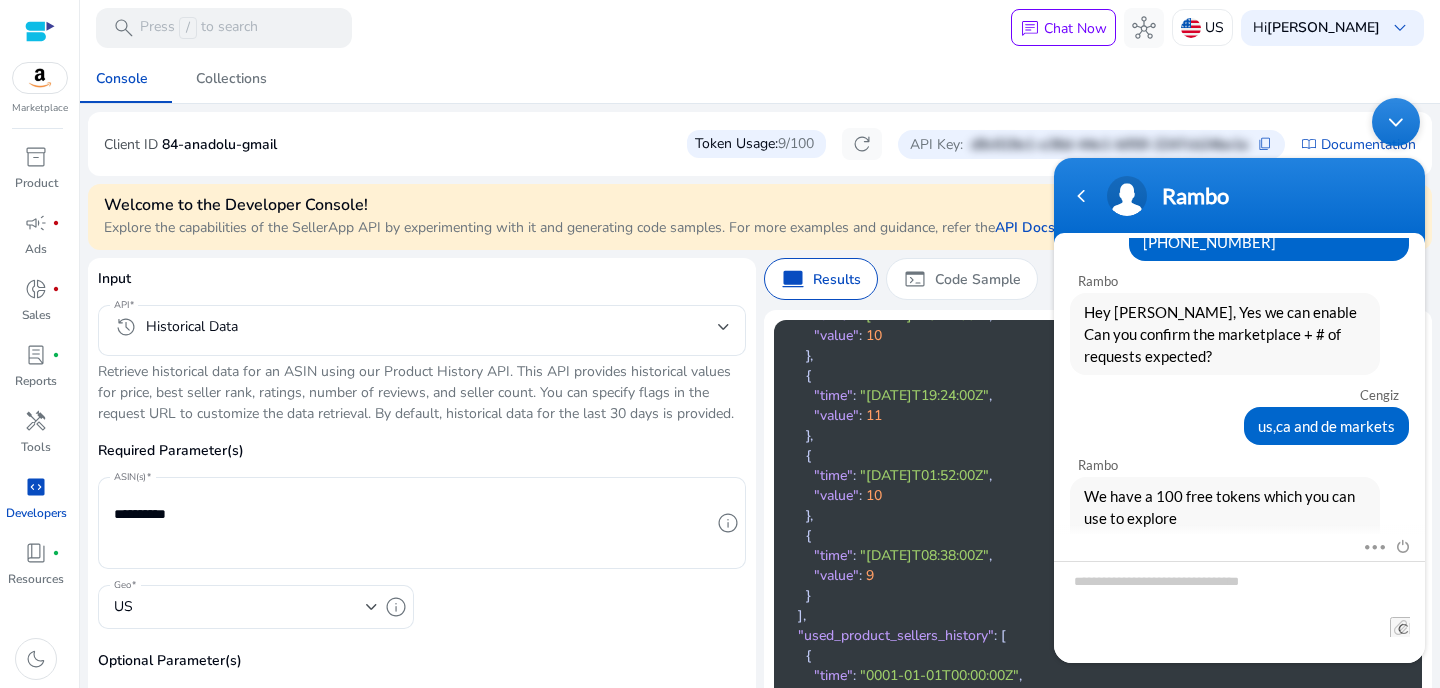scroll, scrollTop: 493, scrollLeft: 0, axis: vertical 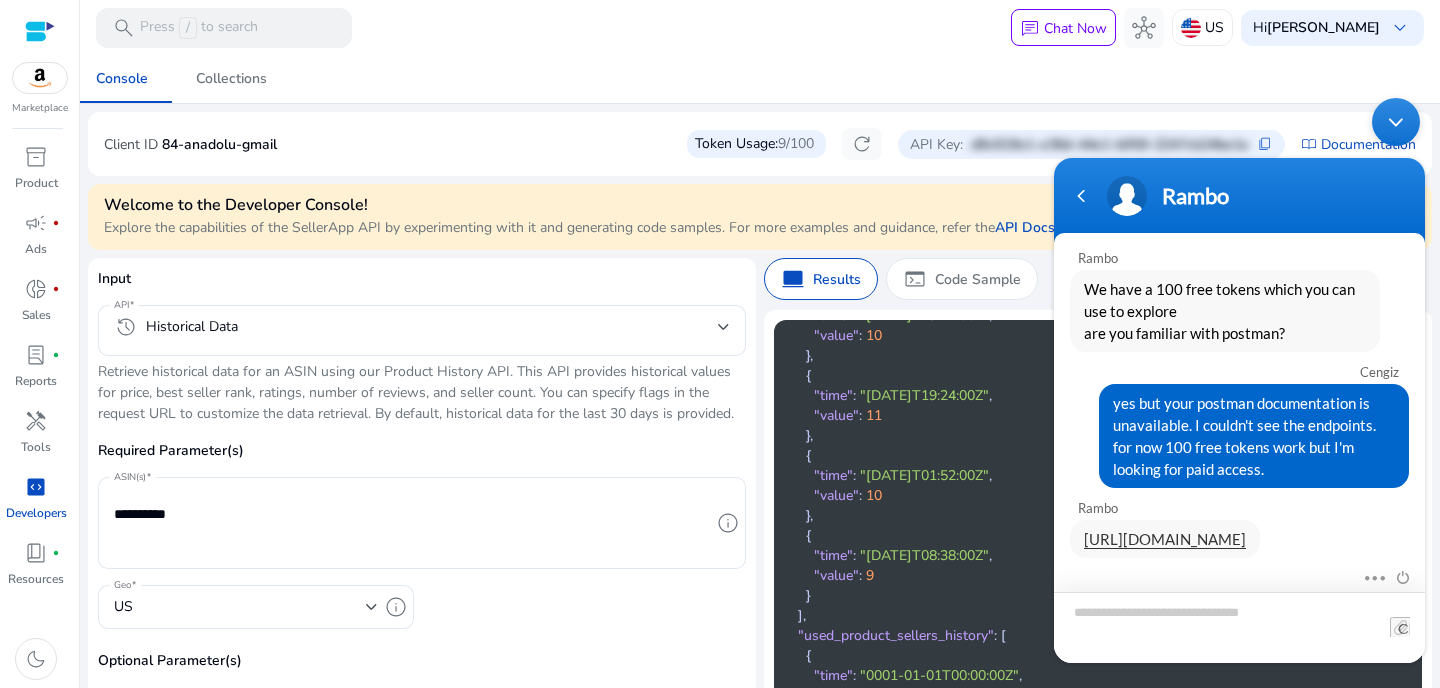 click at bounding box center (1239, 627) 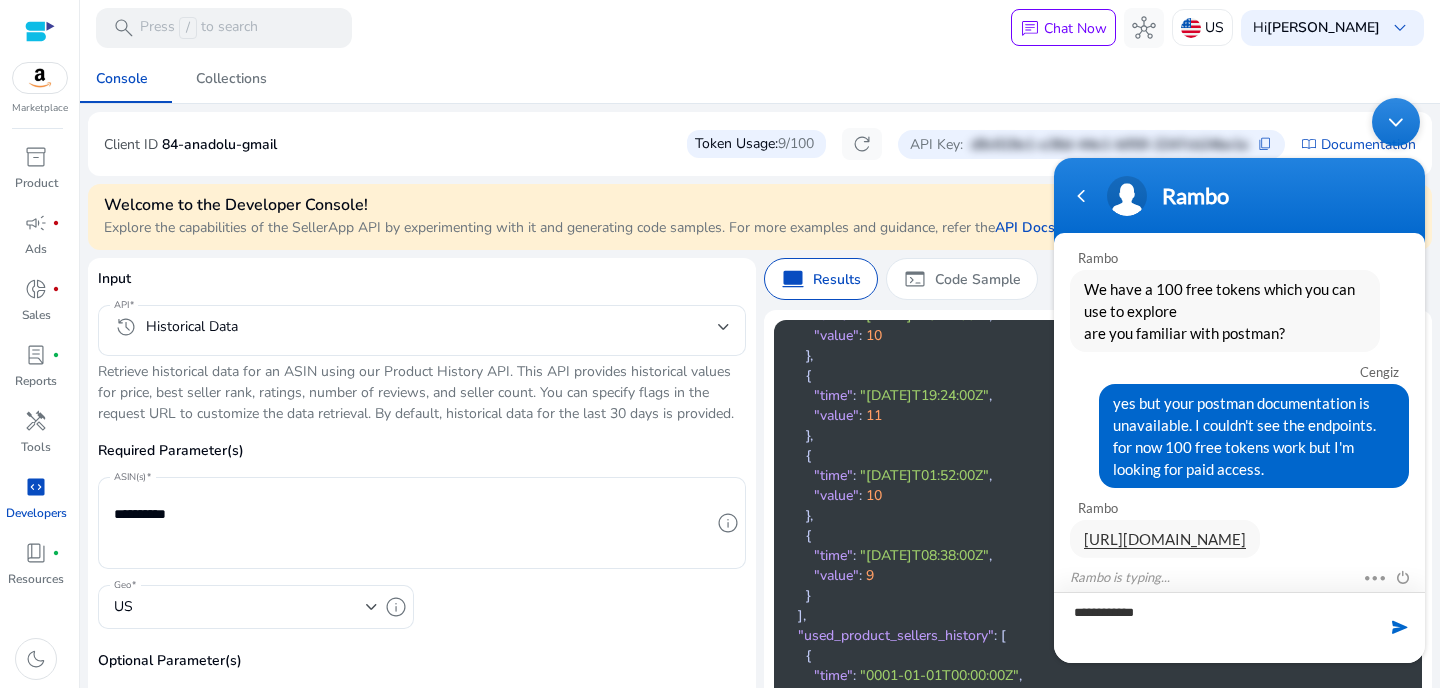 scroll, scrollTop: 649, scrollLeft: 0, axis: vertical 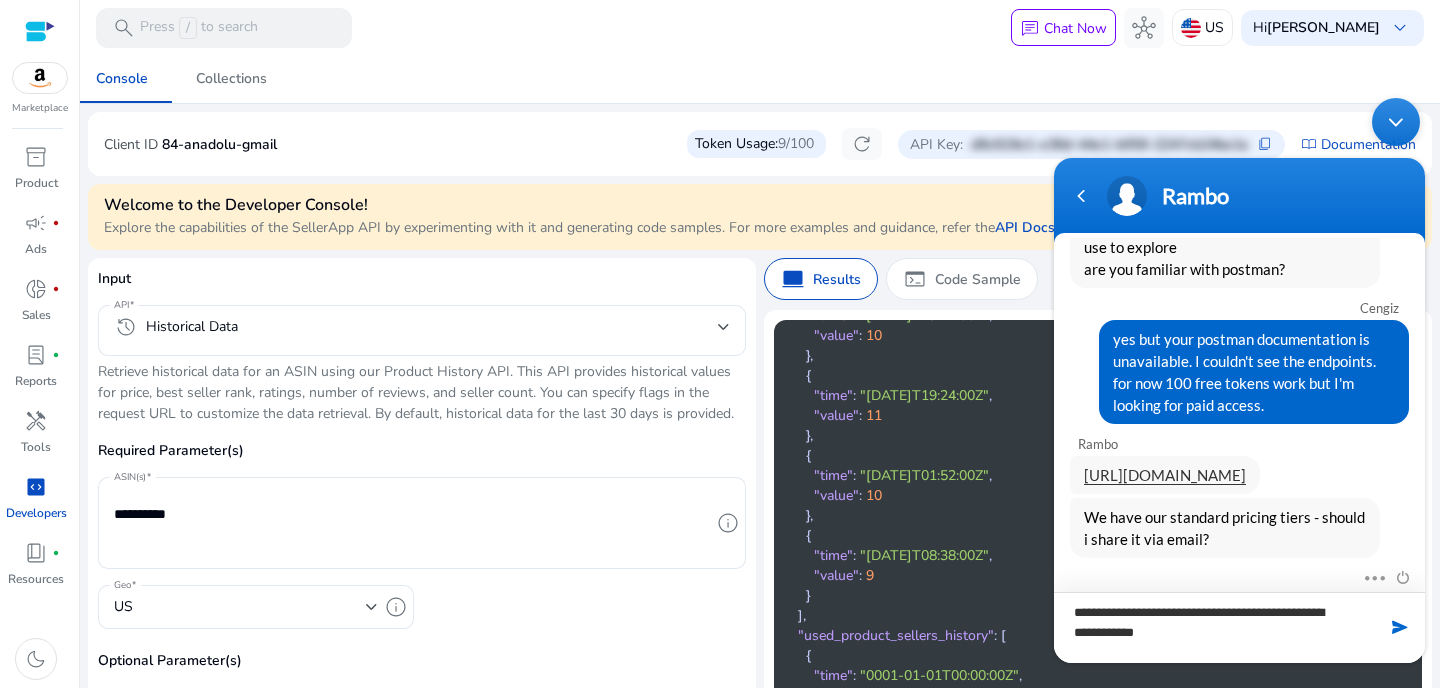 click on "**********" at bounding box center (1239, 627) 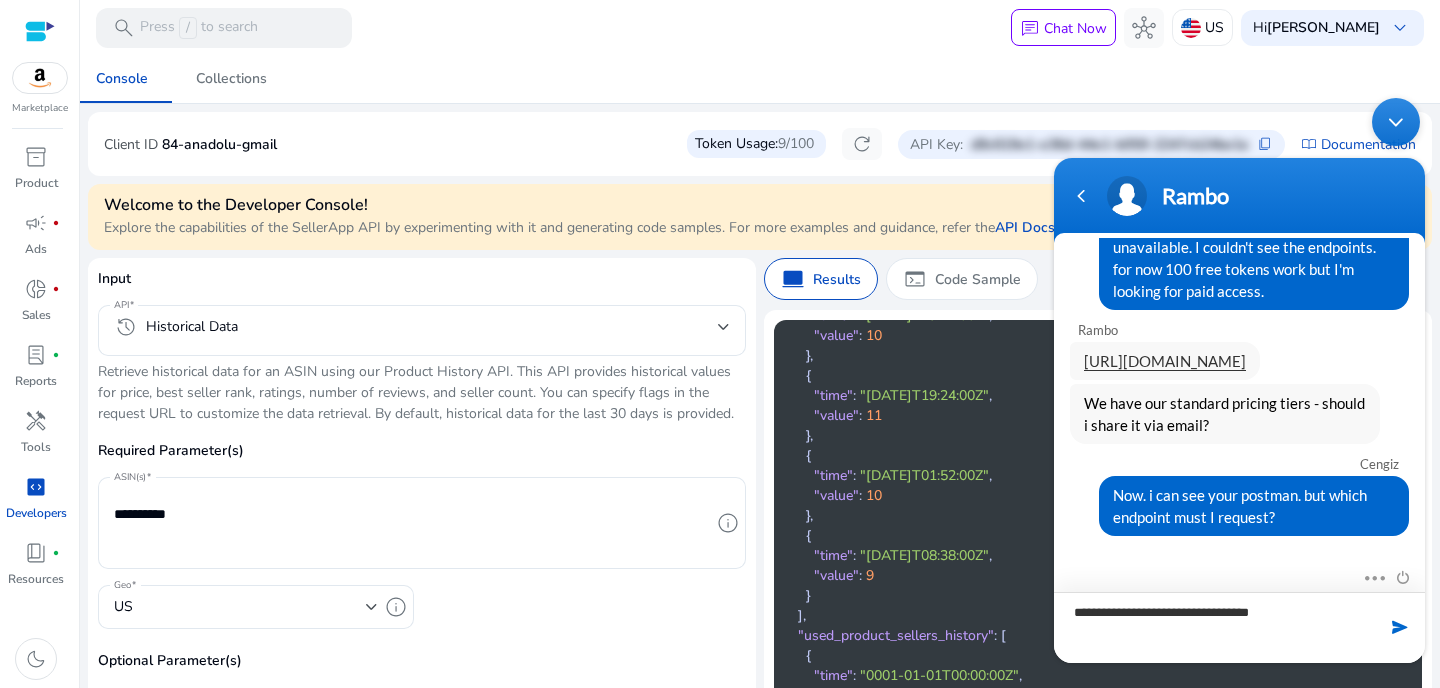 scroll, scrollTop: 833, scrollLeft: 0, axis: vertical 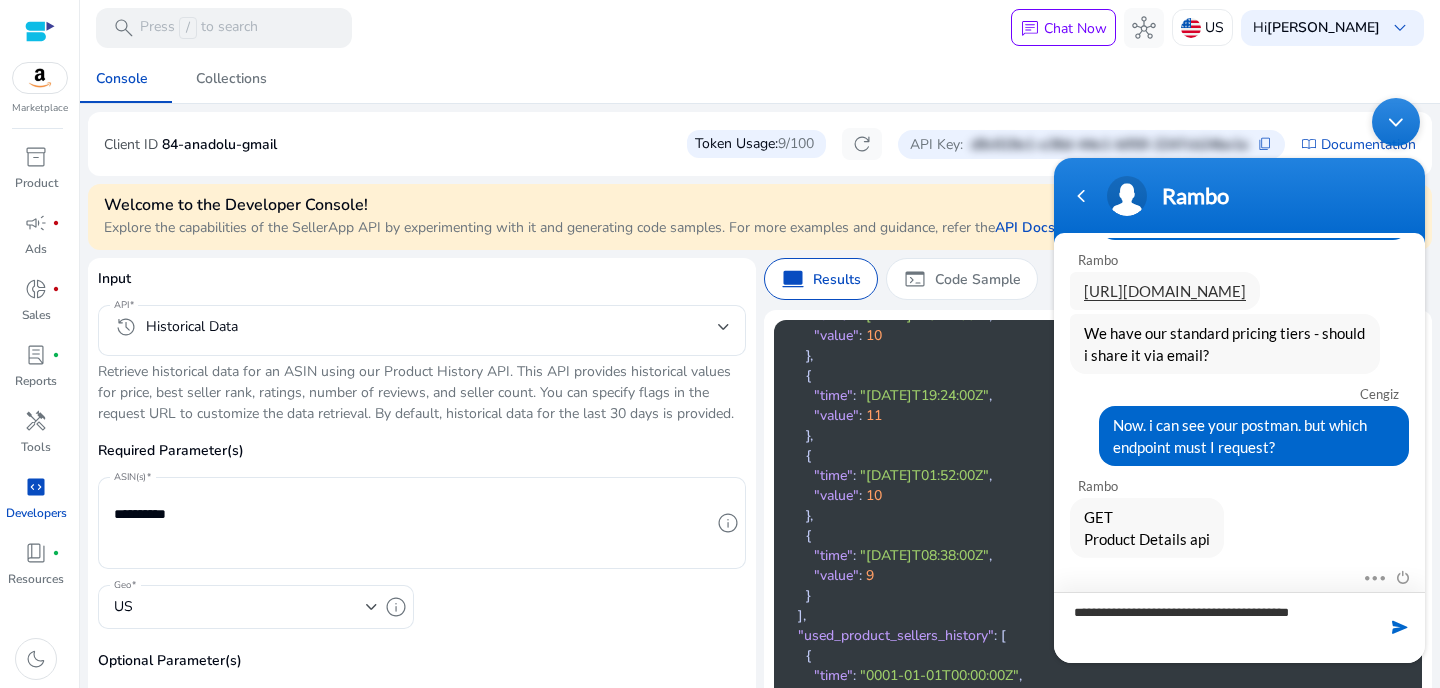 type on "**********" 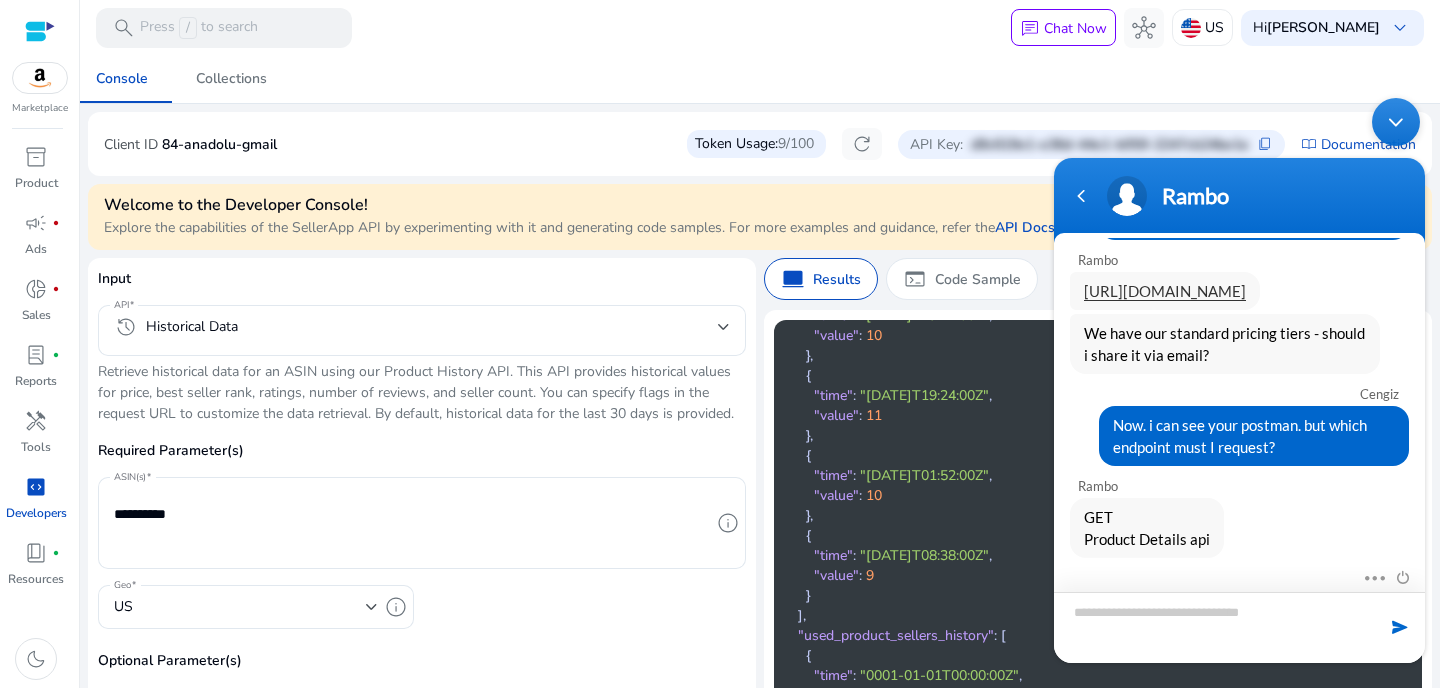 scroll, scrollTop: 925, scrollLeft: 0, axis: vertical 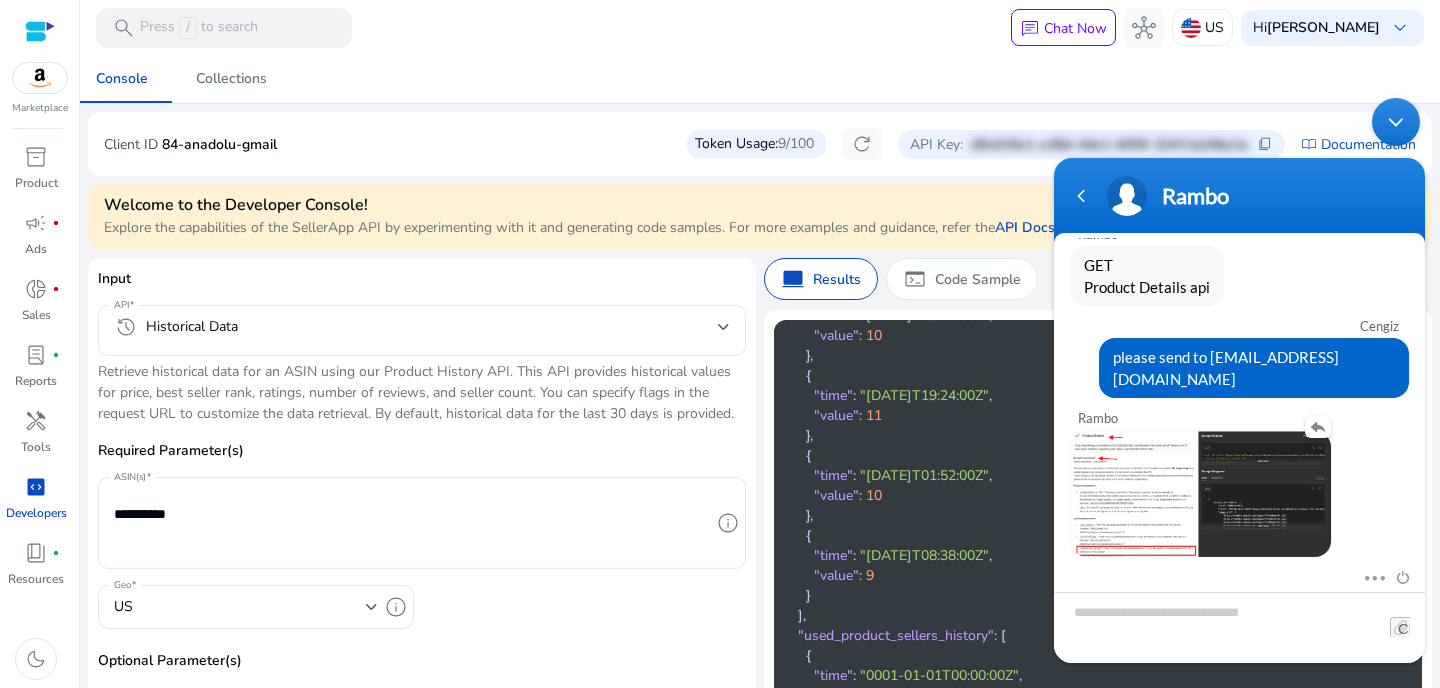 click at bounding box center (1201, 494) 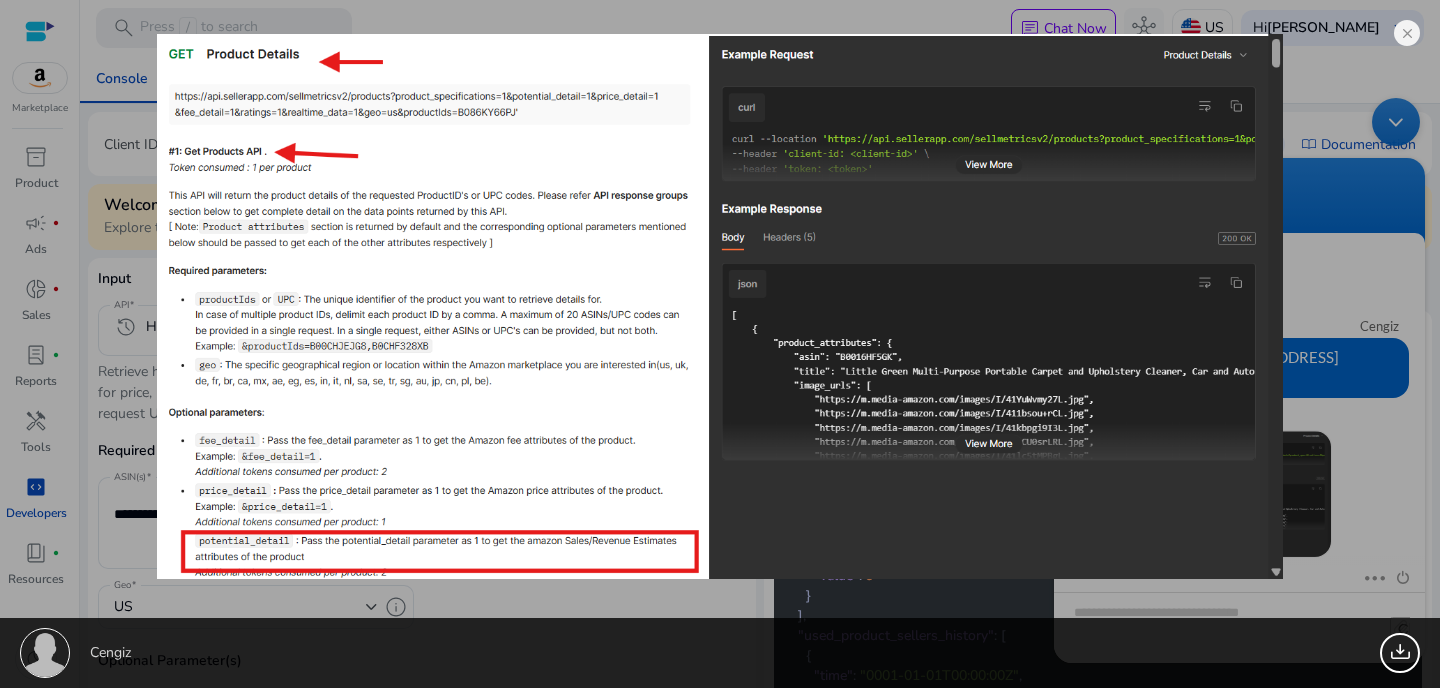 click on "Cengiz 201.42 KB" at bounding box center (720, 344) 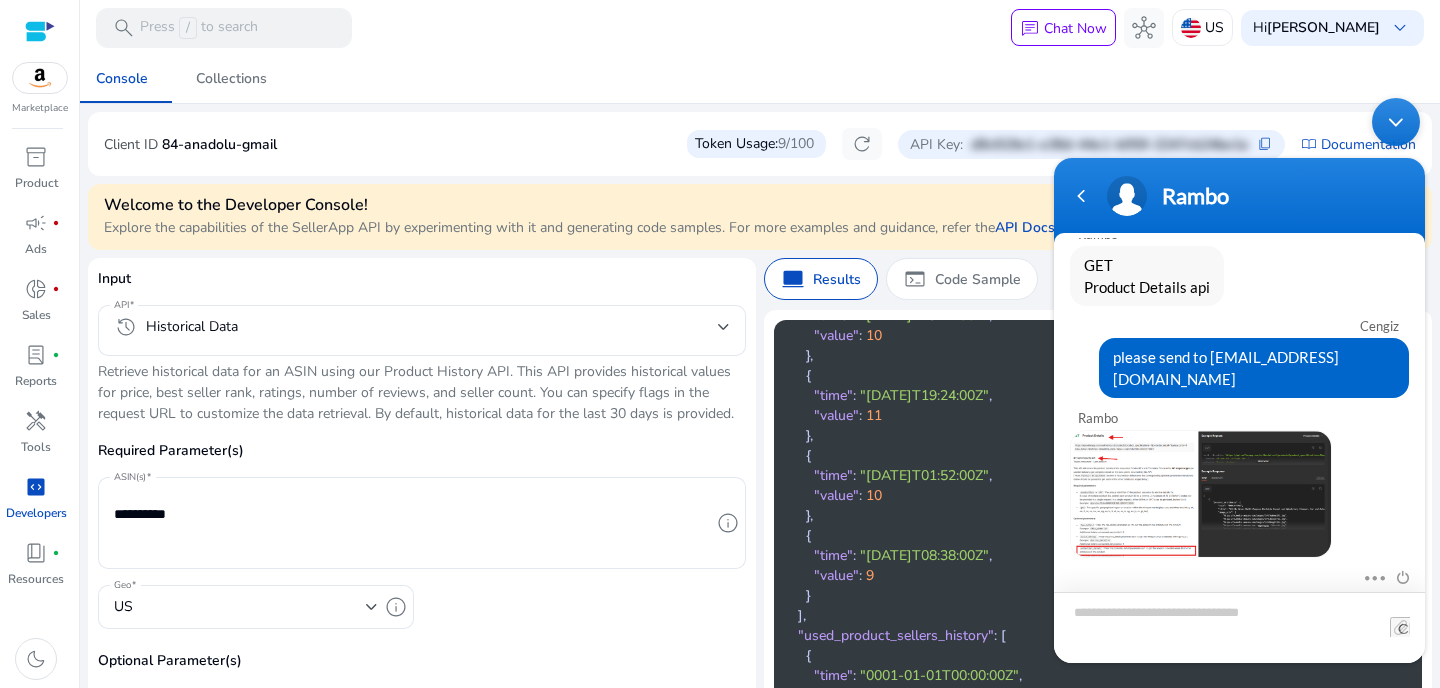 click at bounding box center (1239, 627) 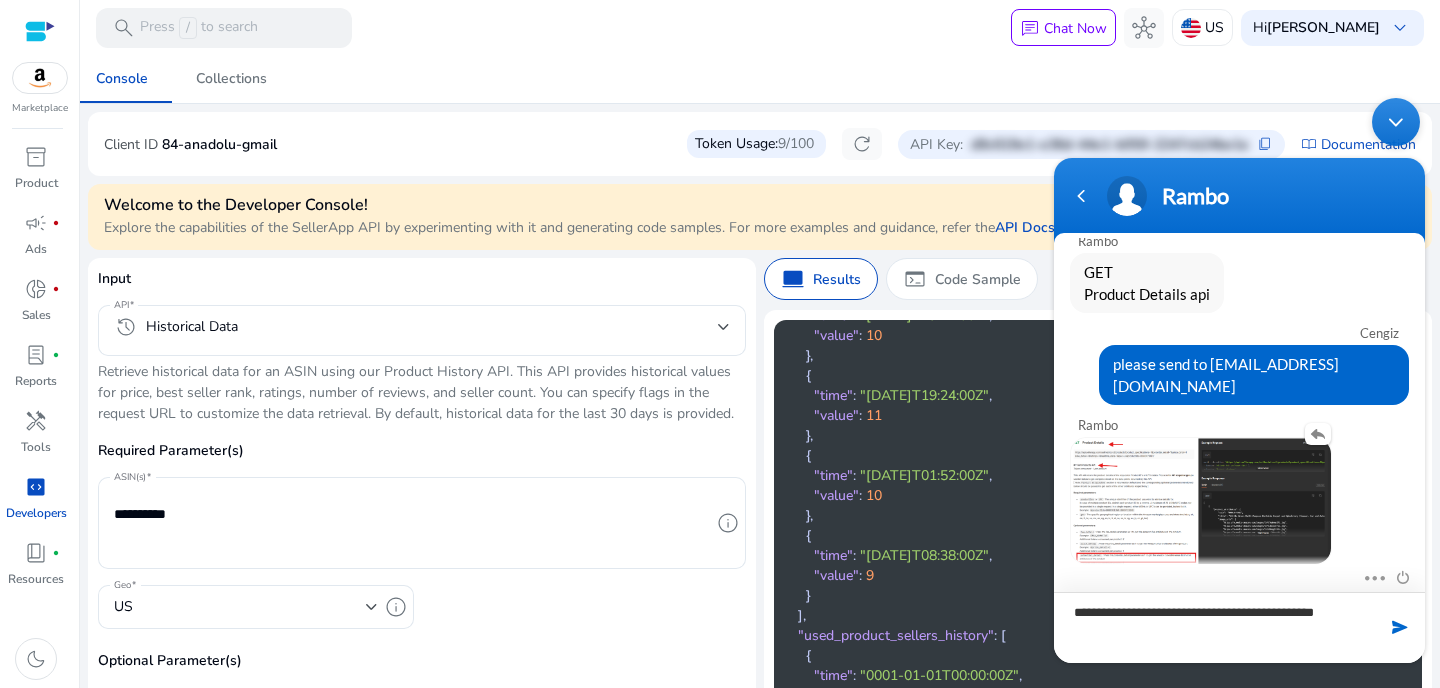 scroll, scrollTop: 1084, scrollLeft: 0, axis: vertical 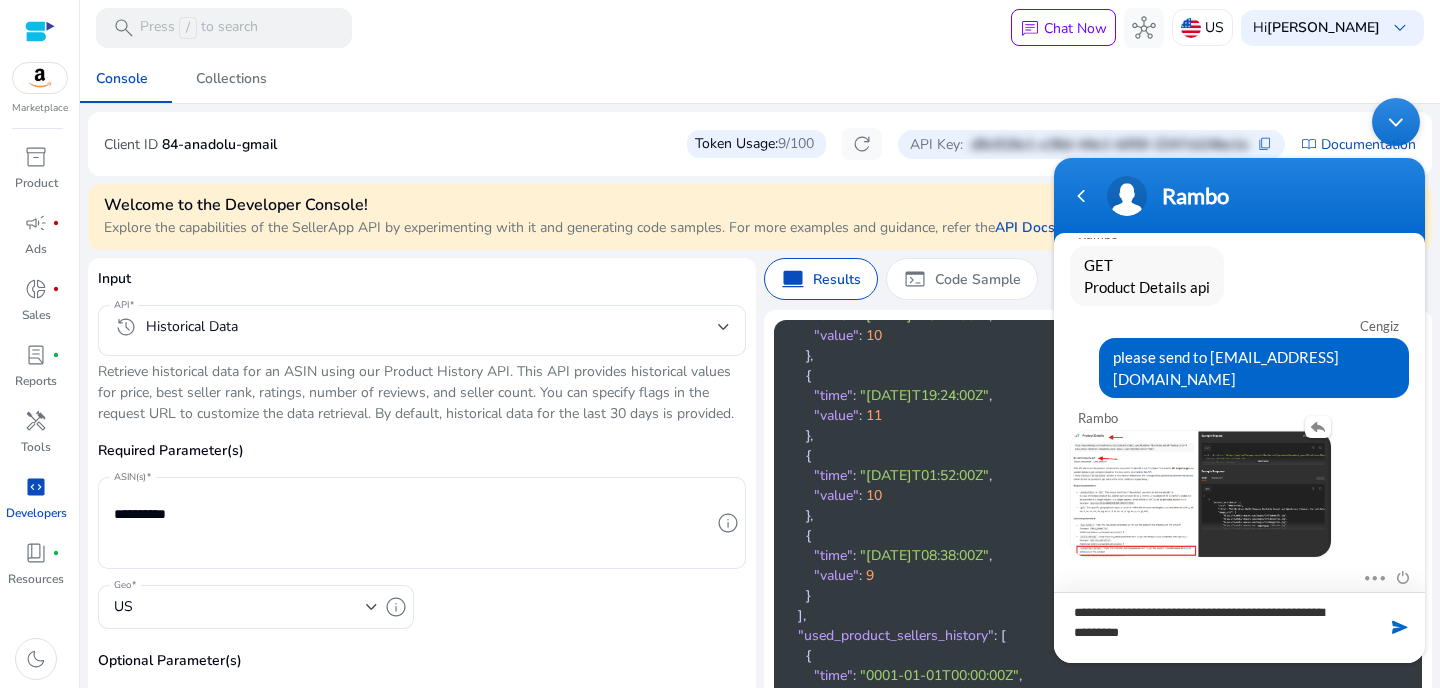 type on "**********" 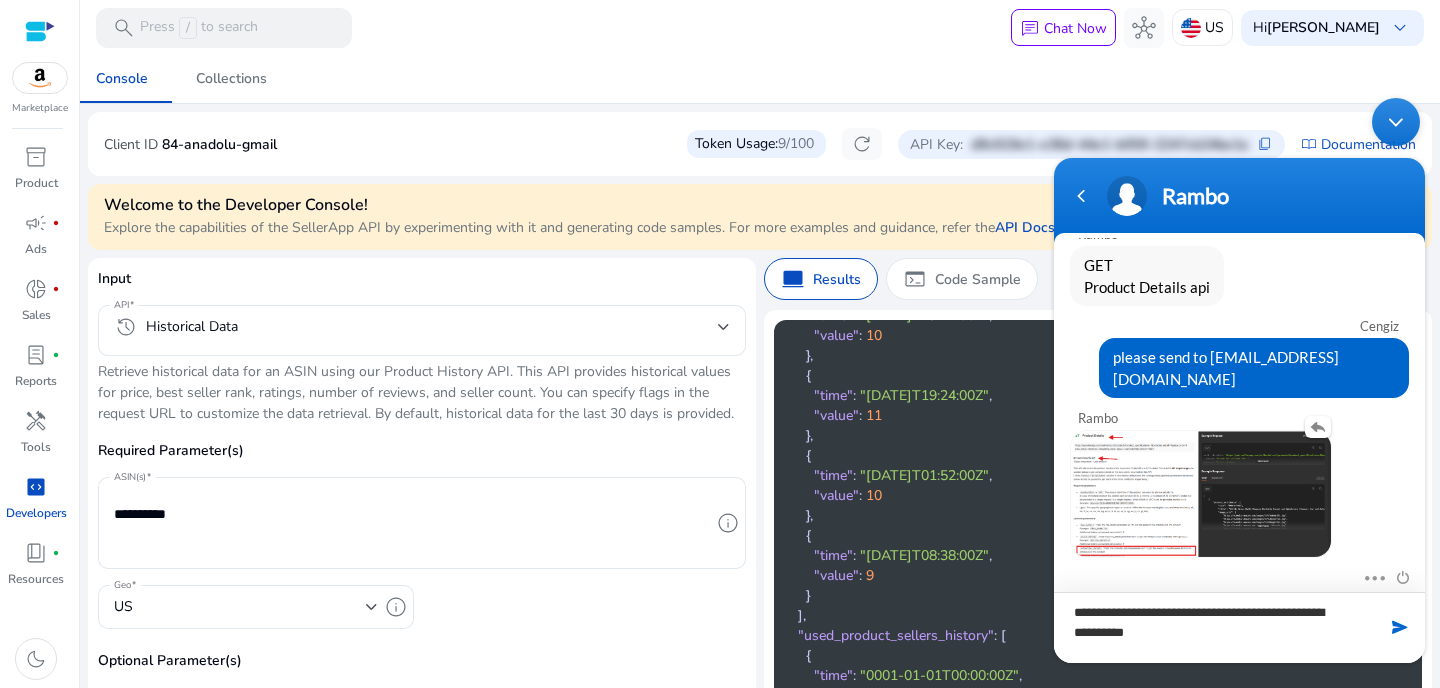 type 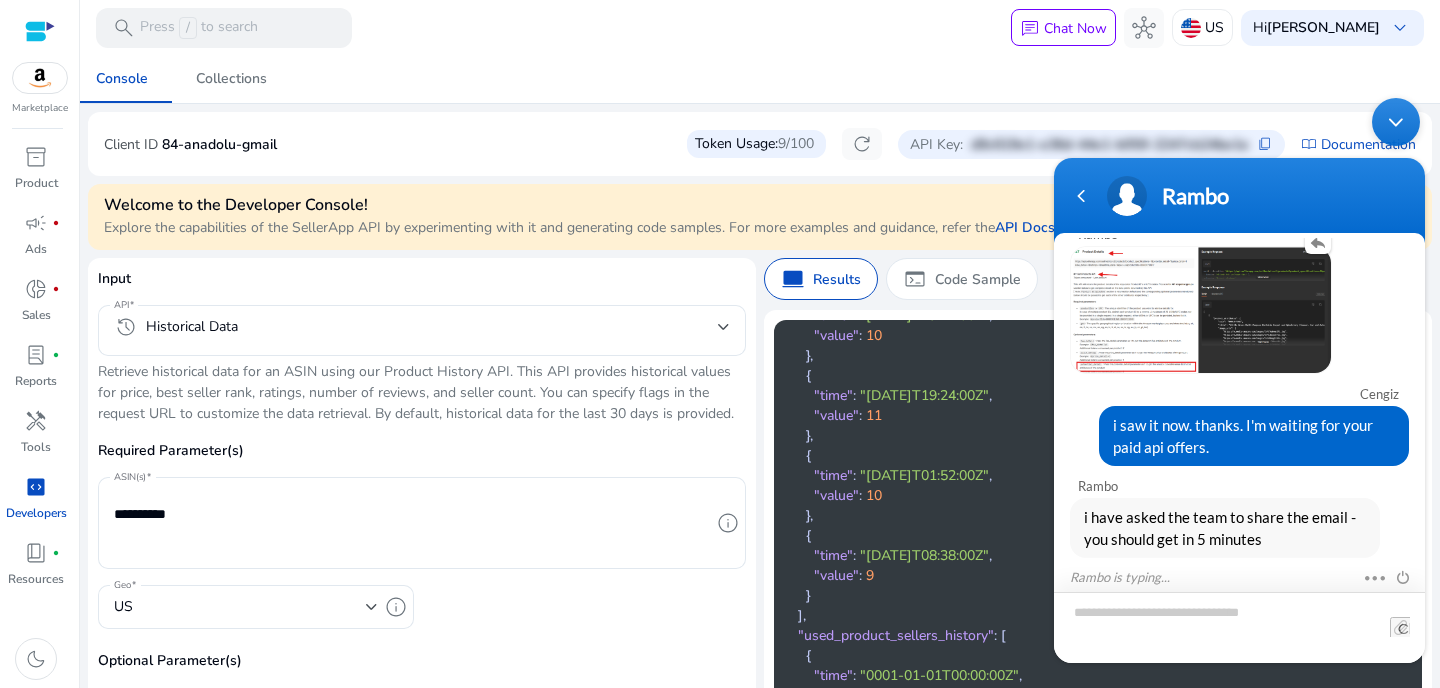 scroll, scrollTop: 1310, scrollLeft: 0, axis: vertical 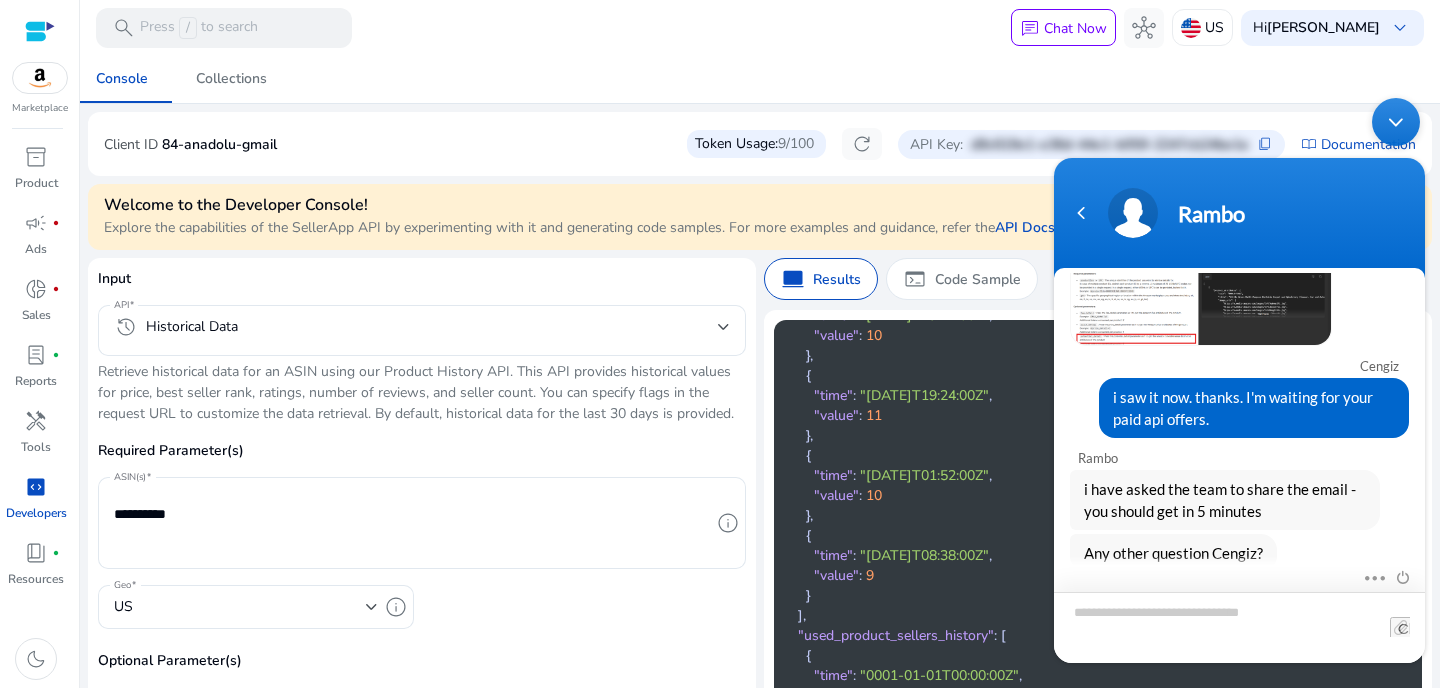 click at bounding box center (1239, 627) 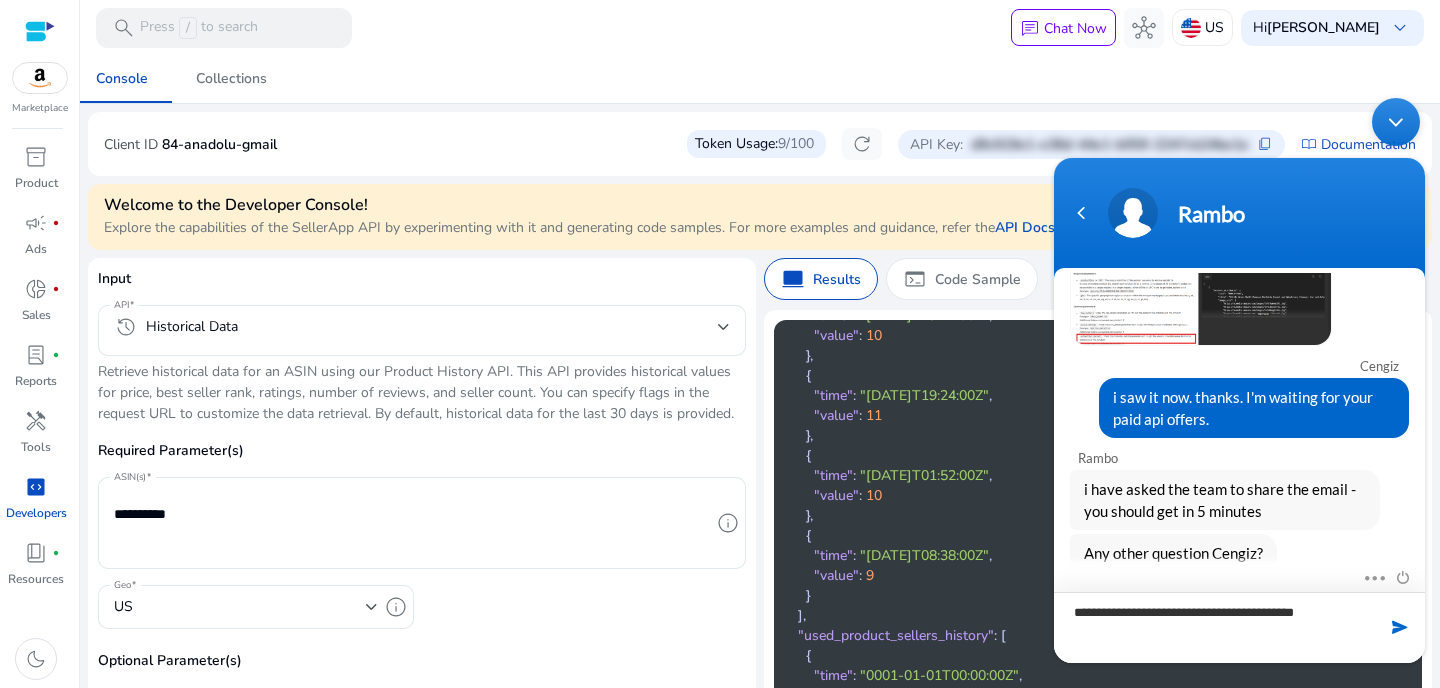click on "**********" at bounding box center (1239, 627) 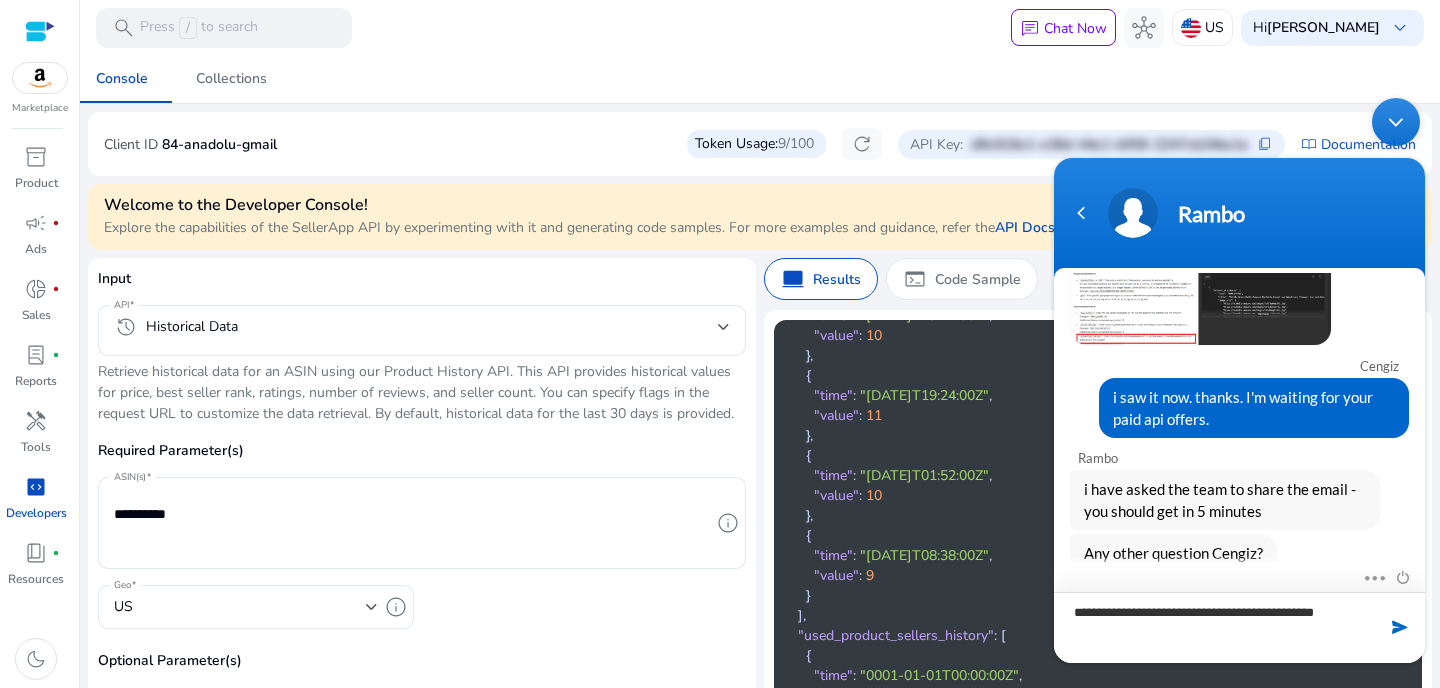 click on "**********" at bounding box center [1239, 627] 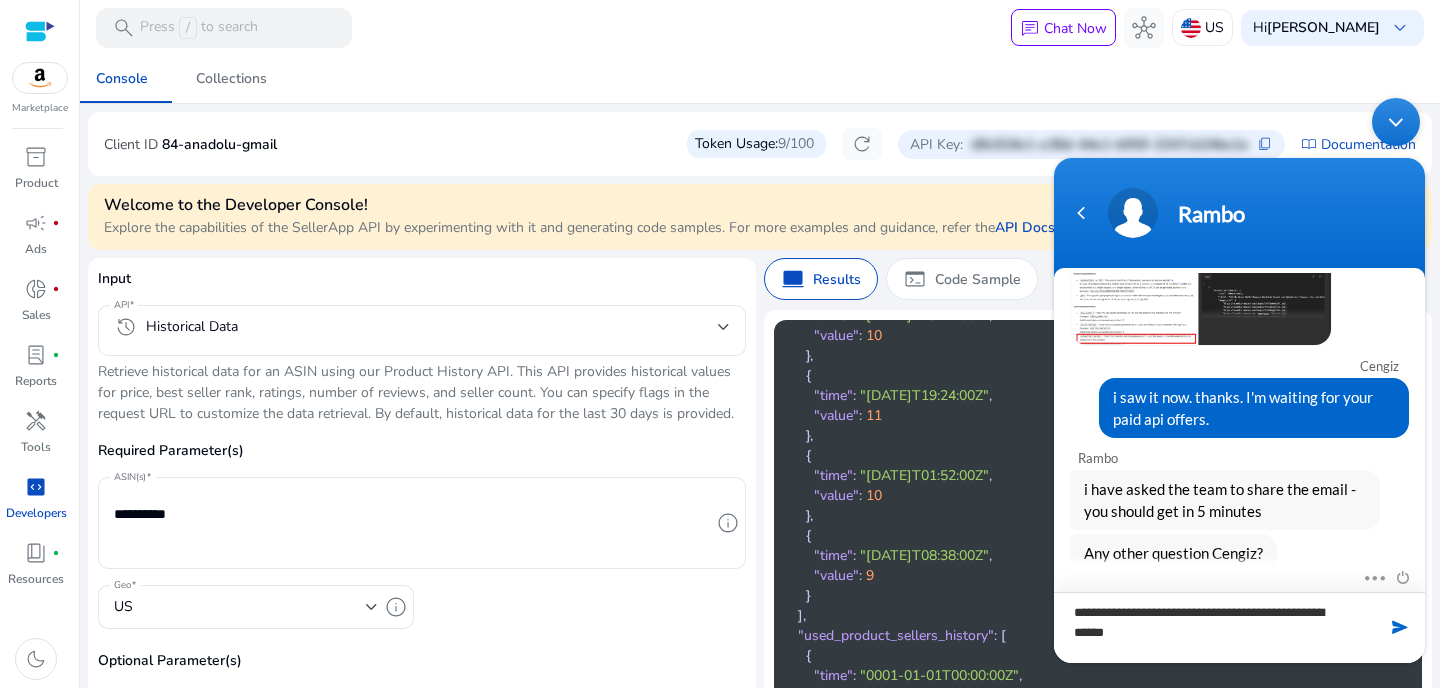 type on "**********" 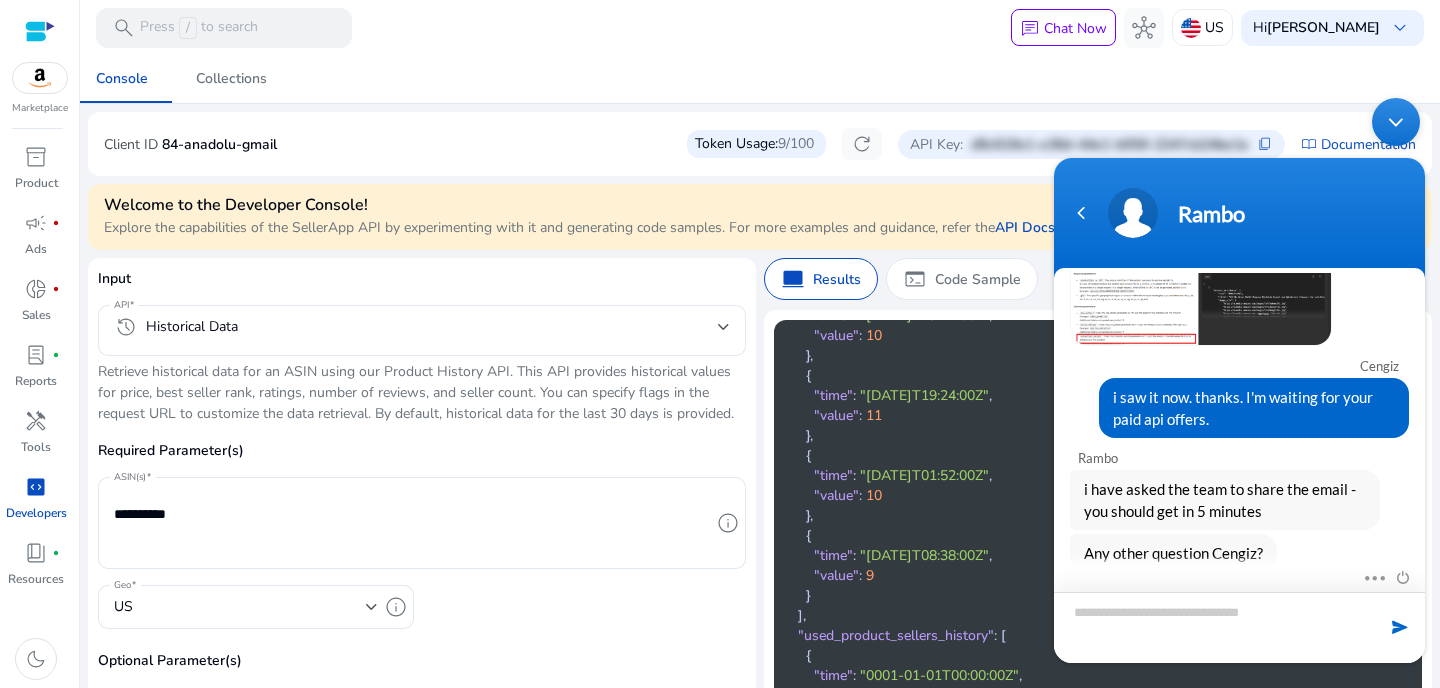scroll, scrollTop: 1437, scrollLeft: 0, axis: vertical 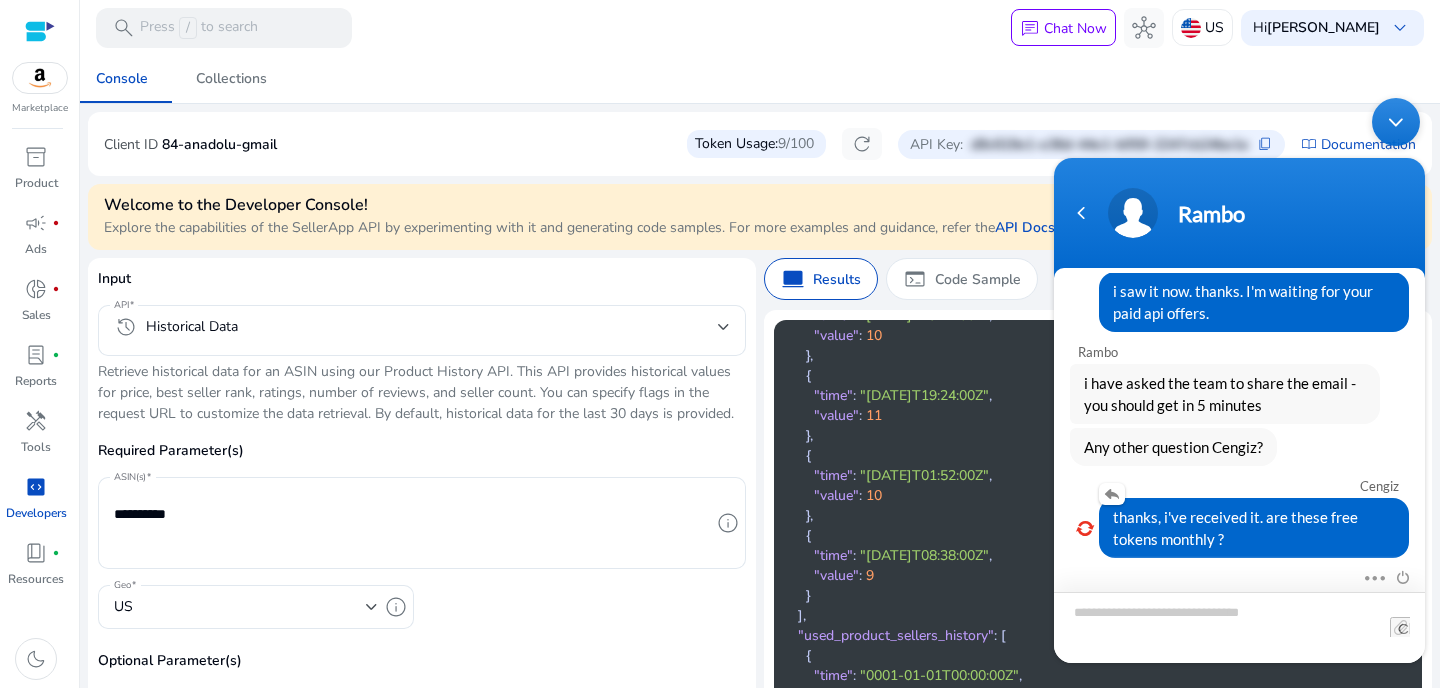type 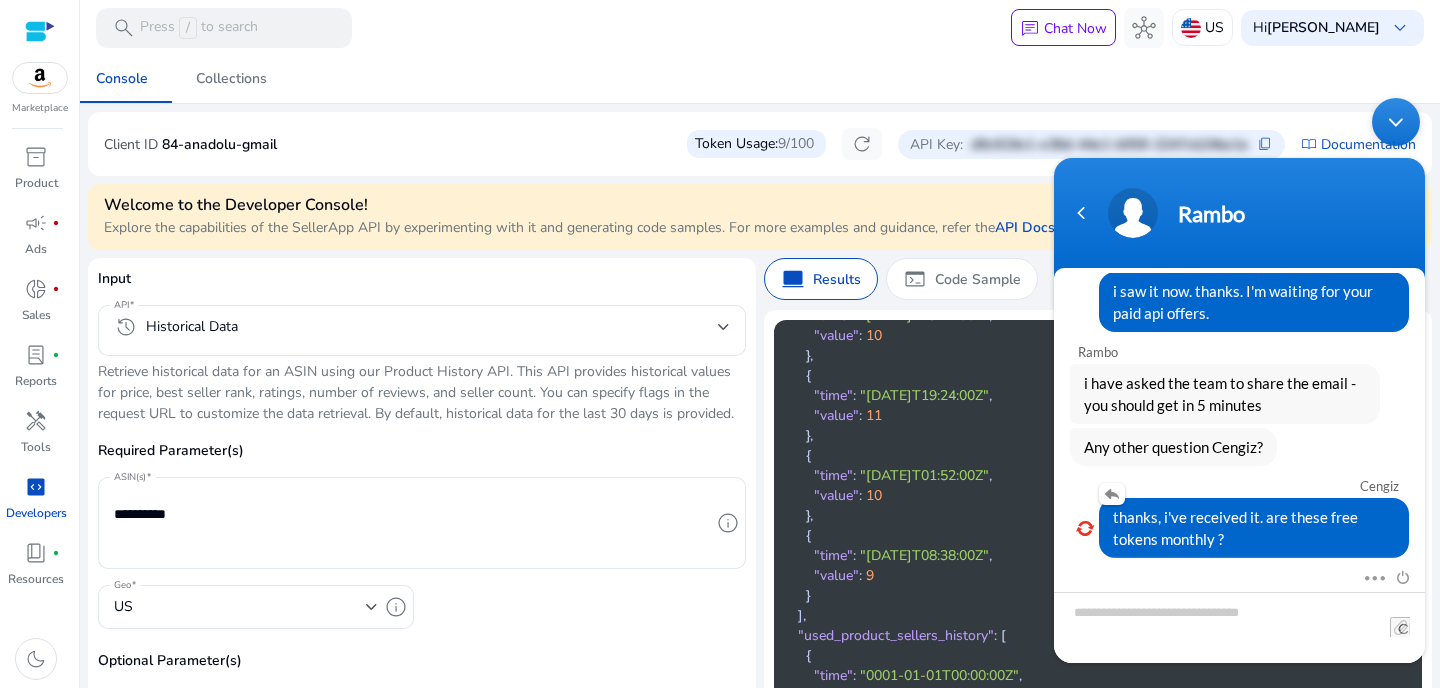 click at bounding box center [1085, 527] 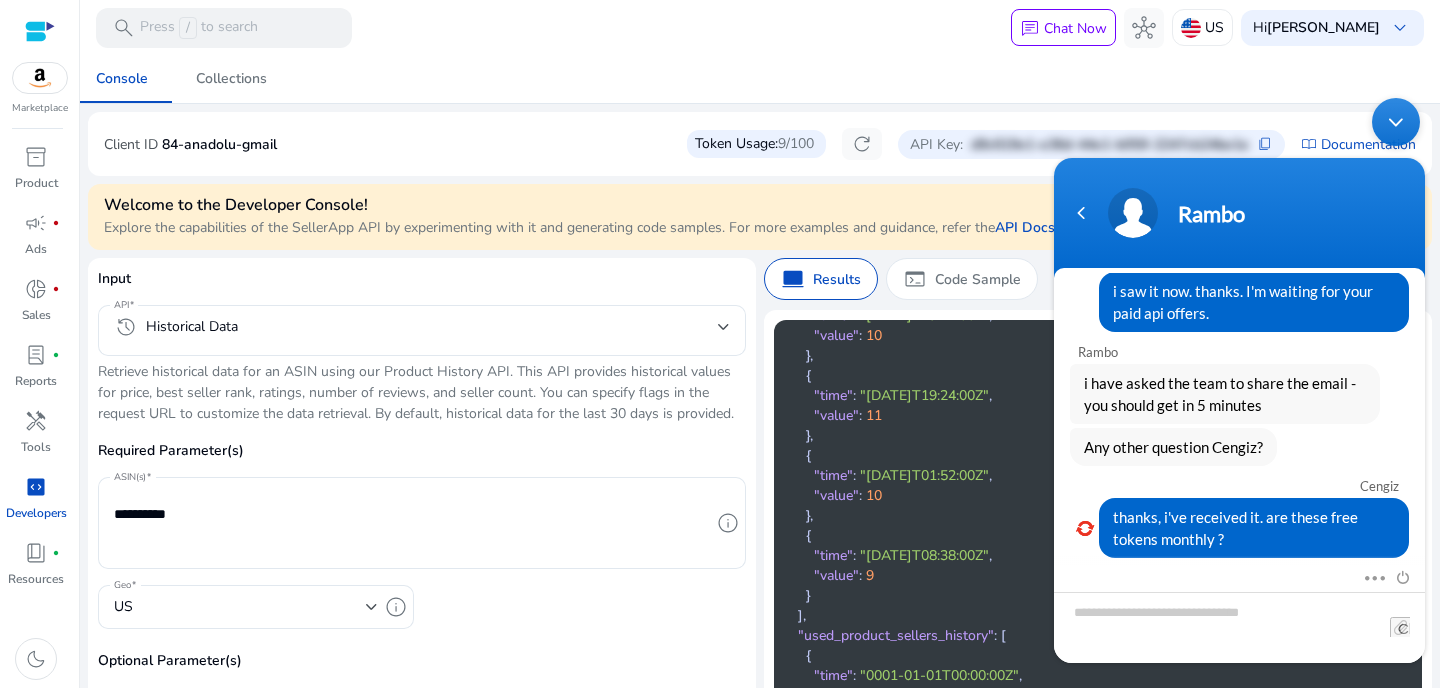 click at bounding box center [1396, 122] 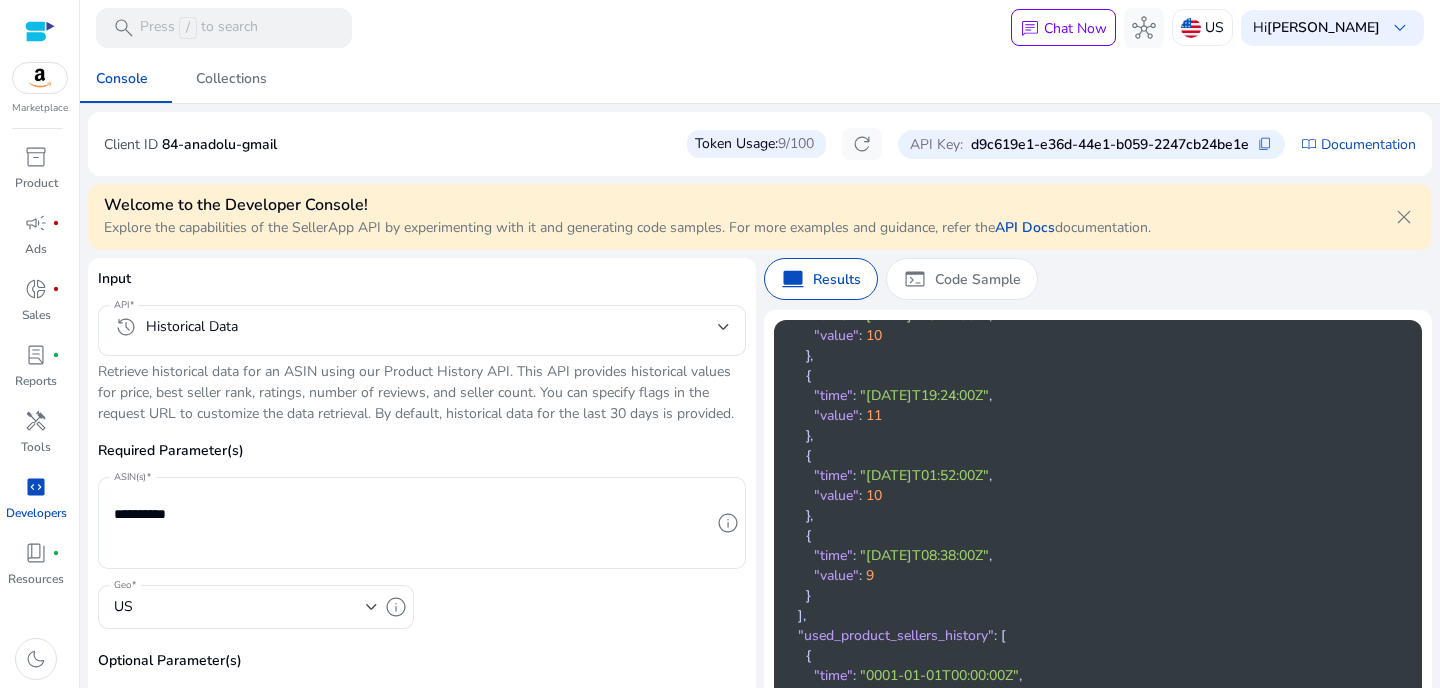 click on "d9c619e1-e36d-44e1-b059-2247cb24be1e" 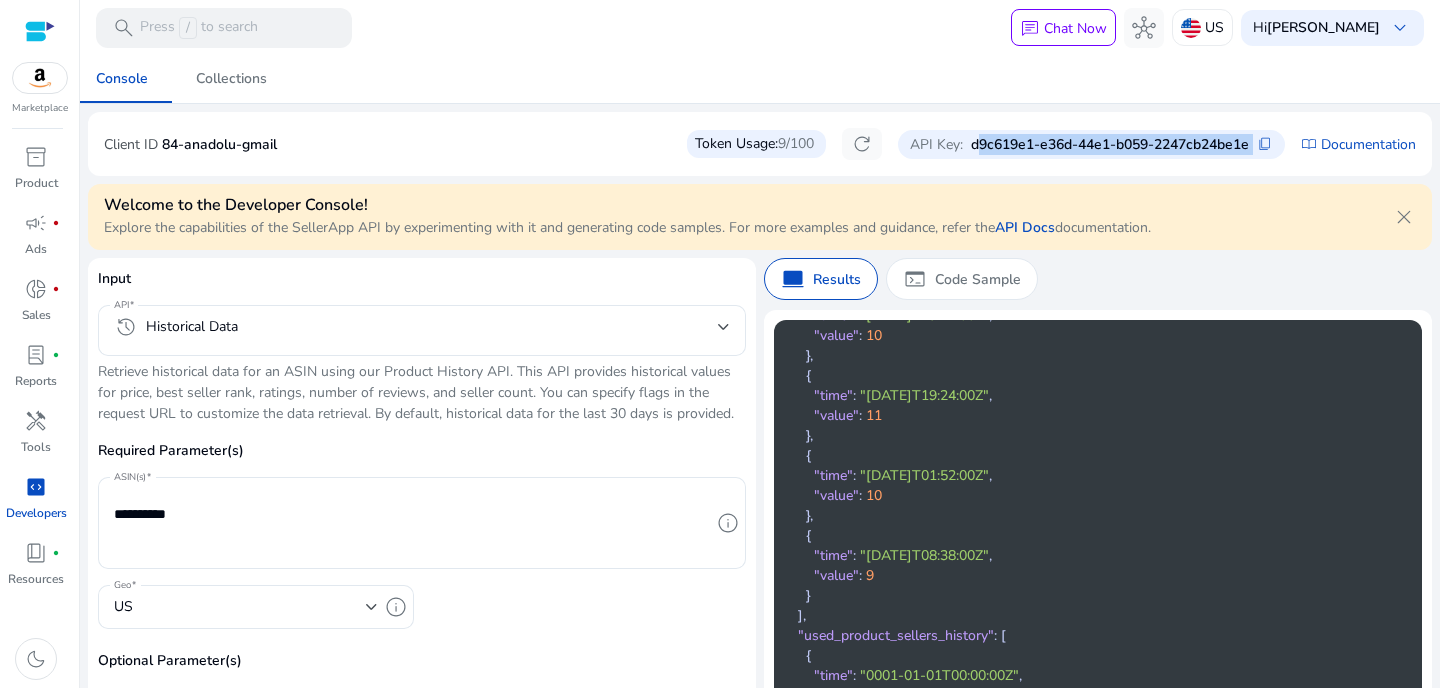 click on "d9c619e1-e36d-44e1-b059-2247cb24be1e" 